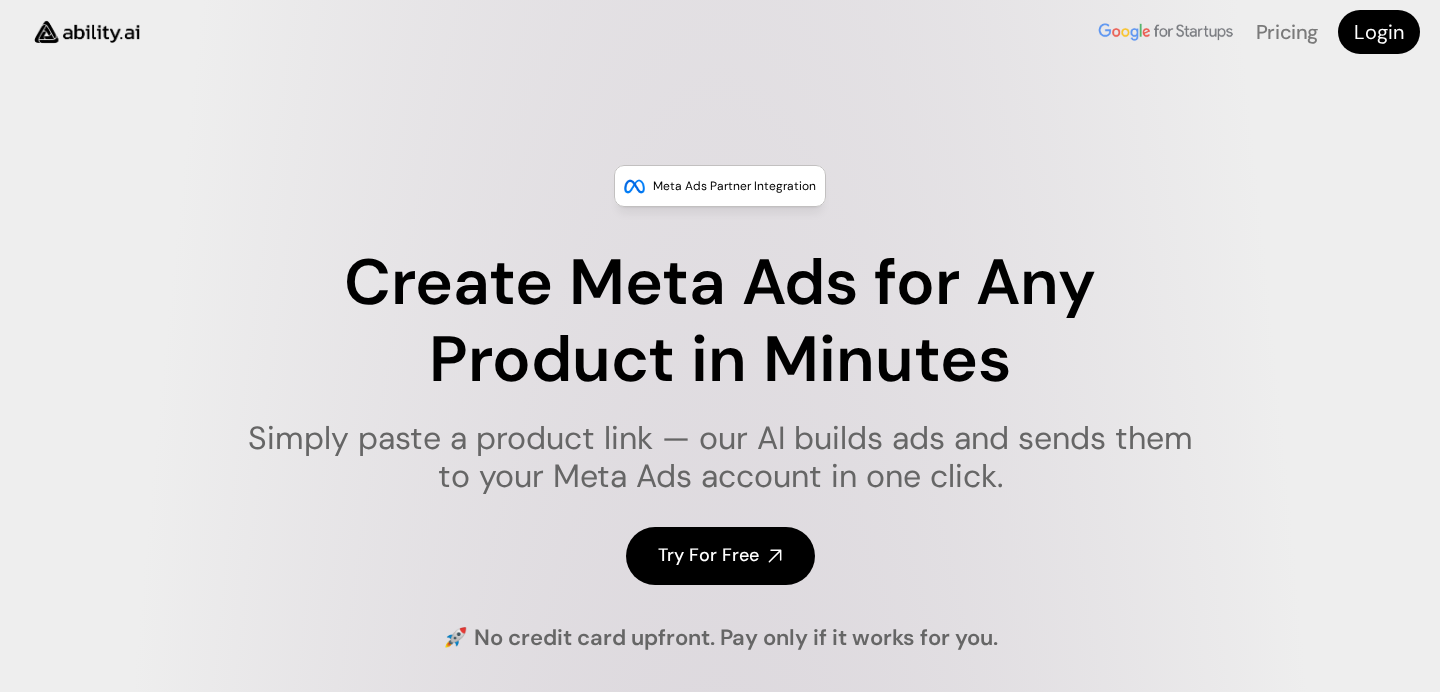 scroll, scrollTop: 0, scrollLeft: 0, axis: both 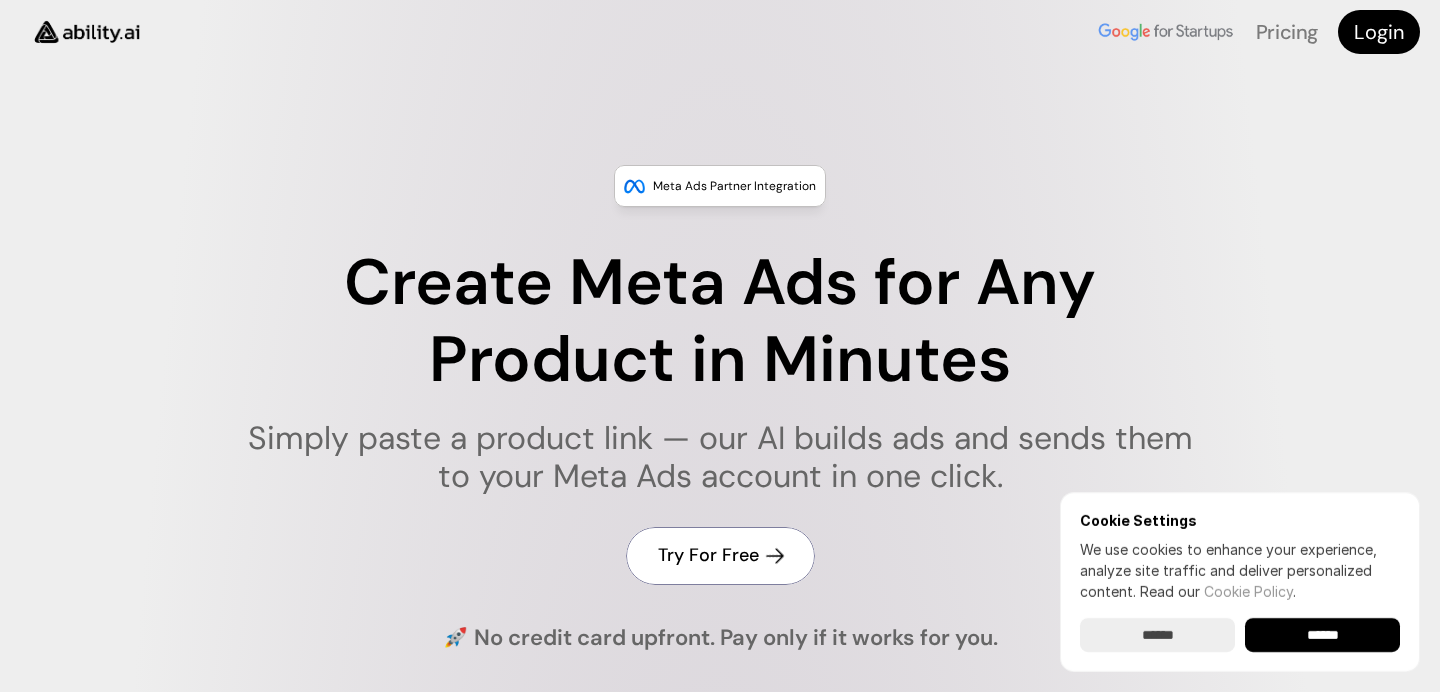 click on "Try For Free" at bounding box center [720, 555] 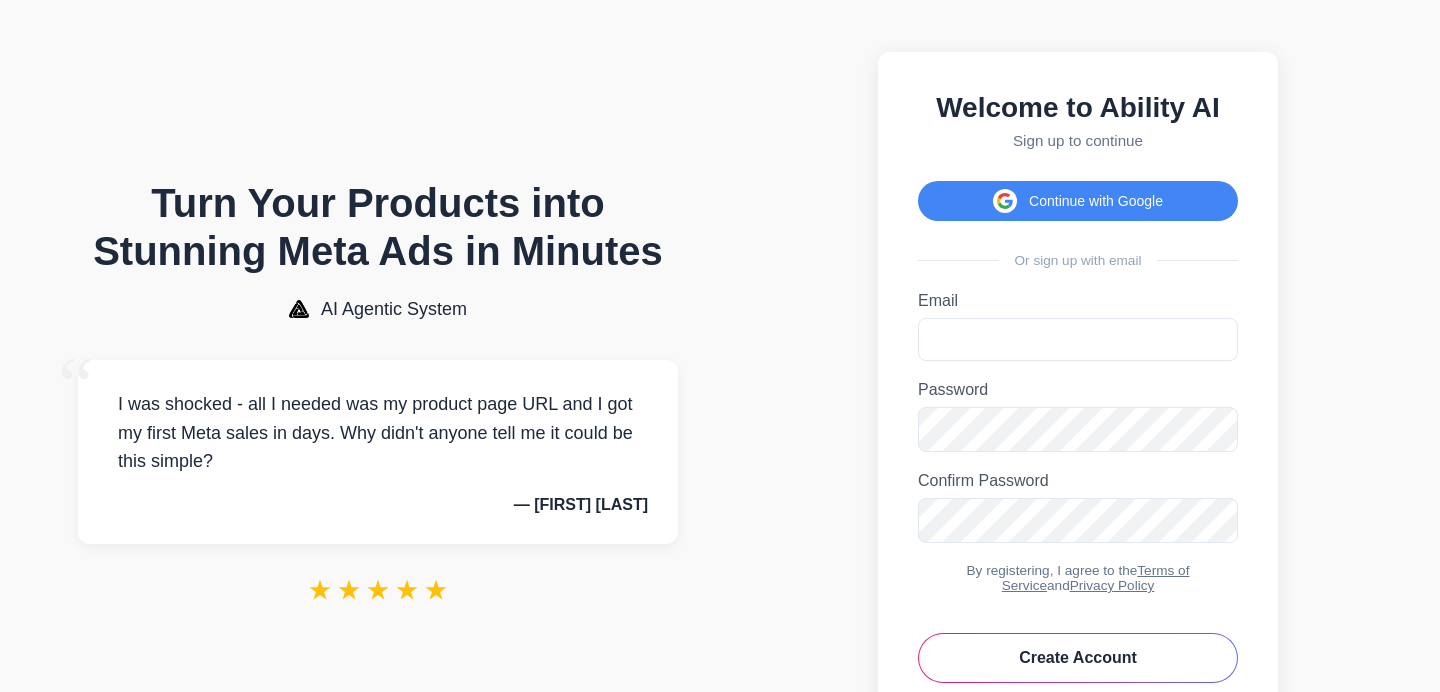 scroll, scrollTop: 0, scrollLeft: 0, axis: both 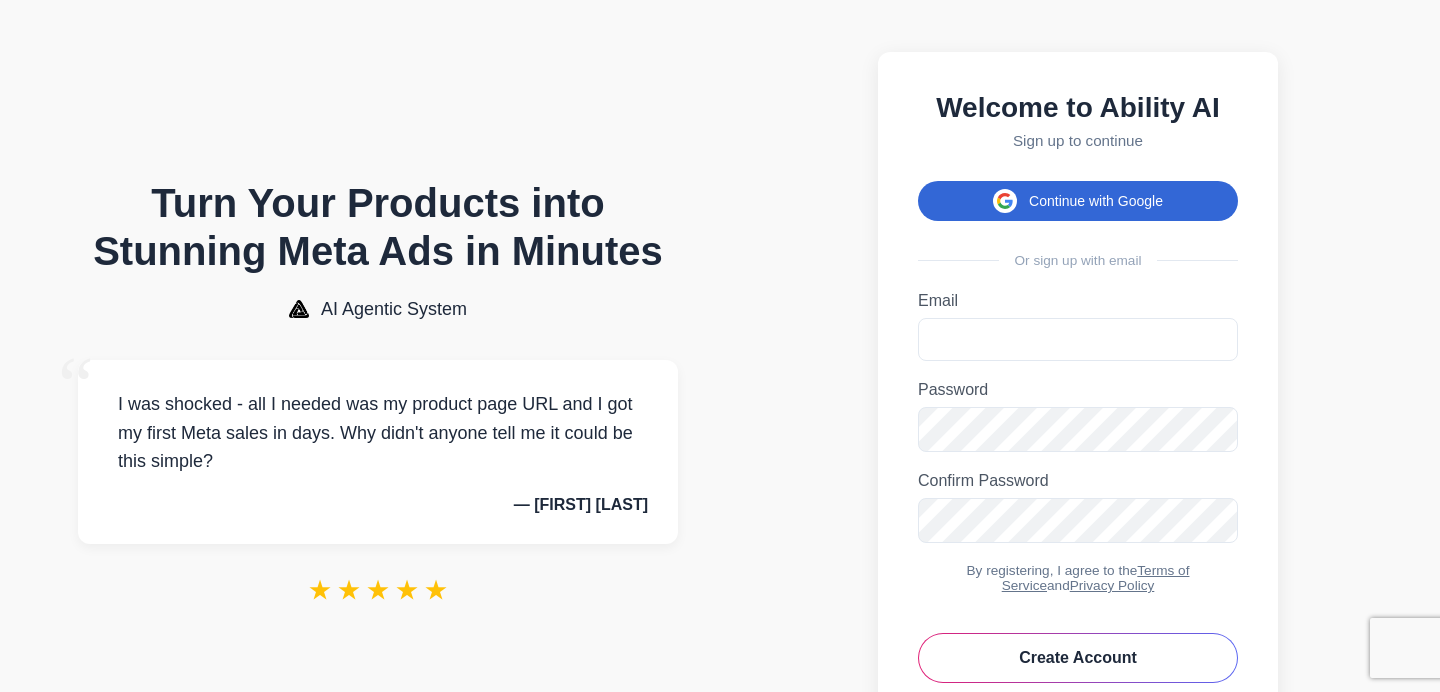 click on "Continue with Google" at bounding box center (1078, 201) 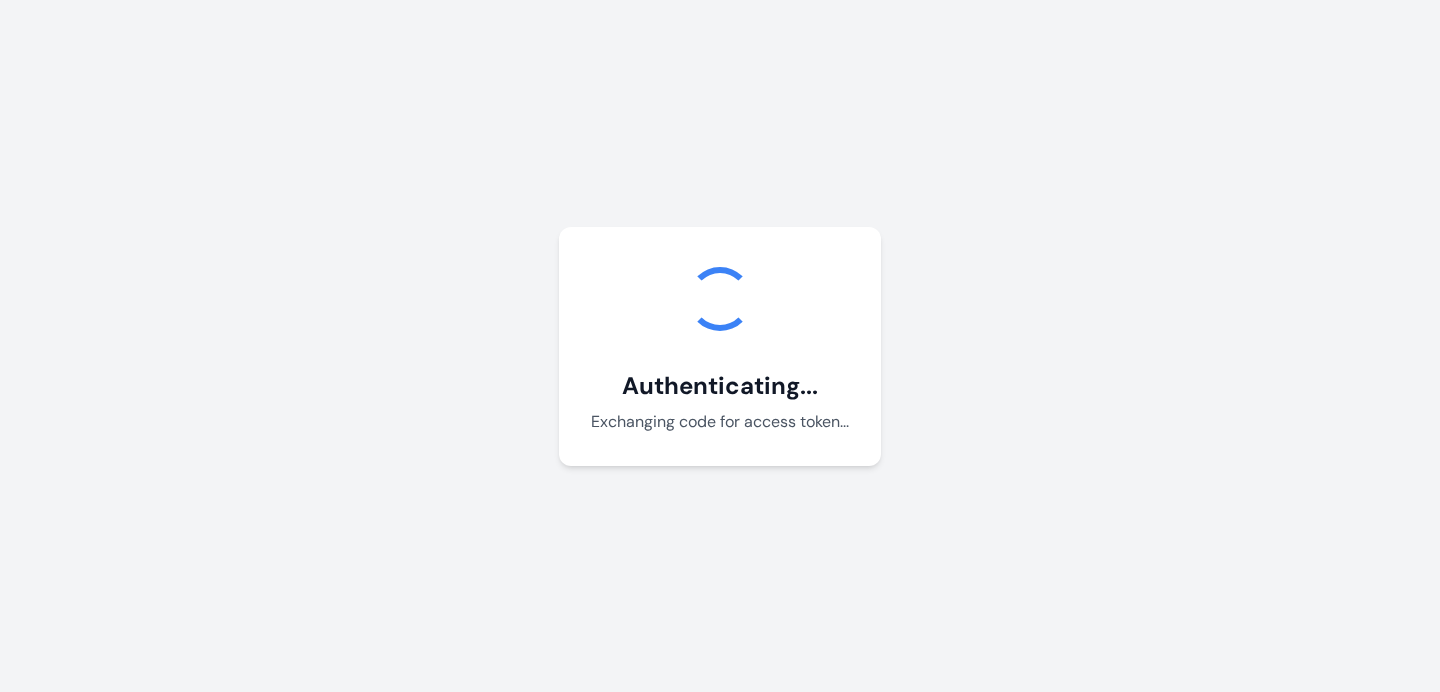scroll, scrollTop: 0, scrollLeft: 0, axis: both 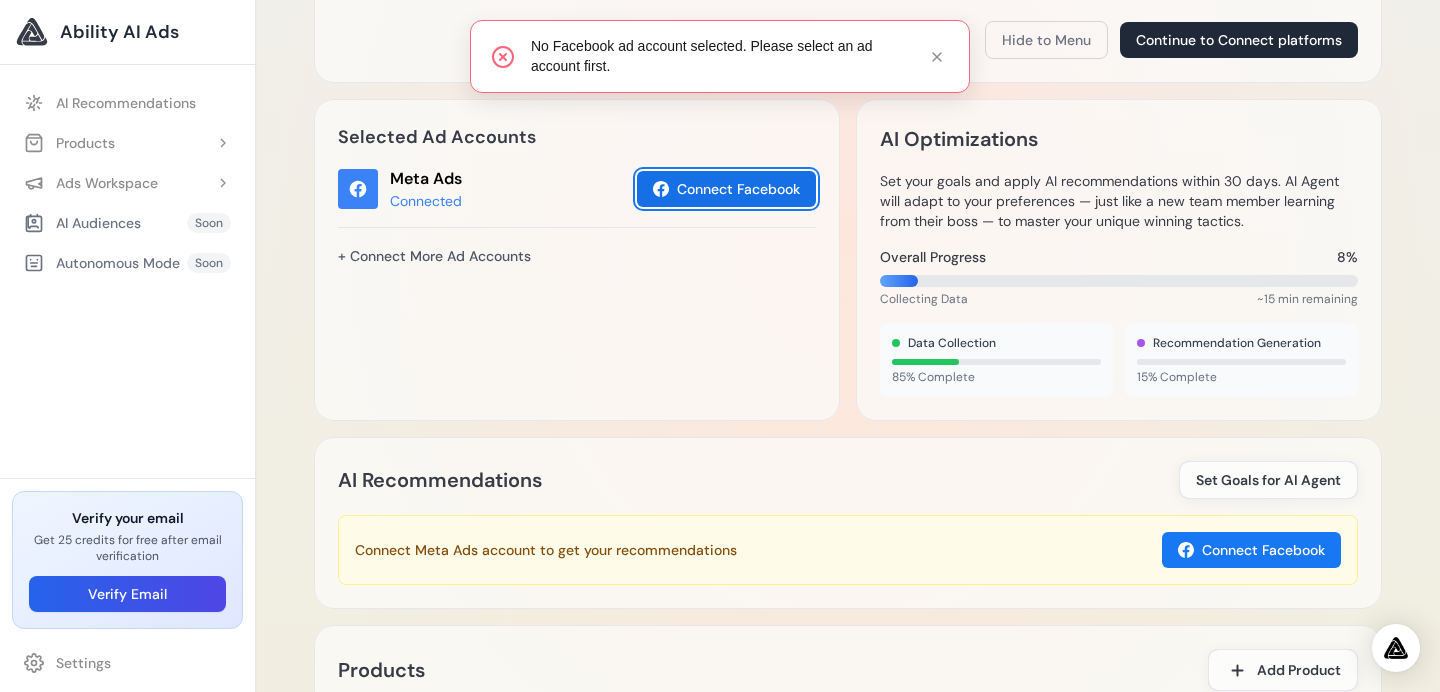 click on "Connect Facebook" at bounding box center [726, 189] 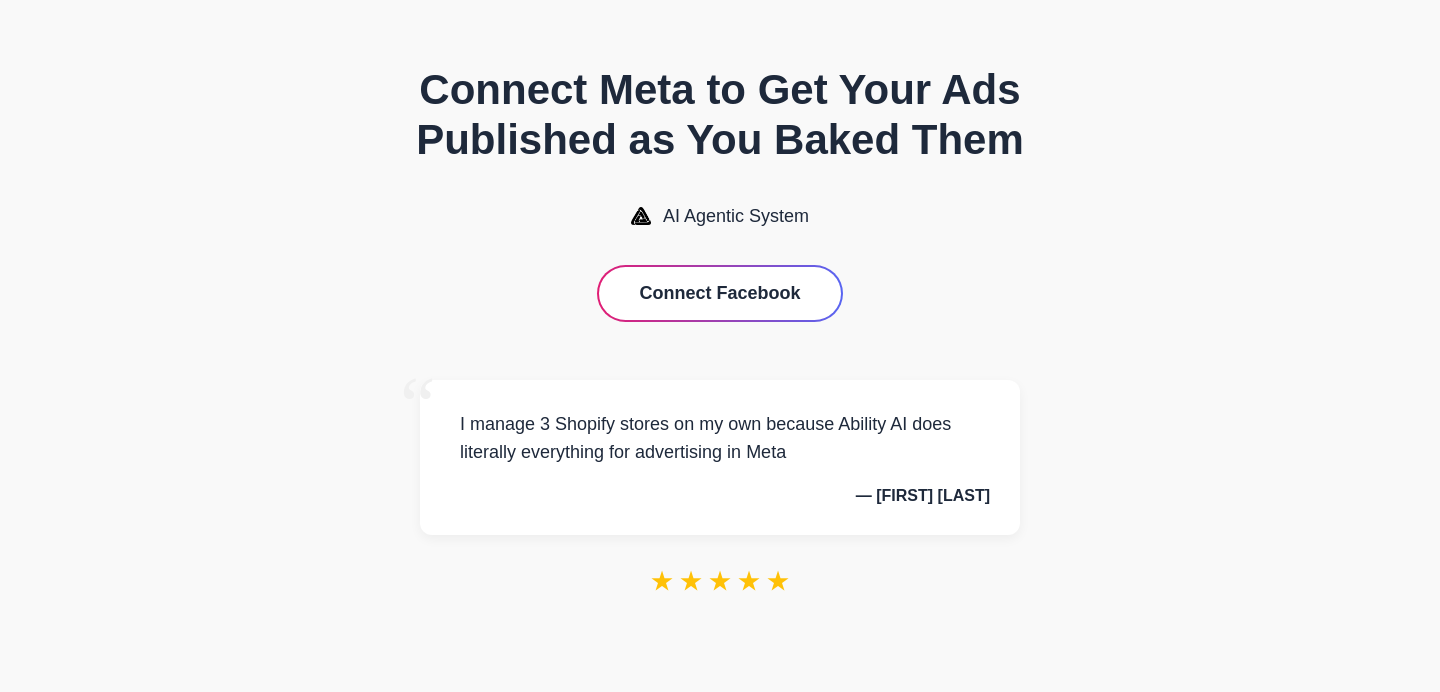 scroll, scrollTop: 0, scrollLeft: 0, axis: both 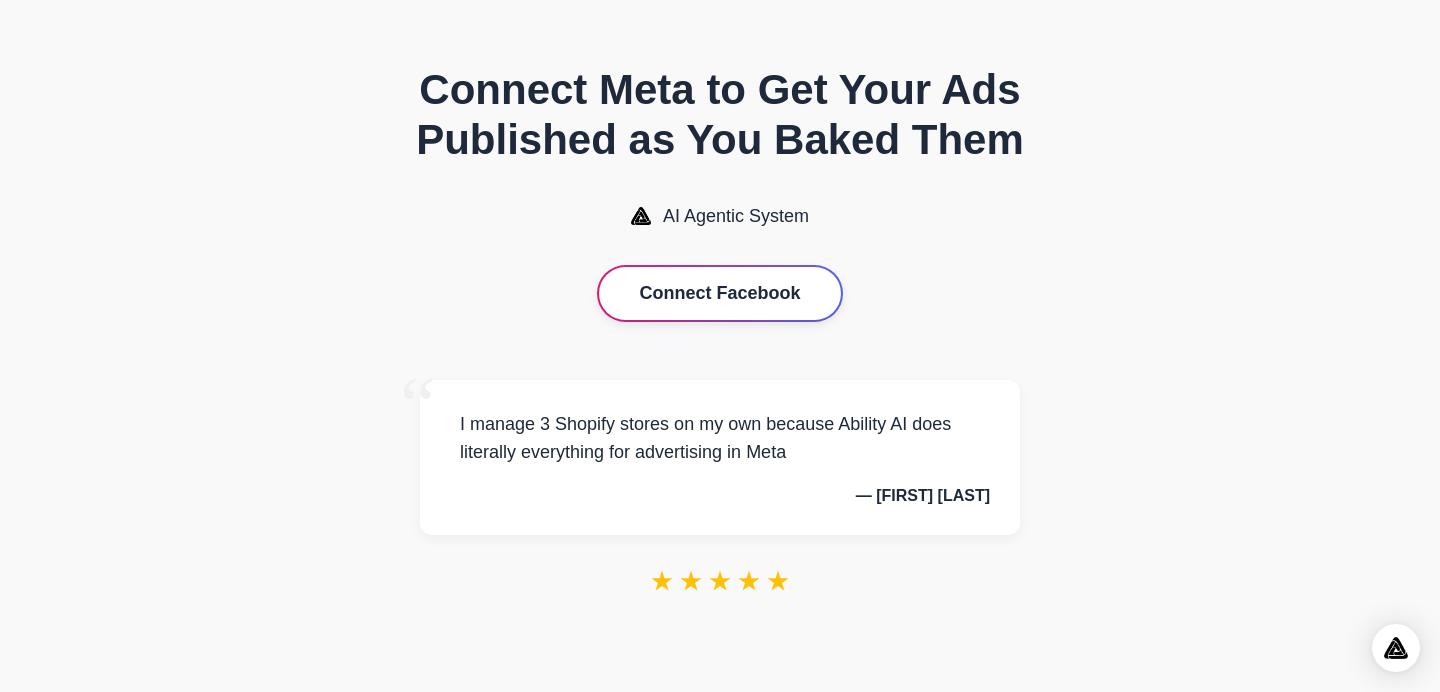 click on "Connect Facebook" at bounding box center (719, 293) 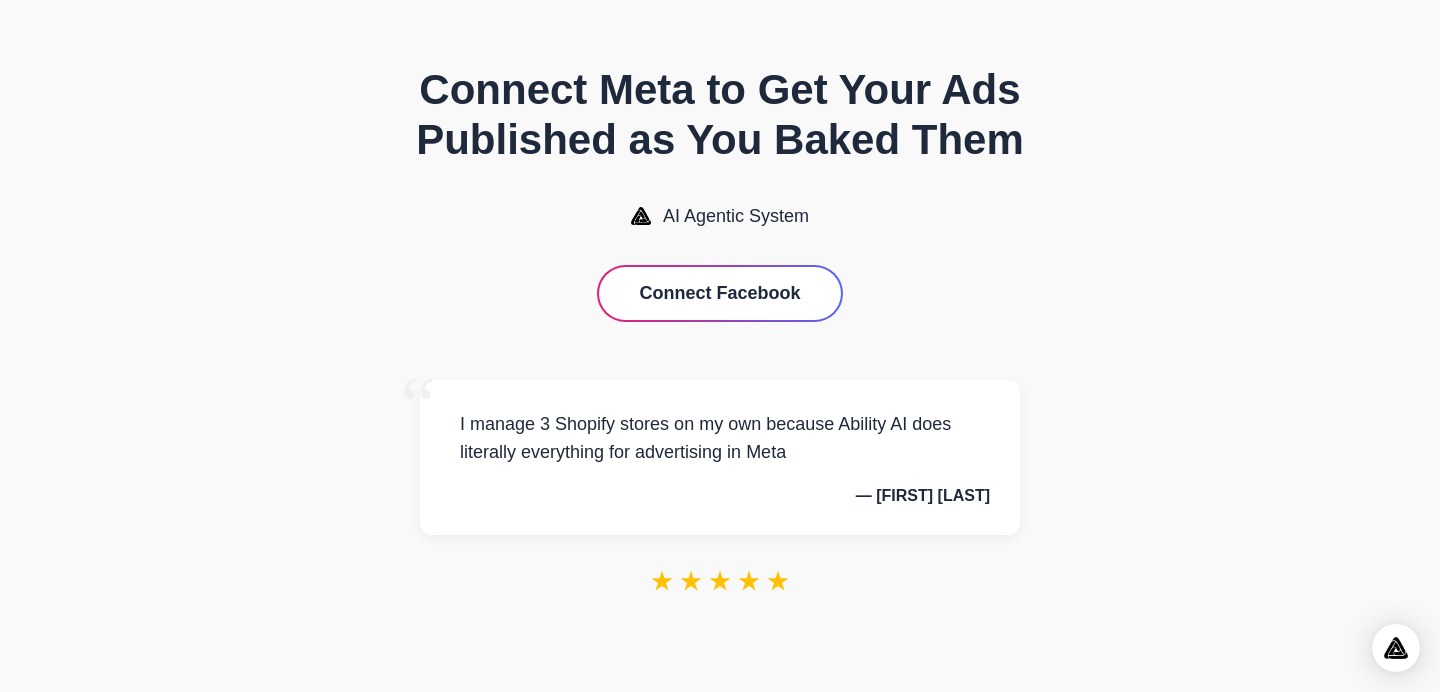 click on "★
★
★
★
★" at bounding box center (720, 581) 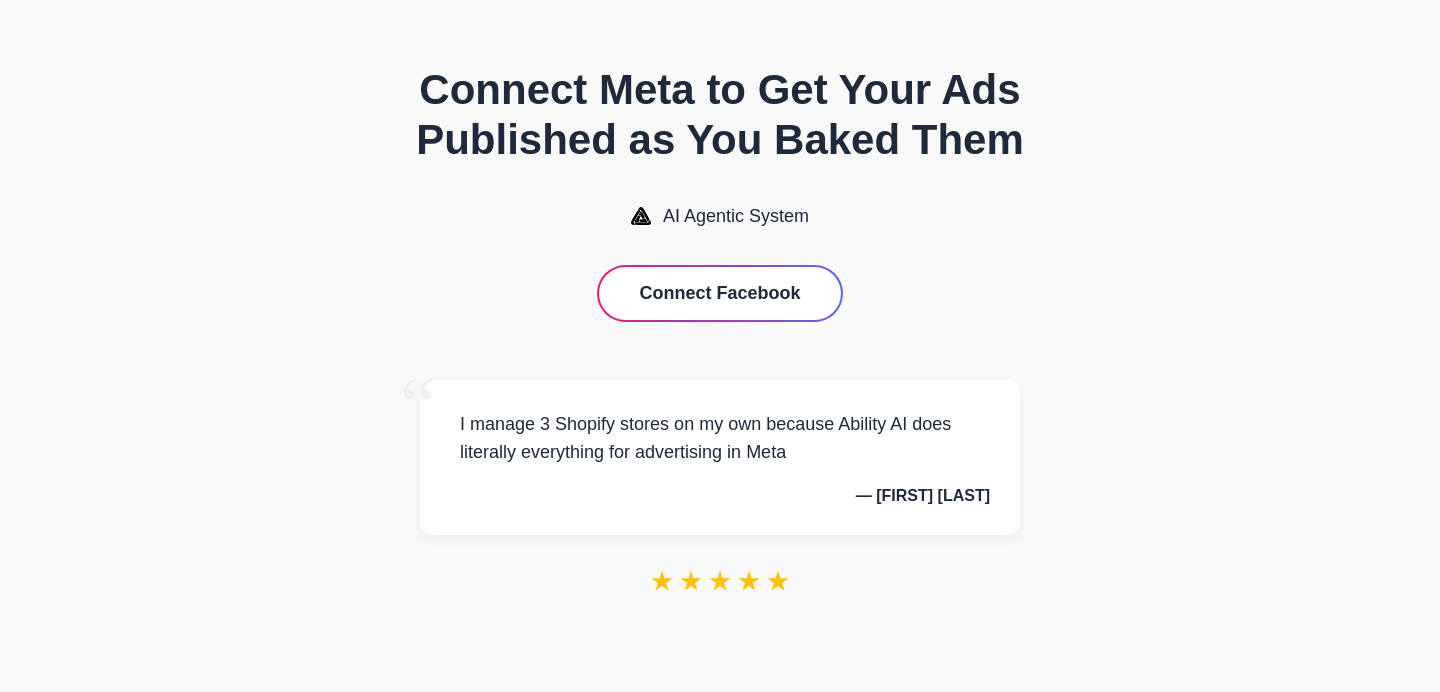 scroll, scrollTop: 0, scrollLeft: 0, axis: both 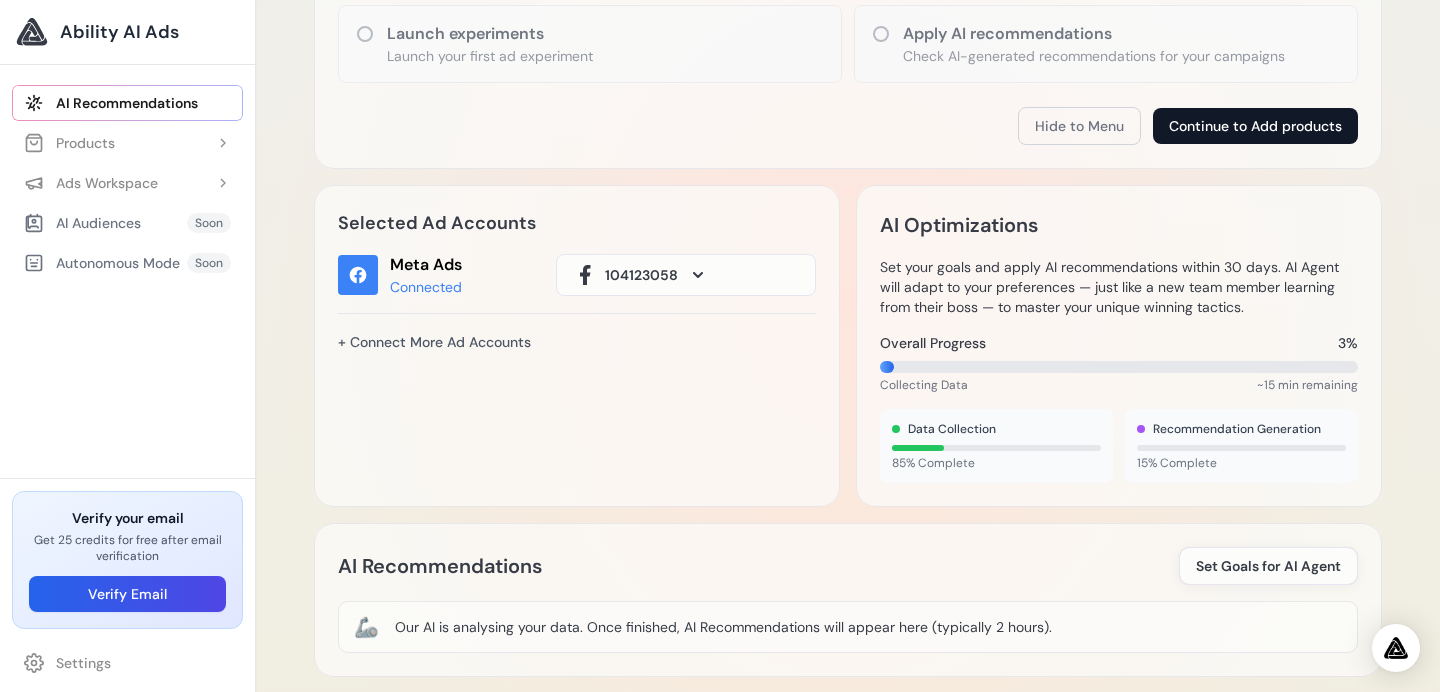 click on "Continue to Add products" at bounding box center [1255, 126] 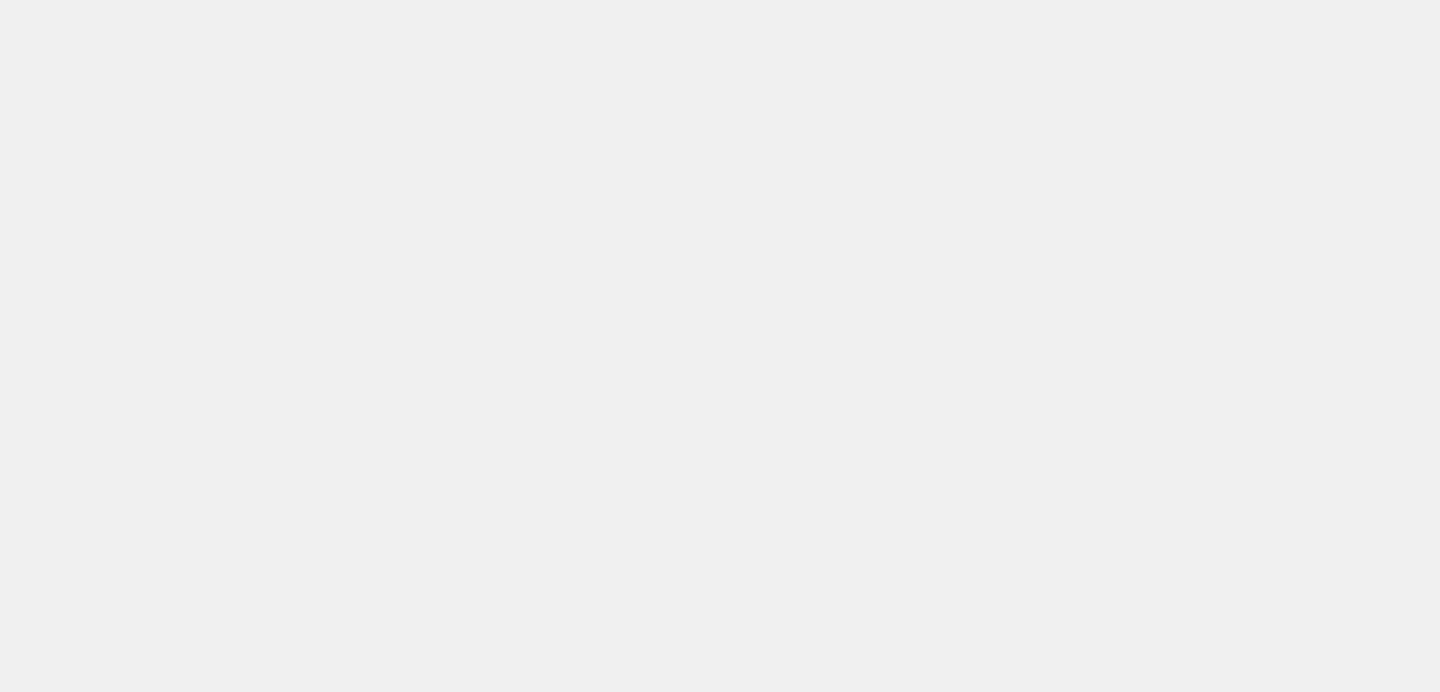 scroll, scrollTop: 0, scrollLeft: 0, axis: both 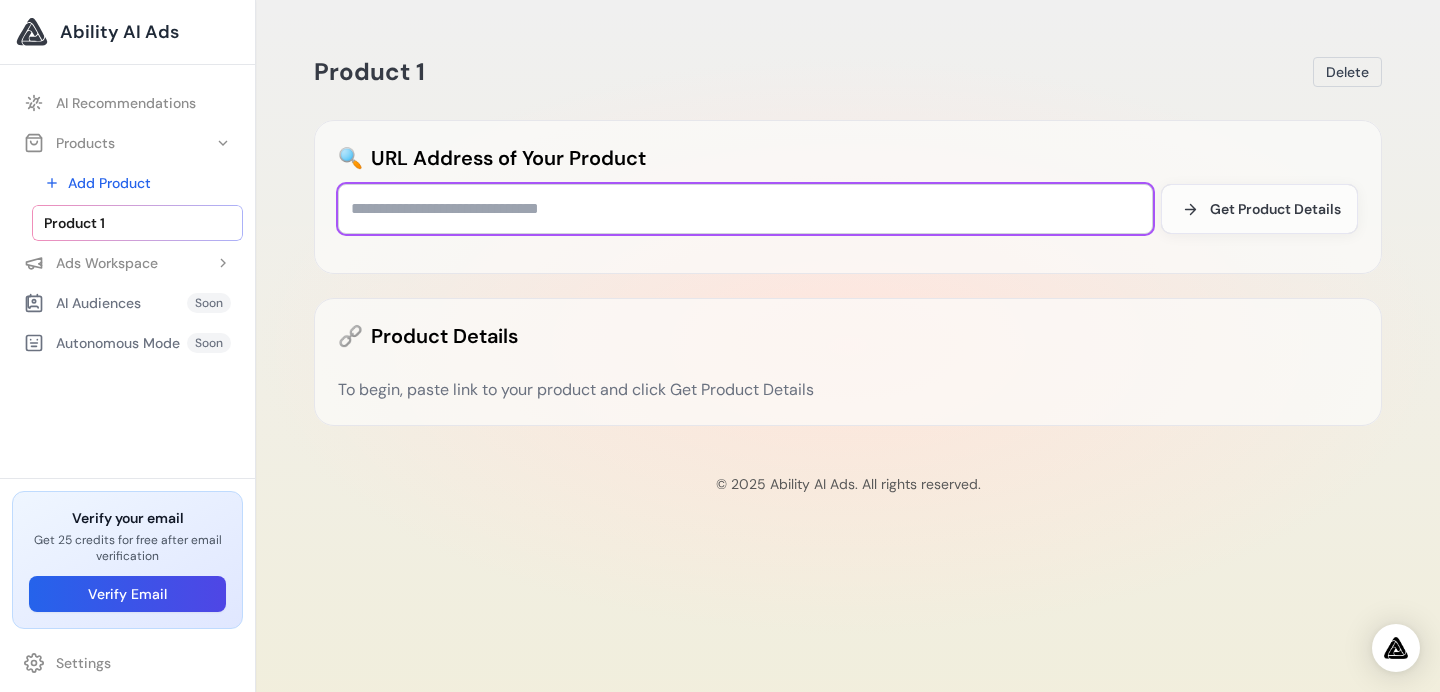 click at bounding box center [745, 209] 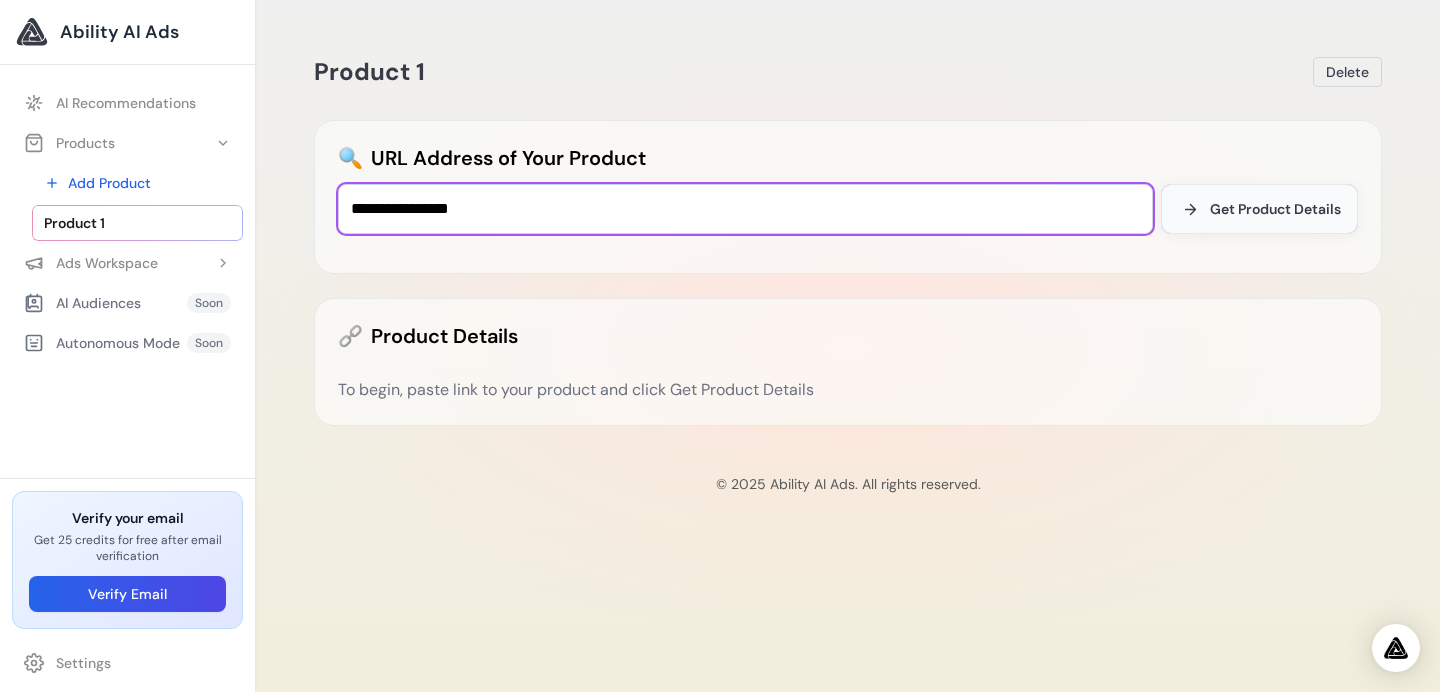 type on "**********" 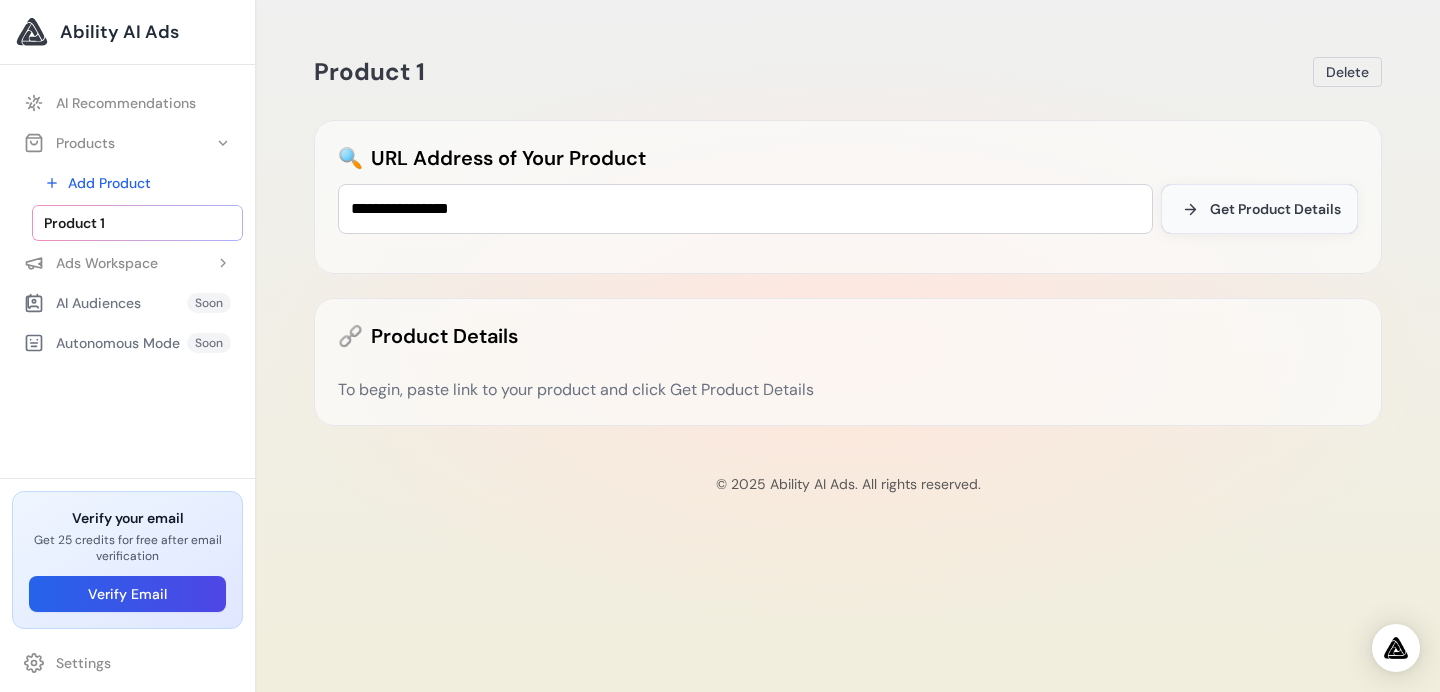 click on "Get Product Details" at bounding box center [1275, 209] 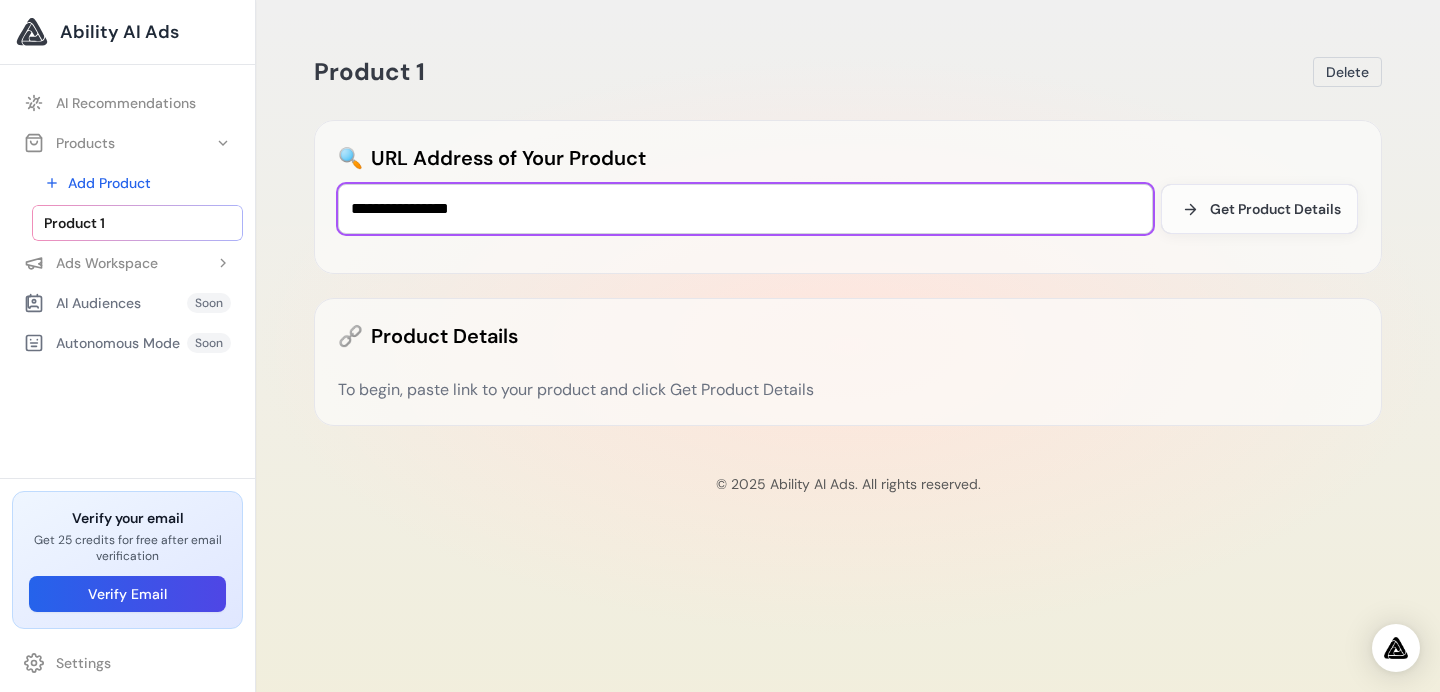 click on "**********" at bounding box center [745, 209] 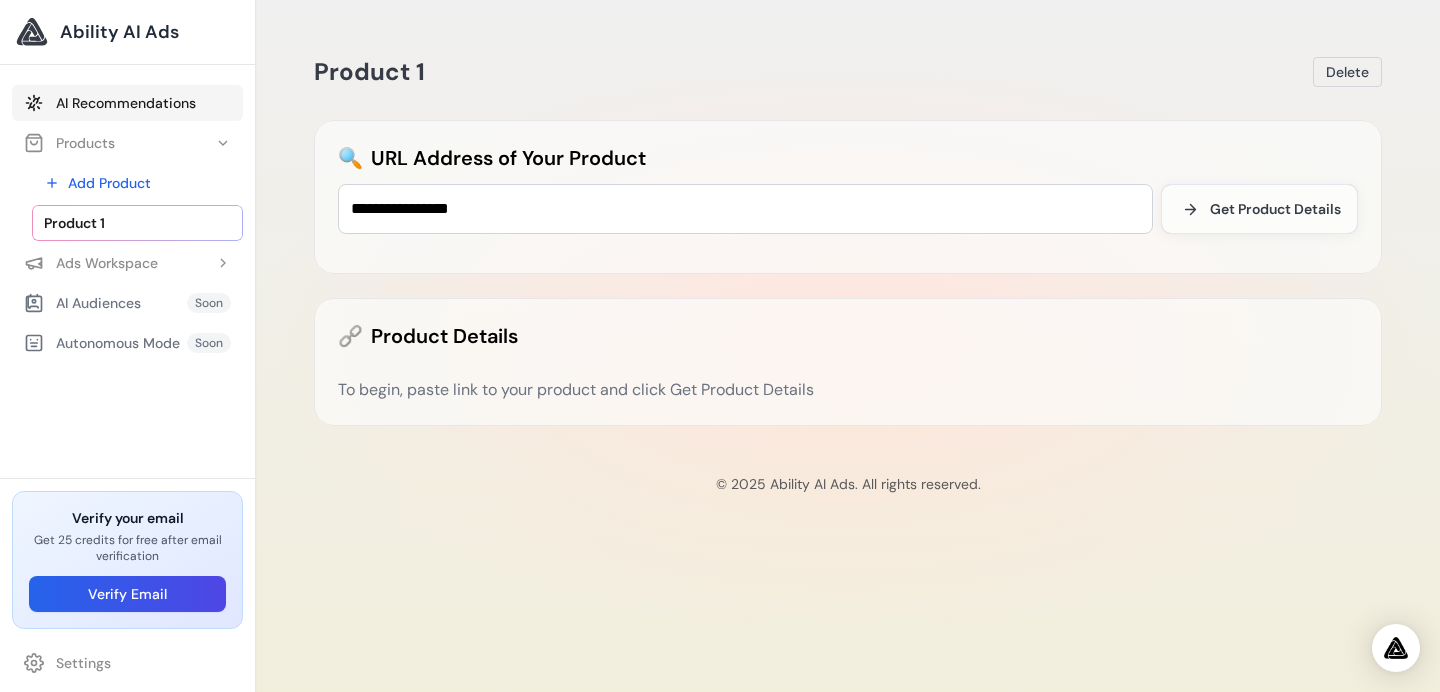 click on "AI Recommendations" at bounding box center [127, 103] 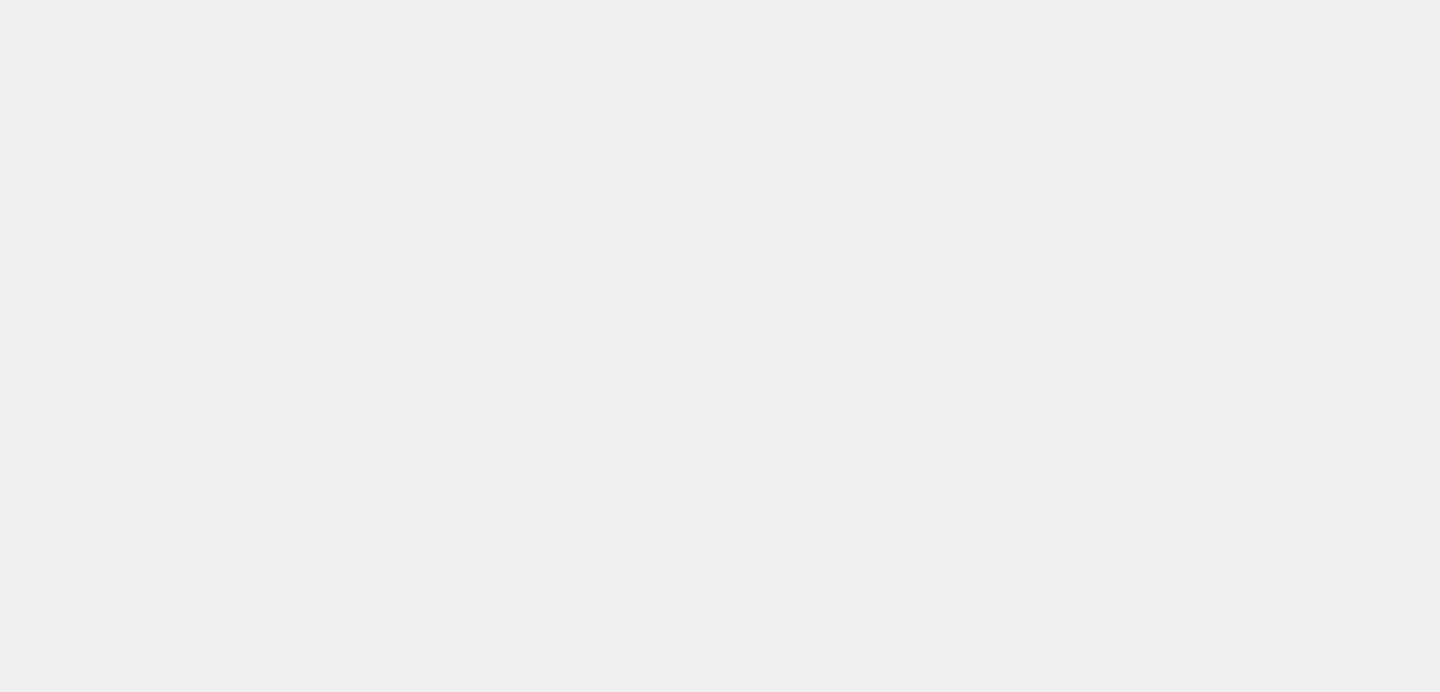 scroll, scrollTop: 0, scrollLeft: 0, axis: both 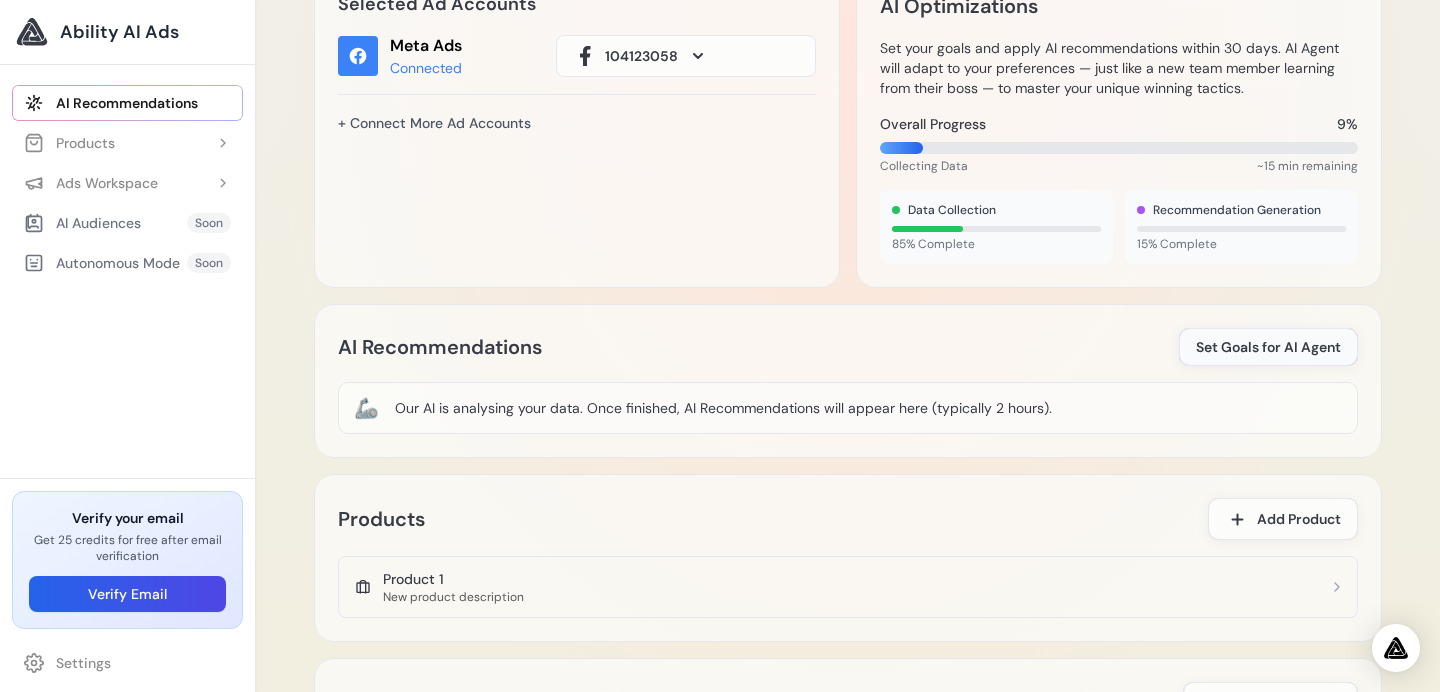 click on "Set Goals for AI Agent" at bounding box center (1268, 347) 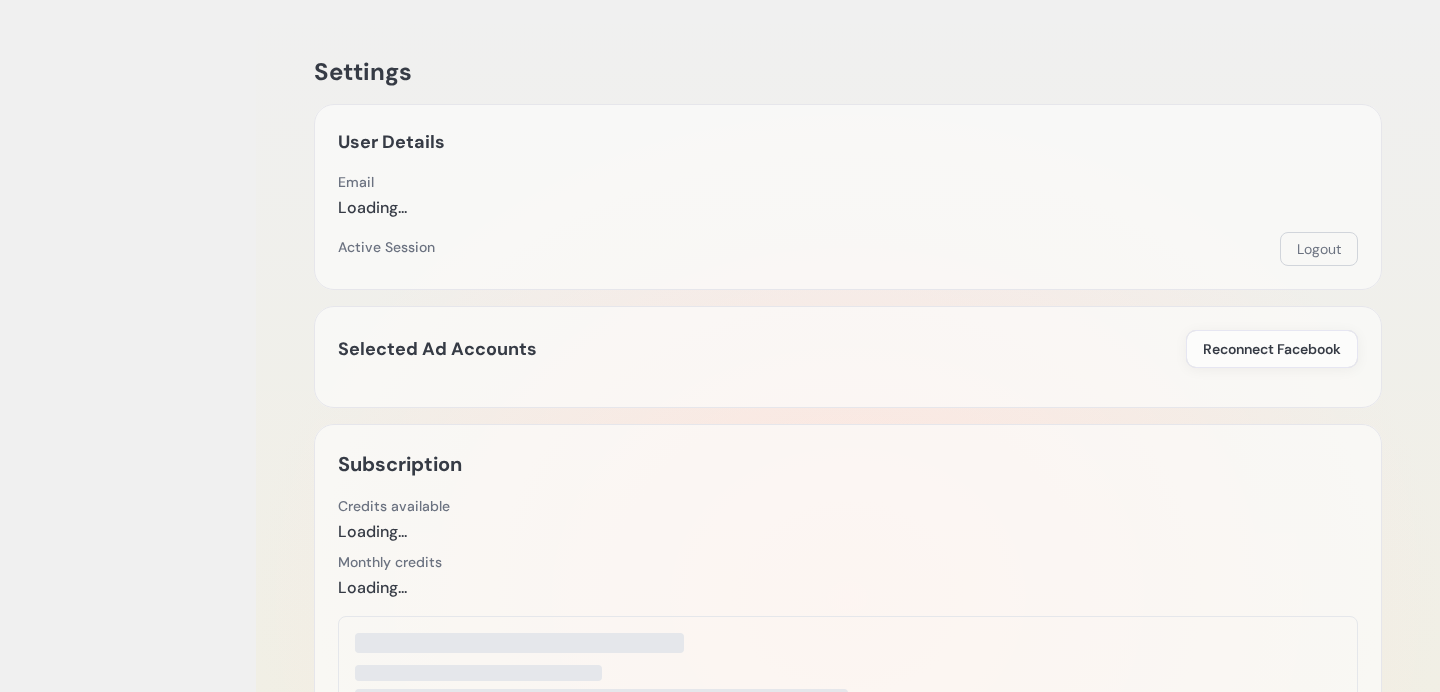 scroll, scrollTop: 0, scrollLeft: 0, axis: both 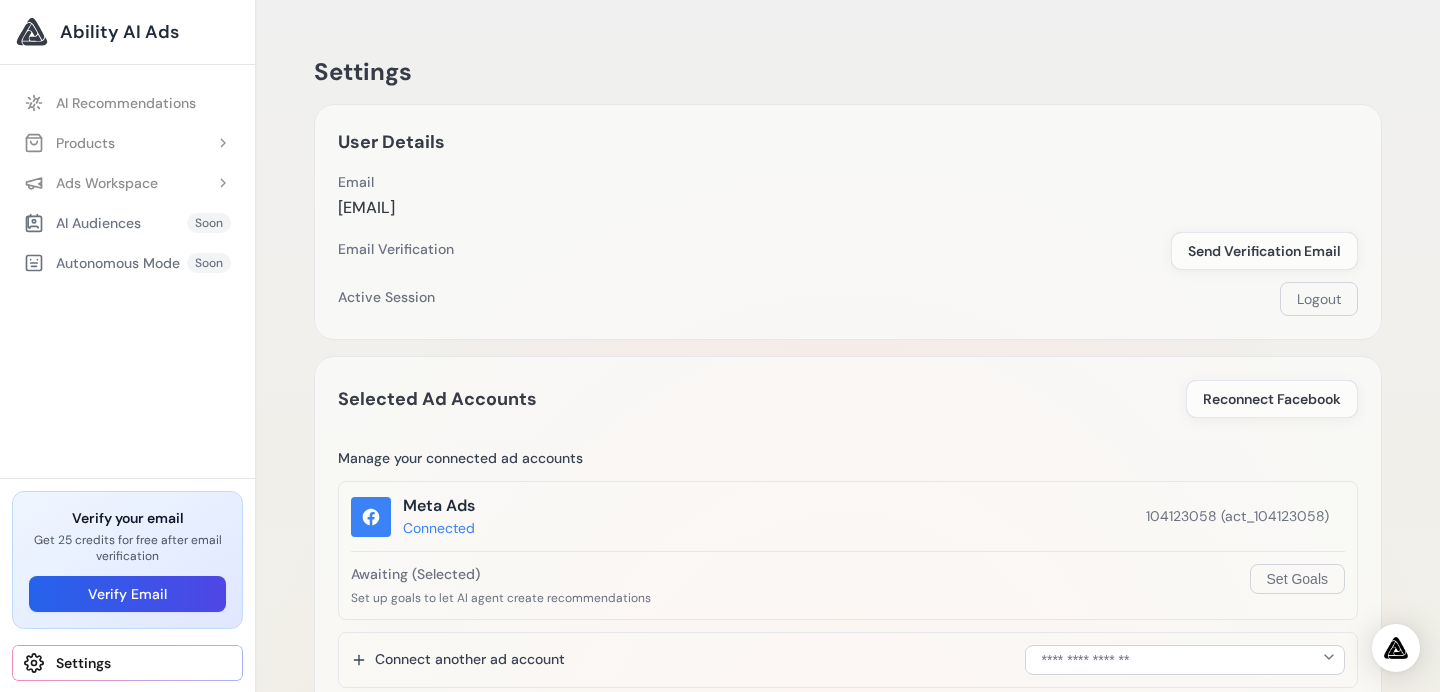 click on "AI Audiences
Soon" at bounding box center [127, 223] 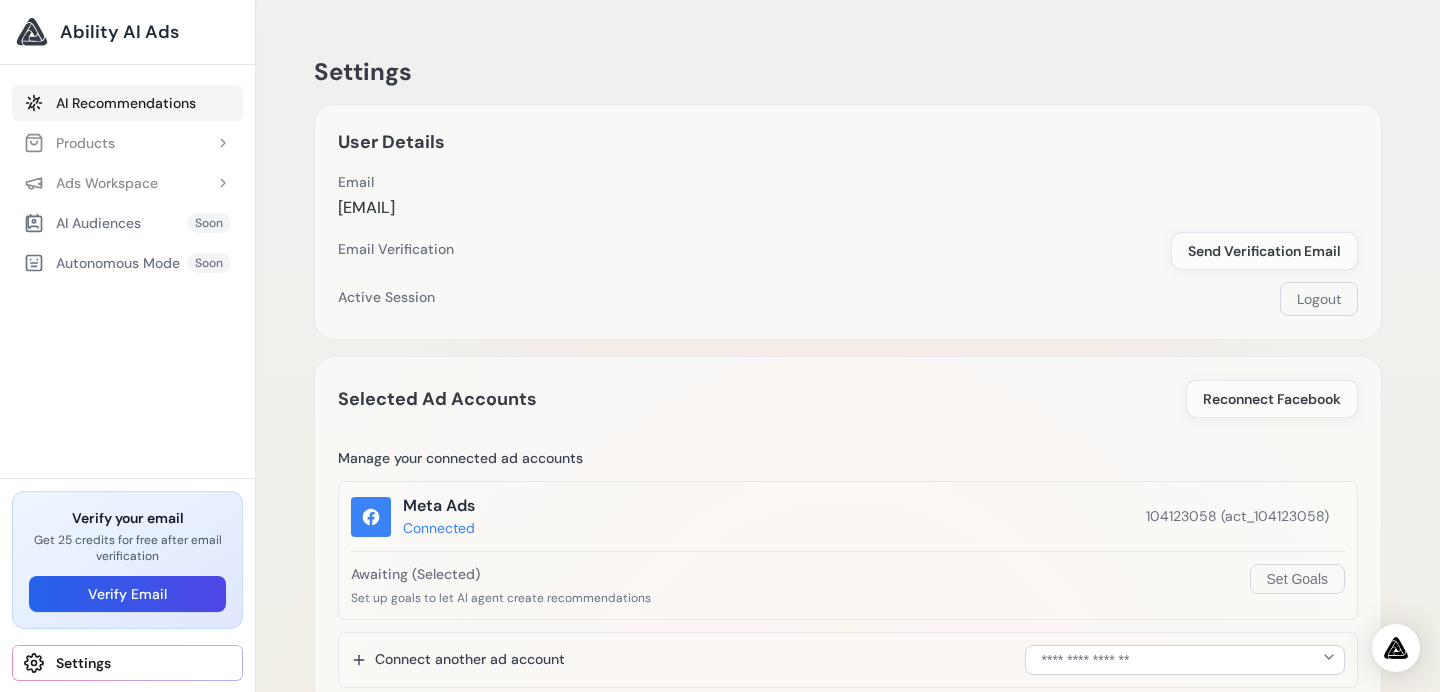 click on "AI Recommendations" at bounding box center [127, 103] 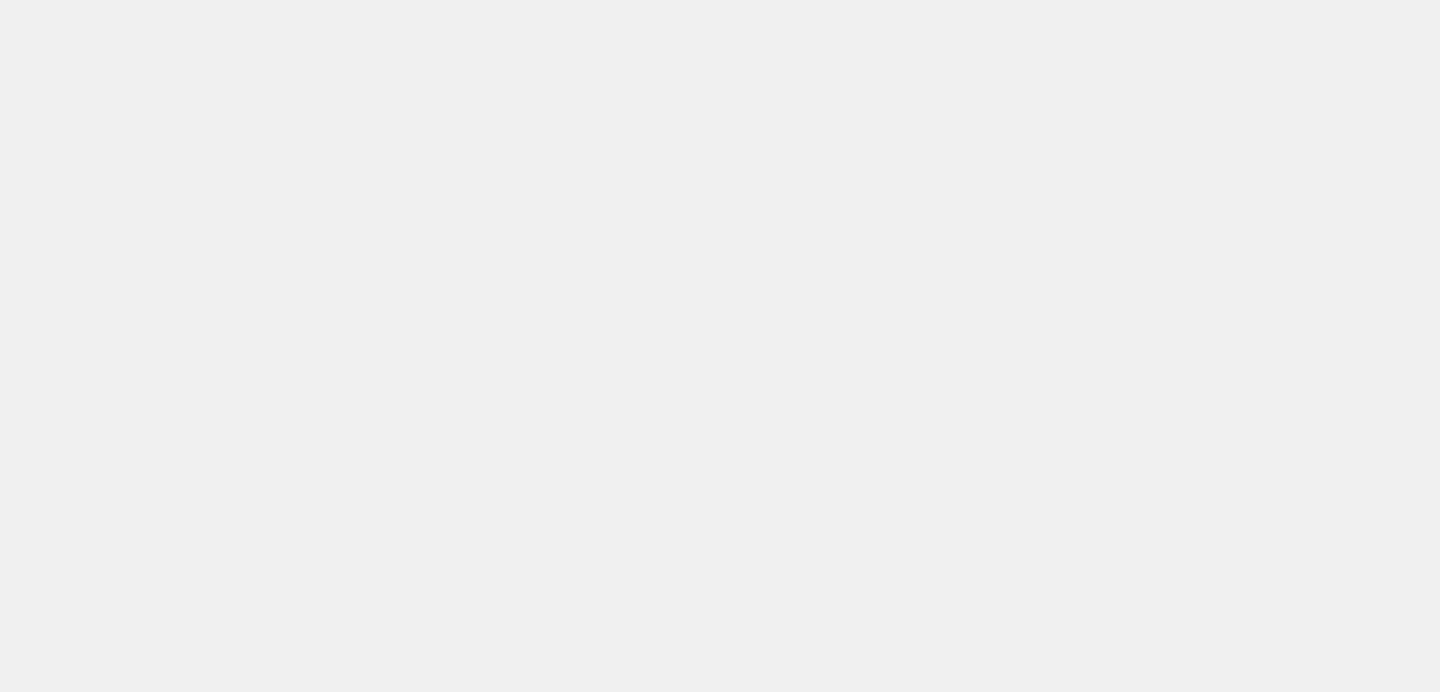 scroll, scrollTop: 0, scrollLeft: 0, axis: both 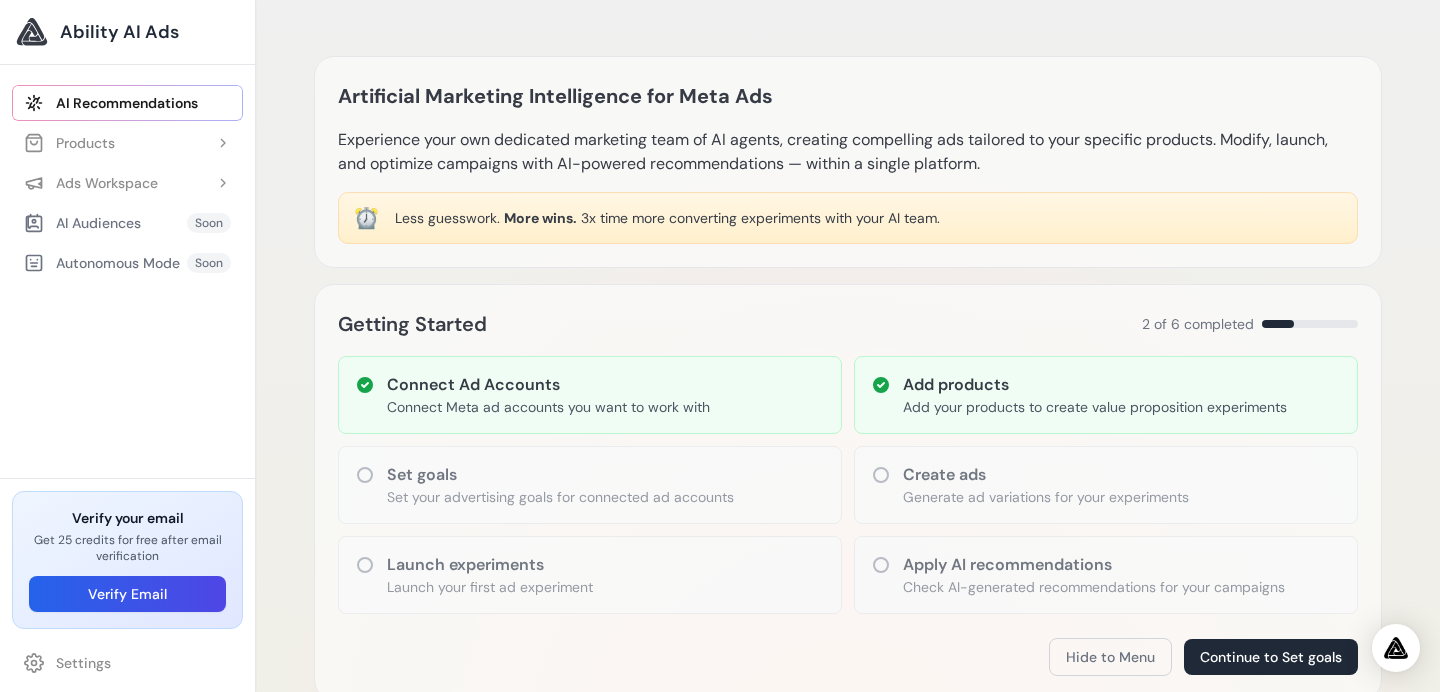 click on "Set goals" at bounding box center (560, 475) 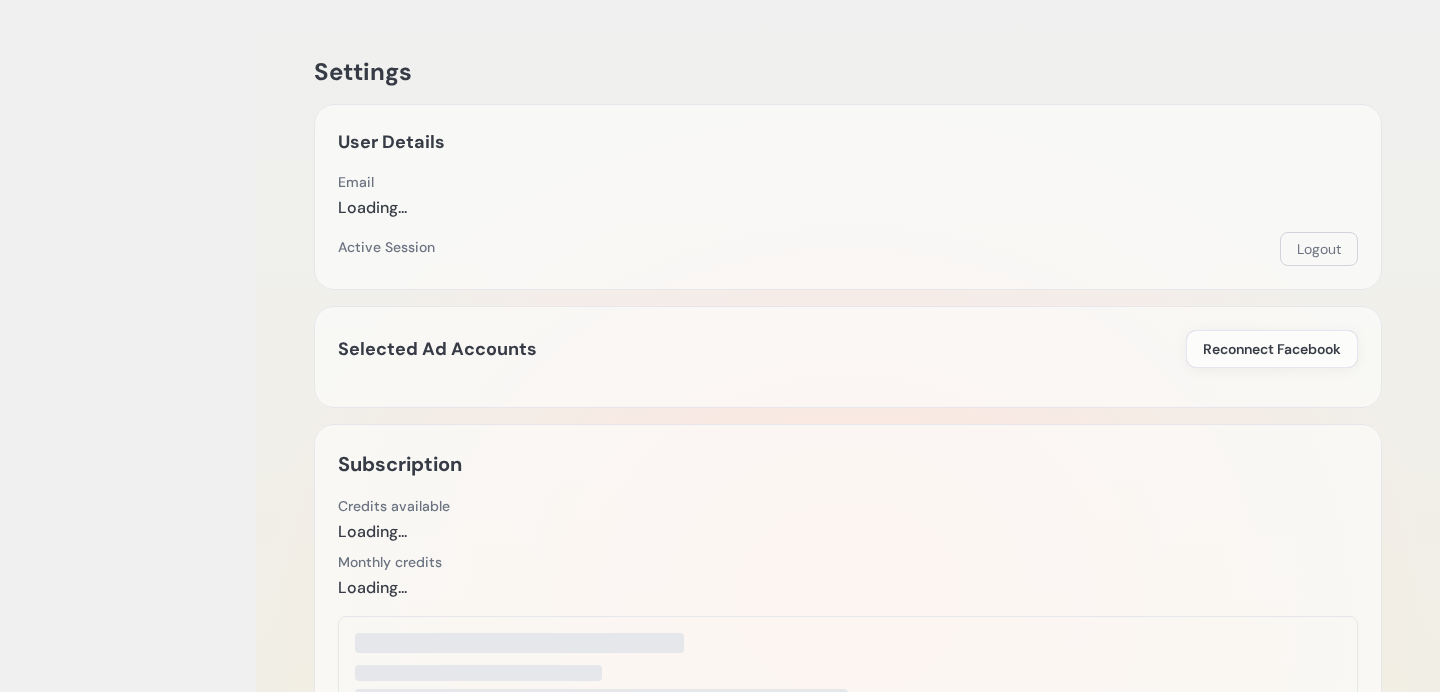 scroll, scrollTop: 0, scrollLeft: 0, axis: both 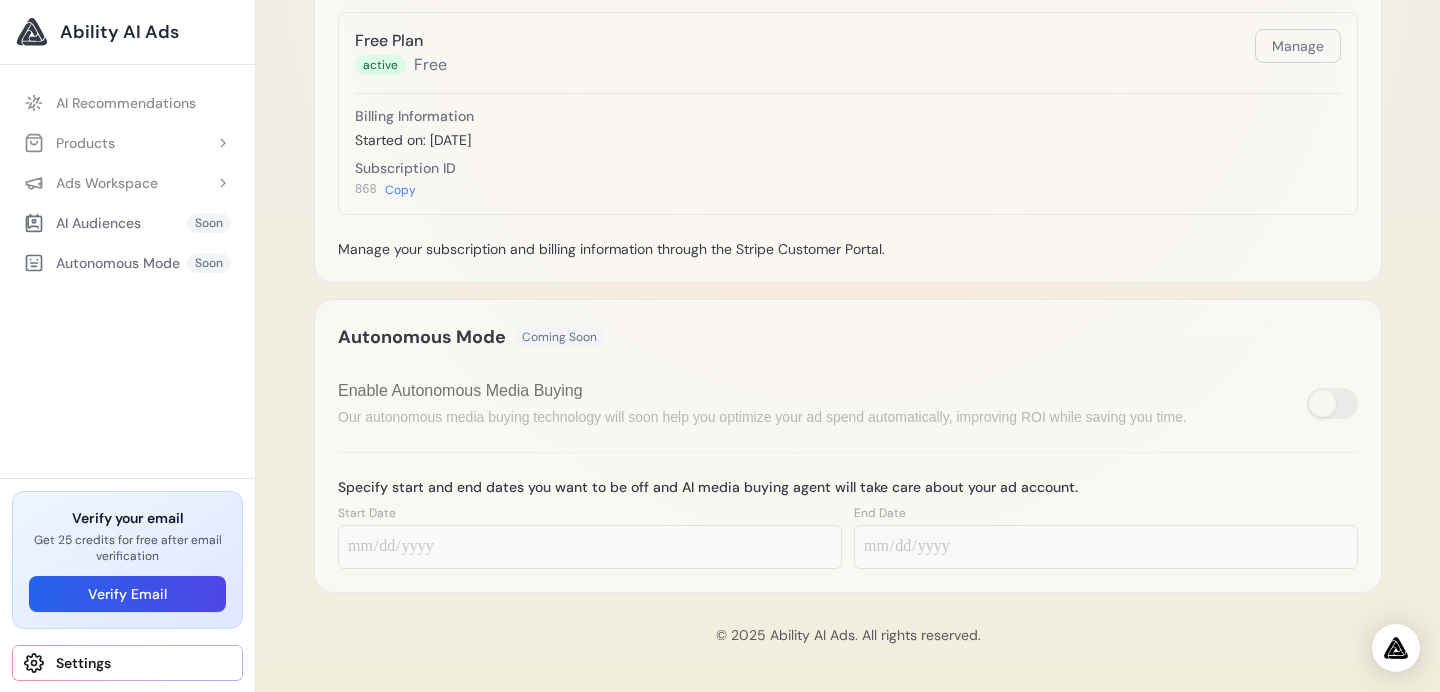 click at bounding box center (1332, 403) 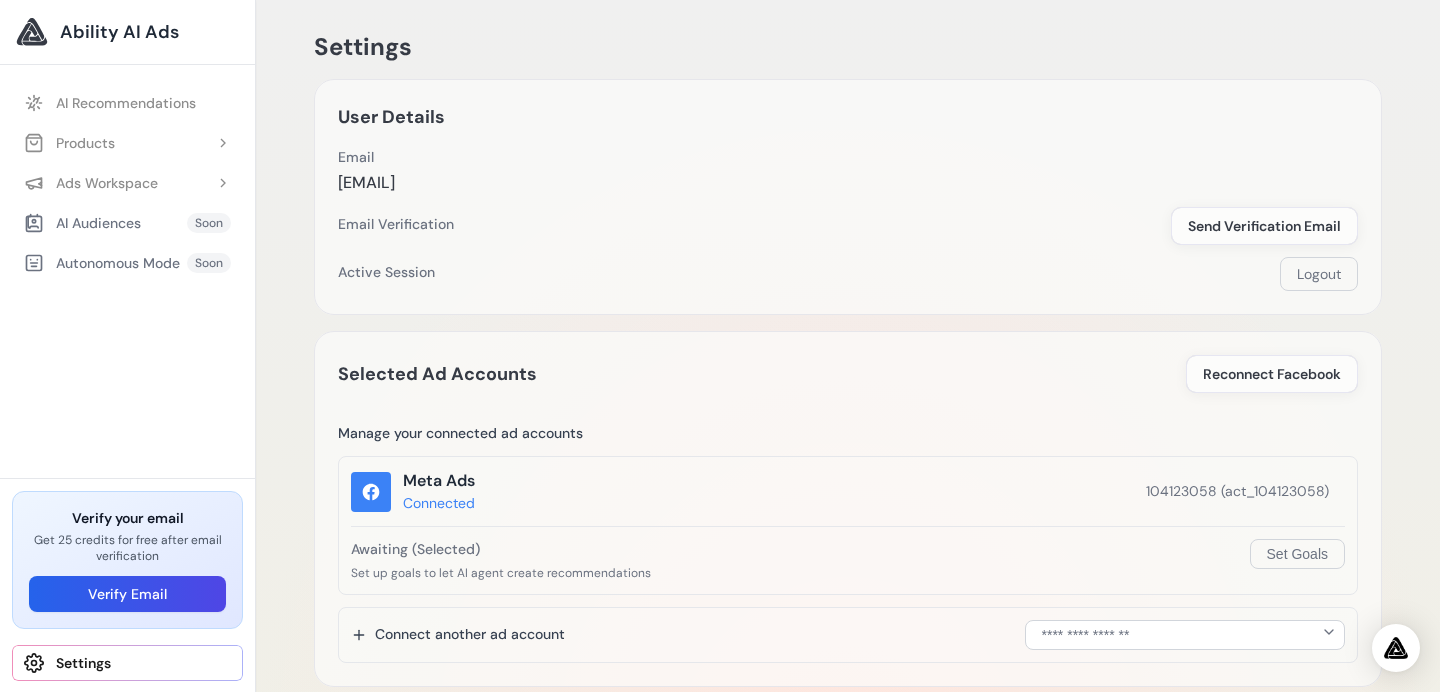 scroll, scrollTop: 20, scrollLeft: 0, axis: vertical 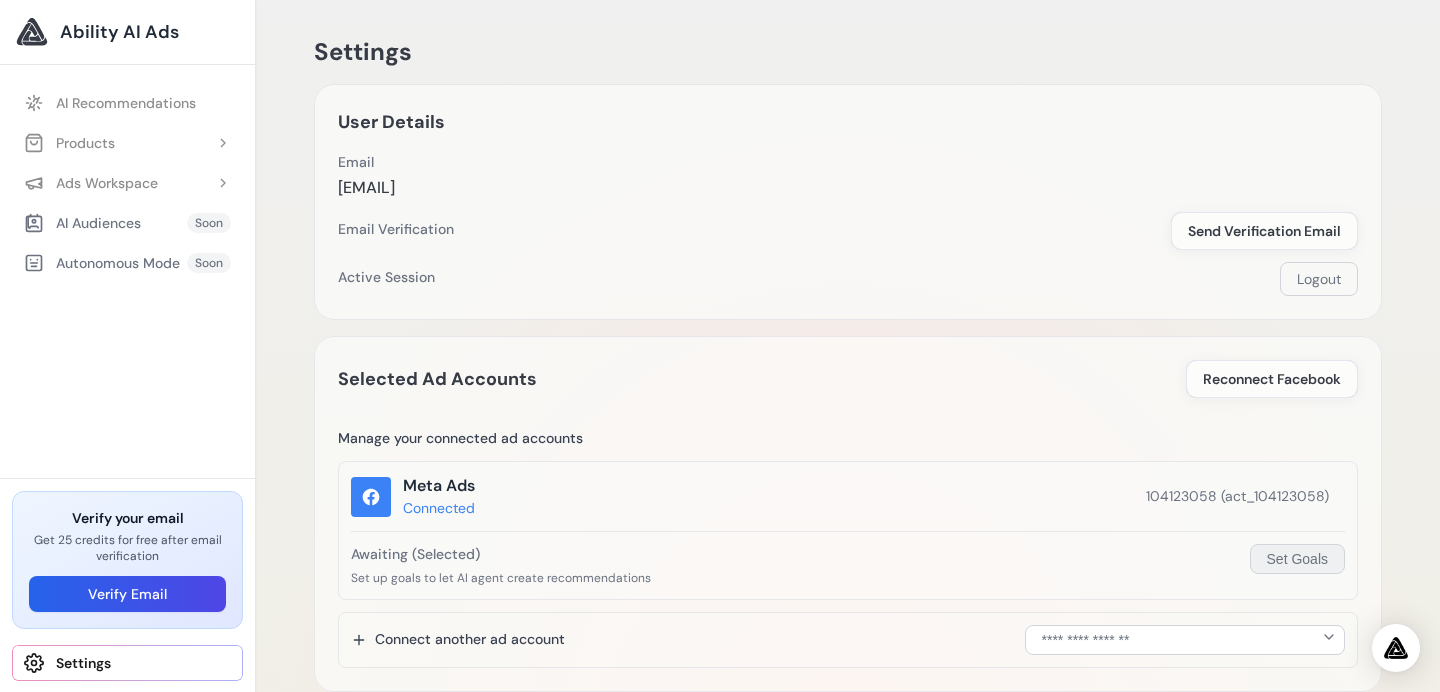 click on "Set Goals" at bounding box center [1297, 559] 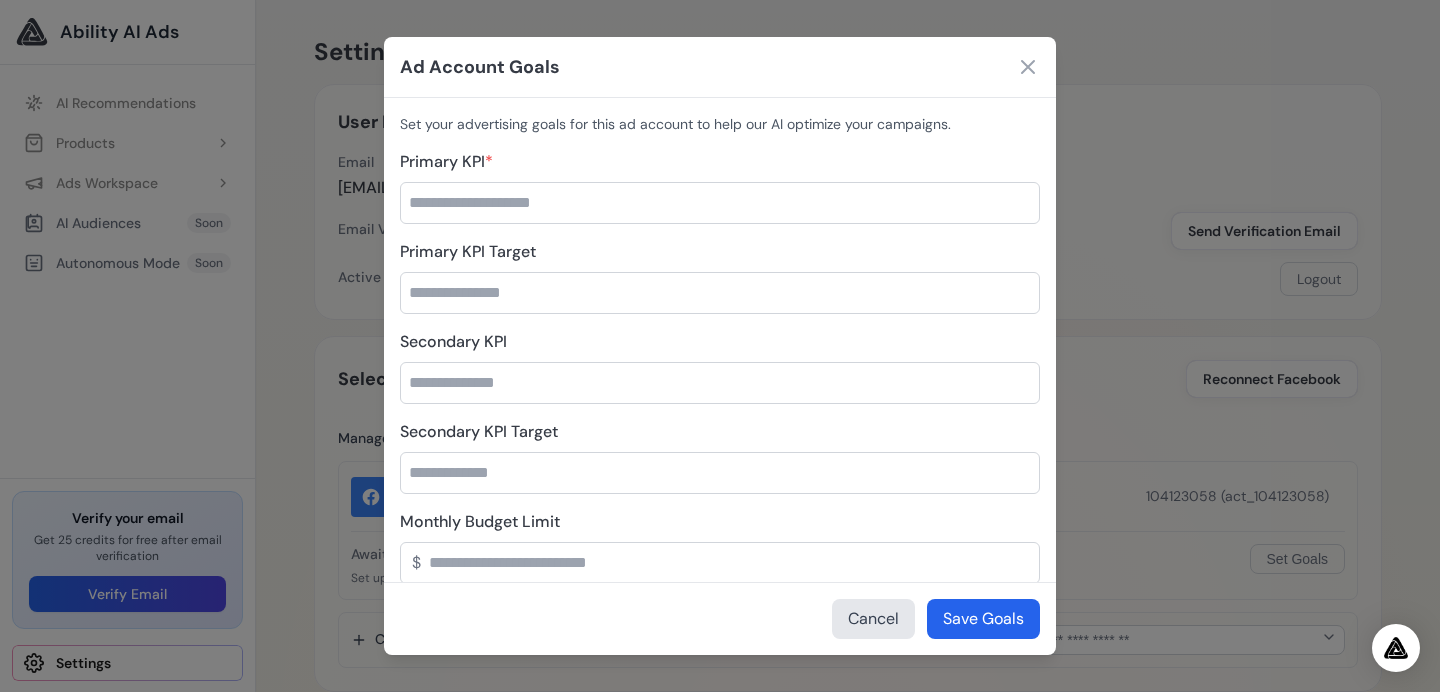 click on "Primary KPI  *" at bounding box center [720, 203] 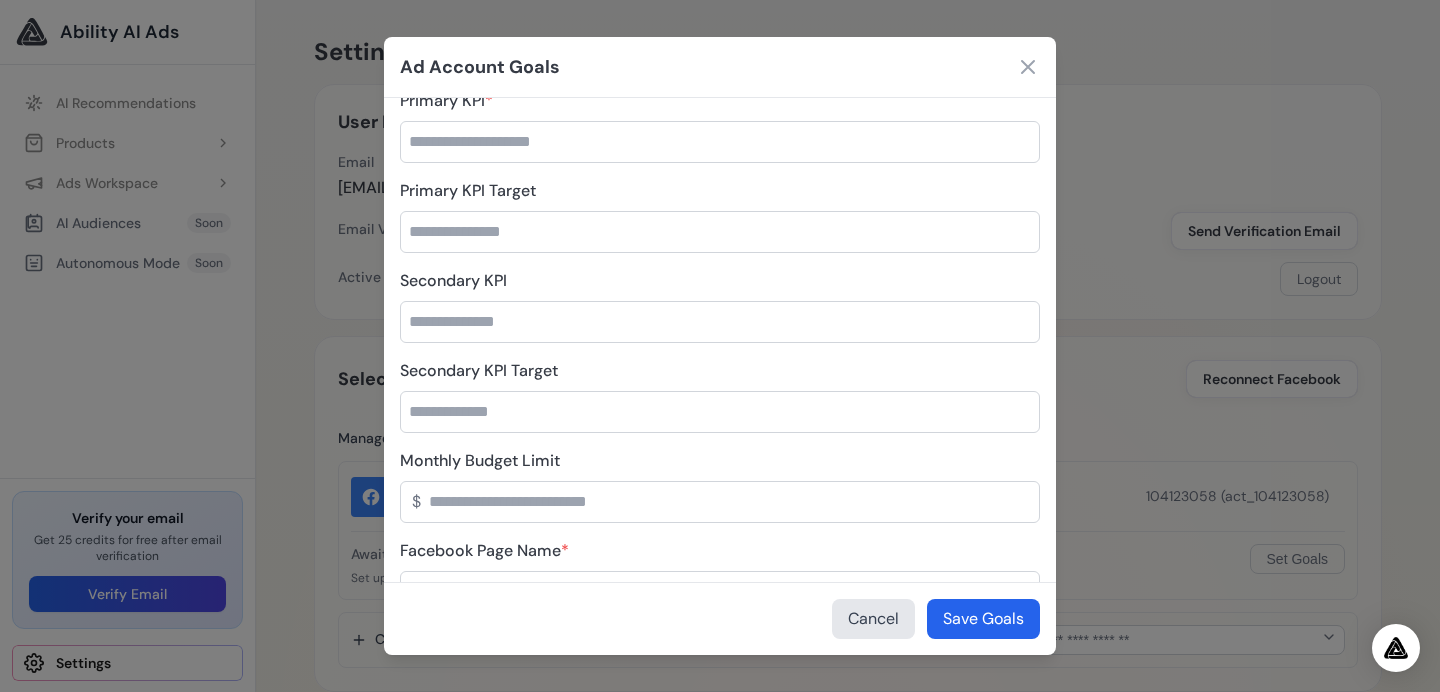 scroll, scrollTop: 0, scrollLeft: 0, axis: both 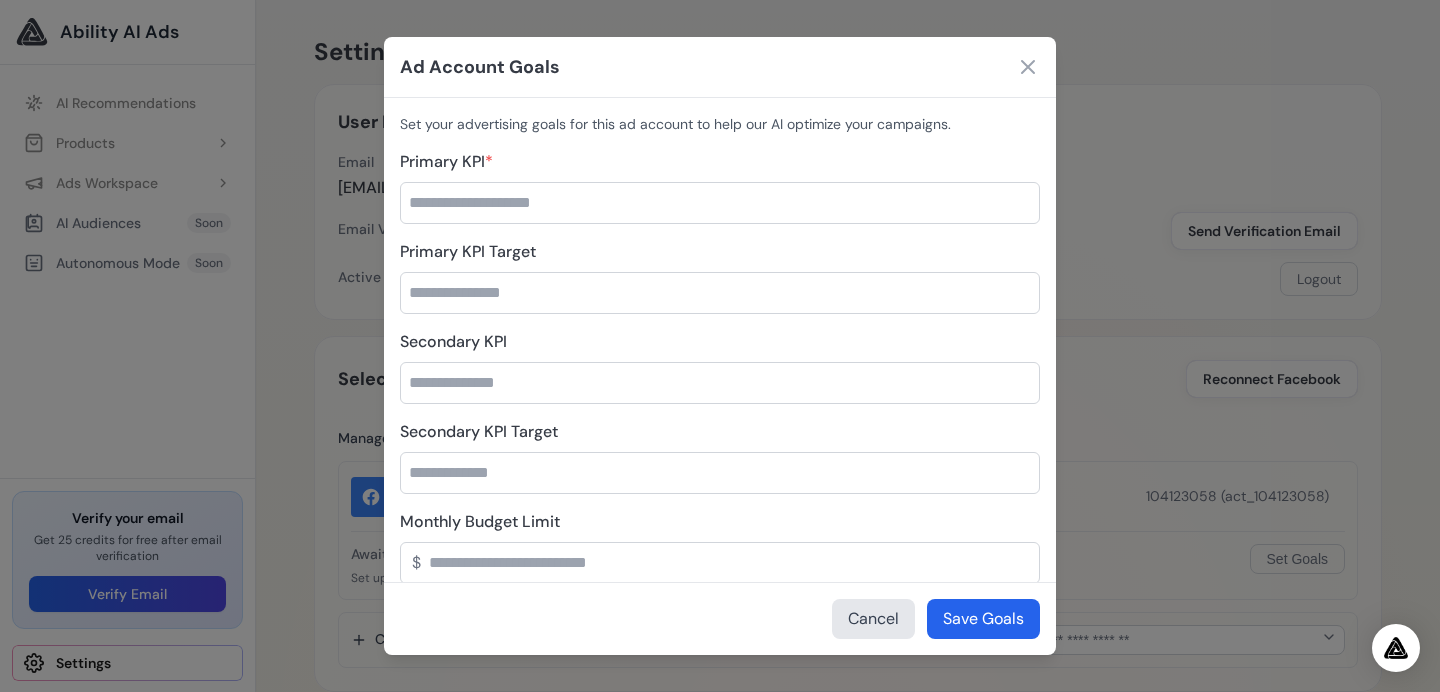 click on "Primary KPI Target" at bounding box center [720, 293] 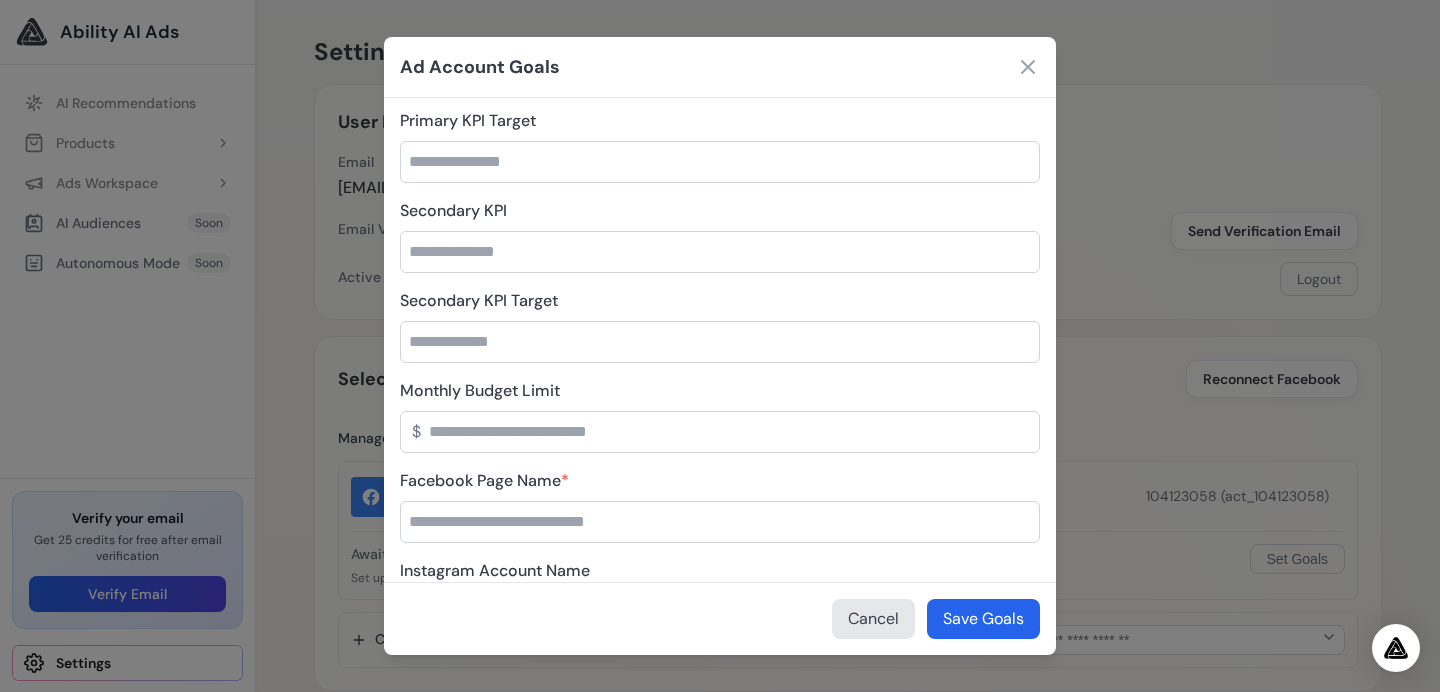 scroll, scrollTop: 129, scrollLeft: 0, axis: vertical 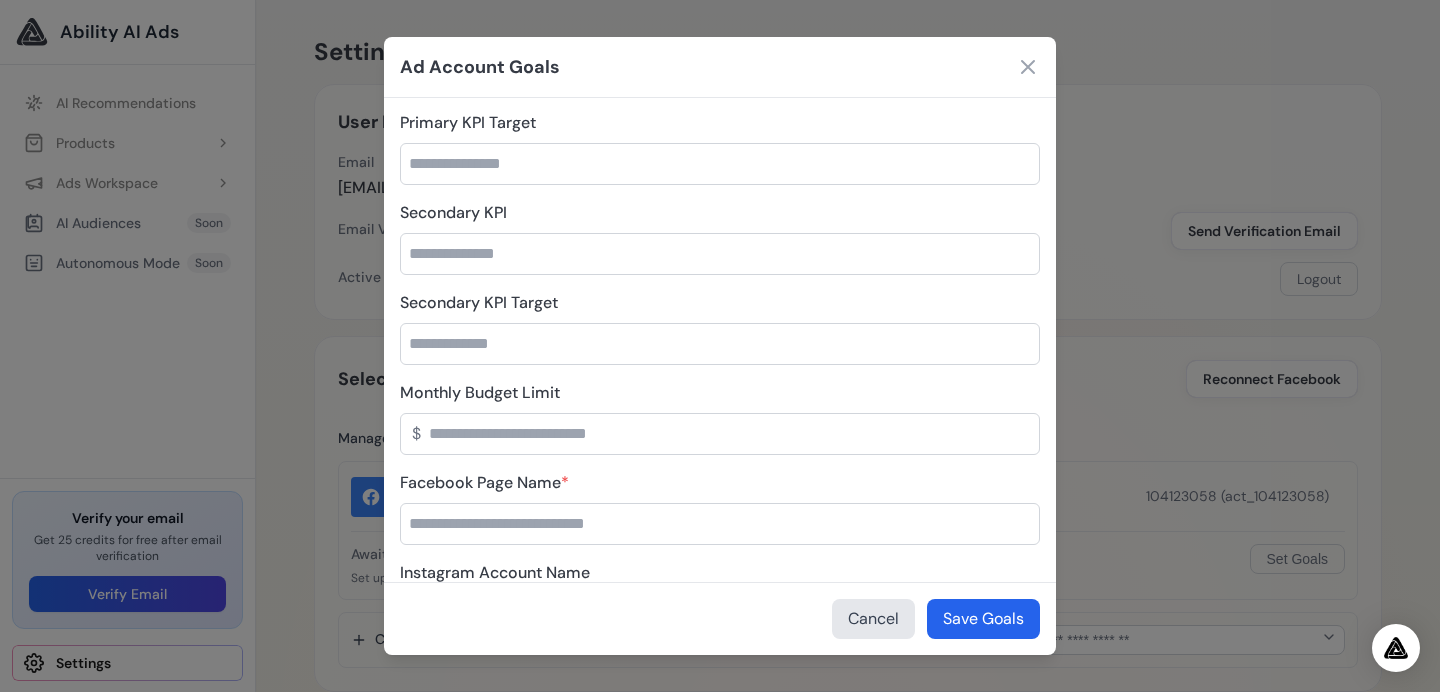 click on "Monthly Budget Limit" at bounding box center [720, 434] 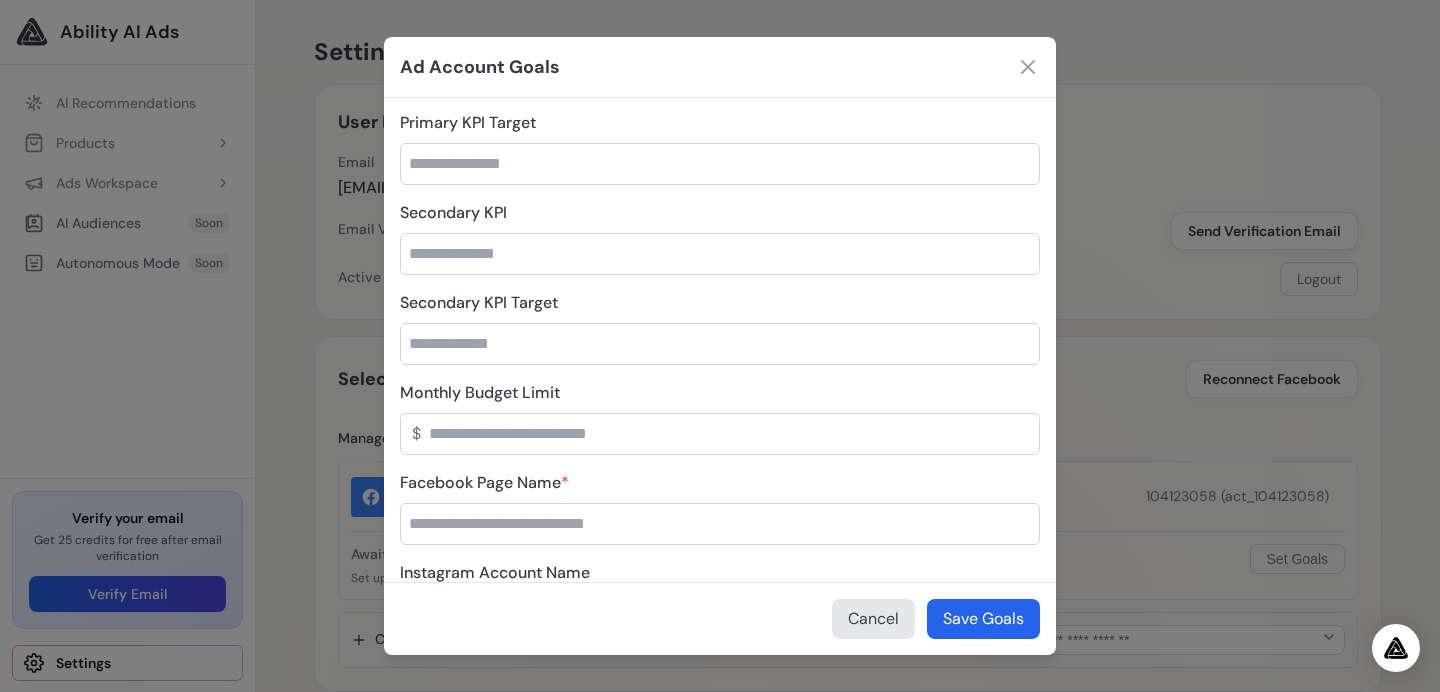type on "**" 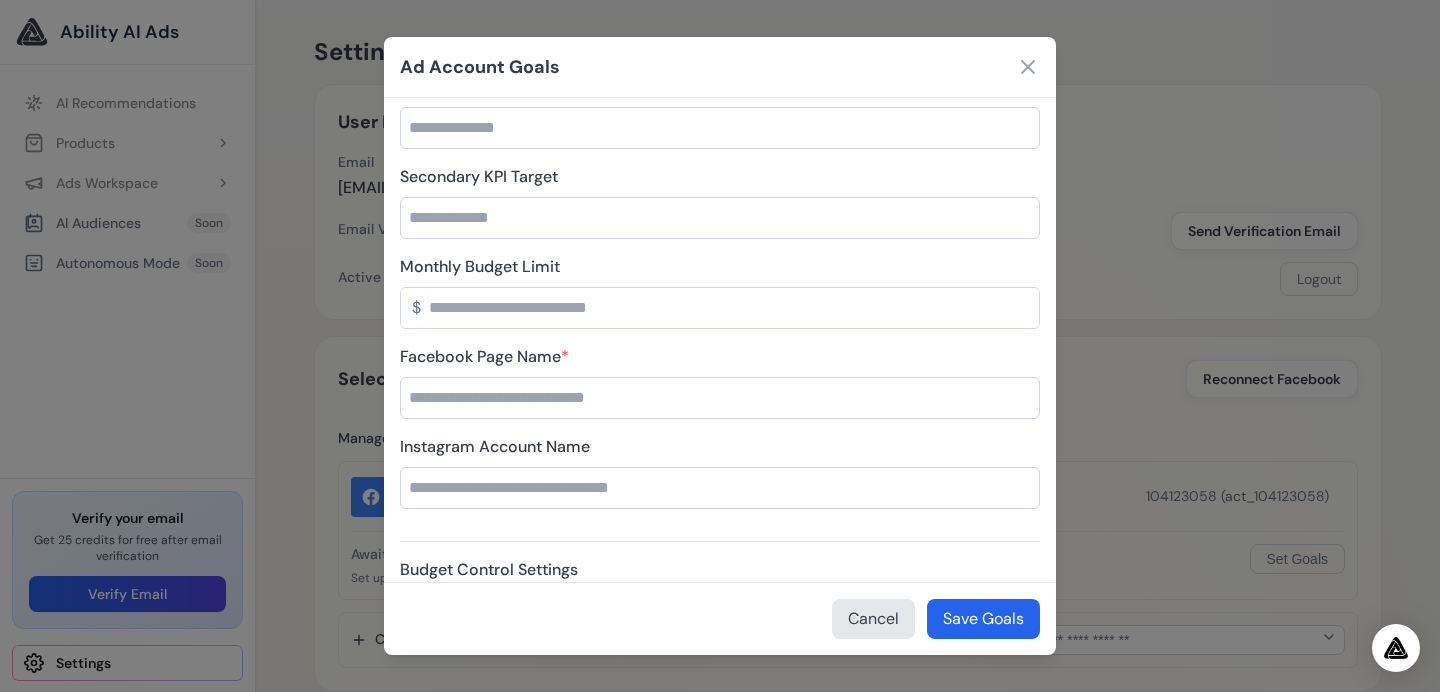 scroll, scrollTop: 265, scrollLeft: 0, axis: vertical 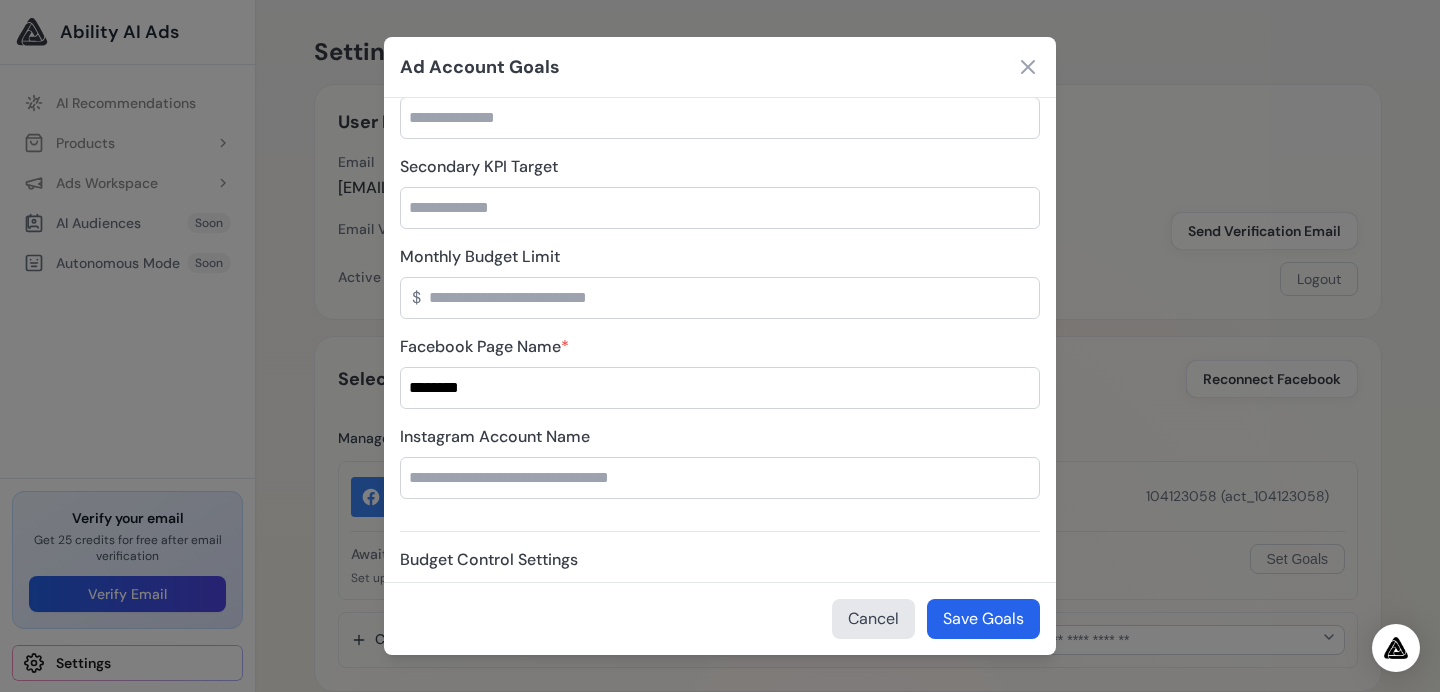 type on "********" 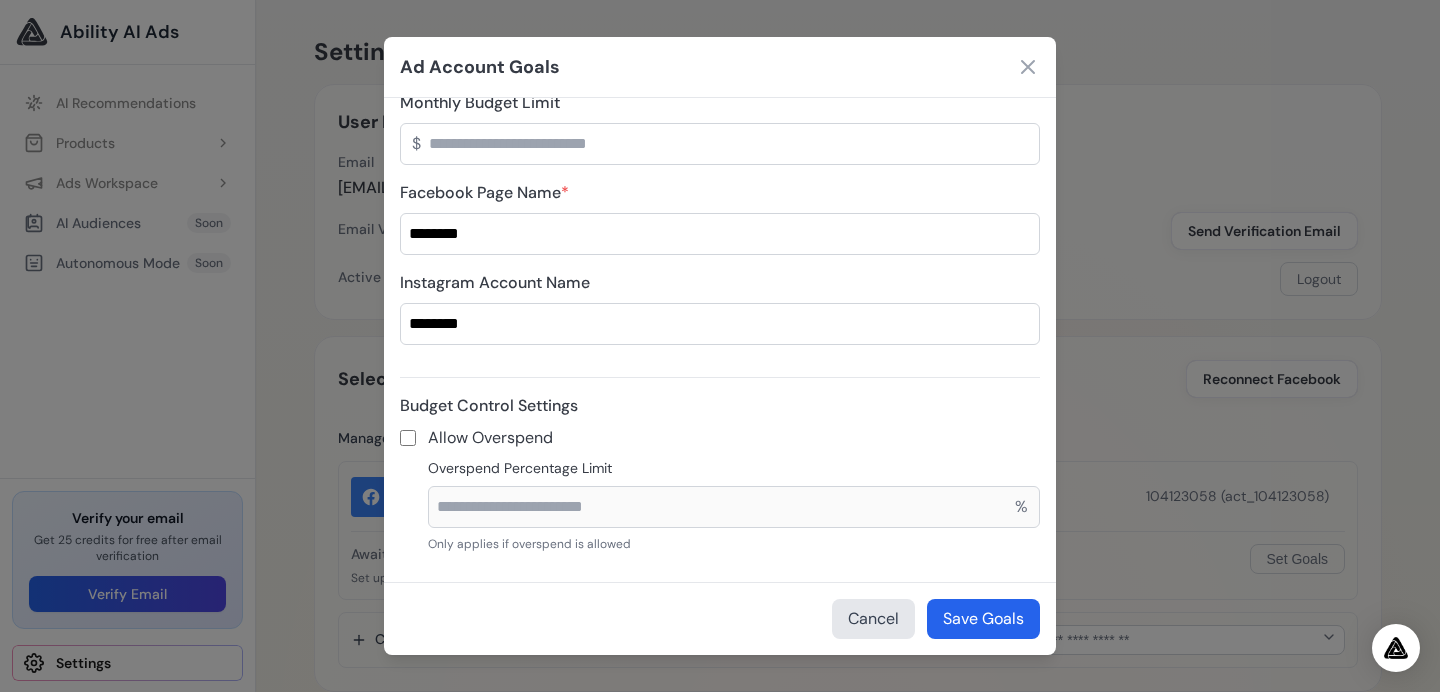 scroll, scrollTop: 546, scrollLeft: 0, axis: vertical 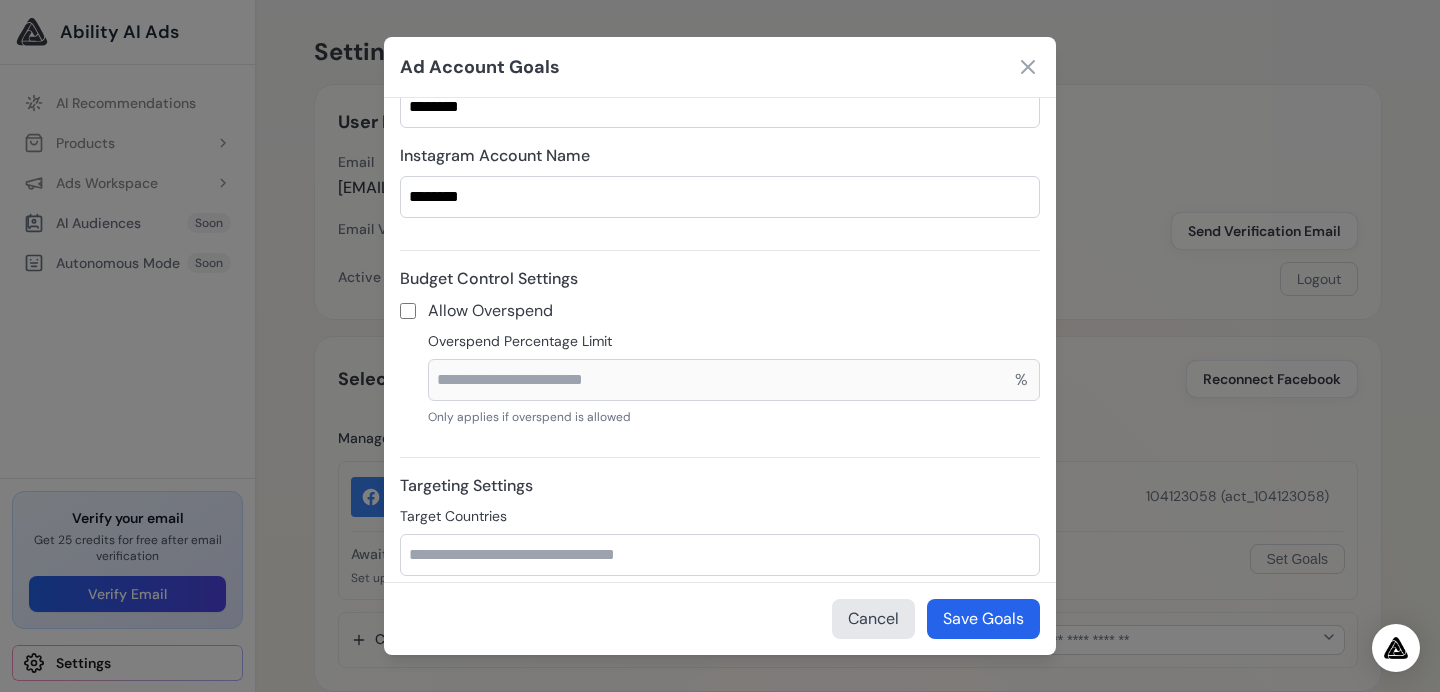 type on "********" 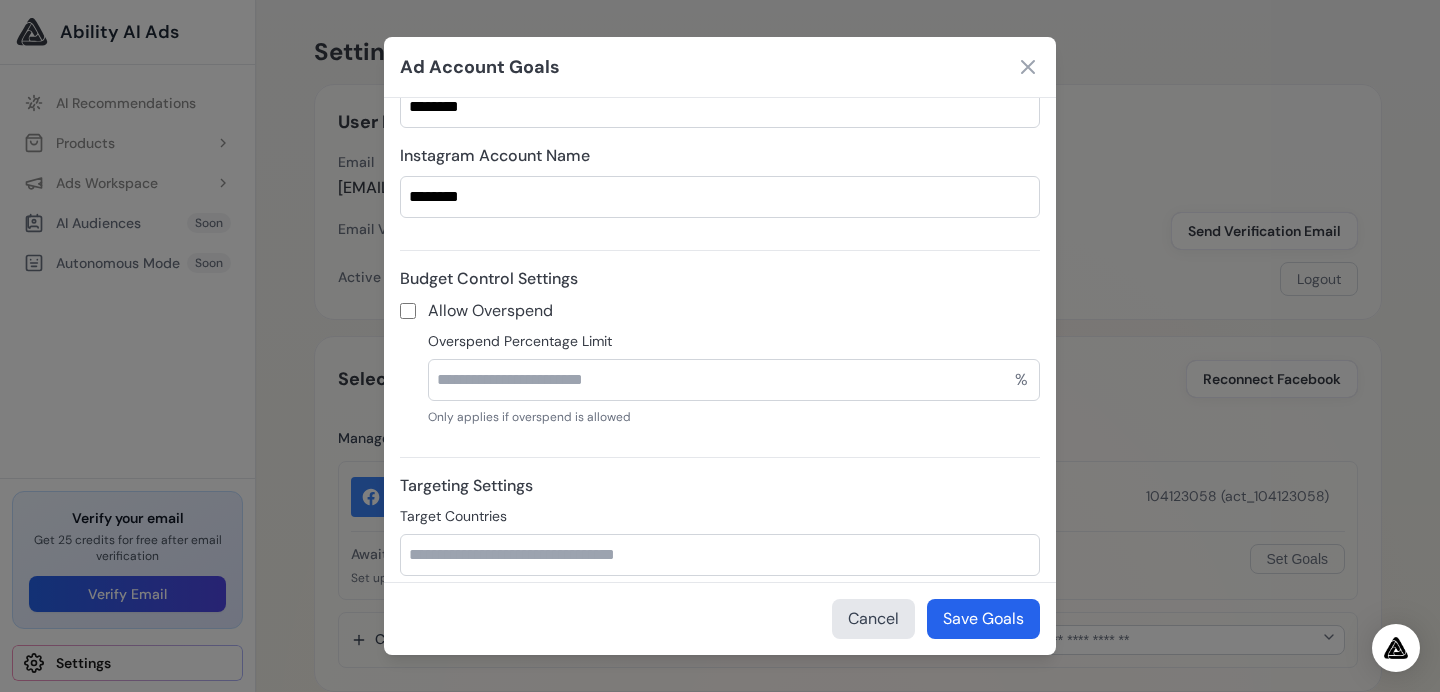 click on "Overspend Percentage Limit" at bounding box center (734, 380) 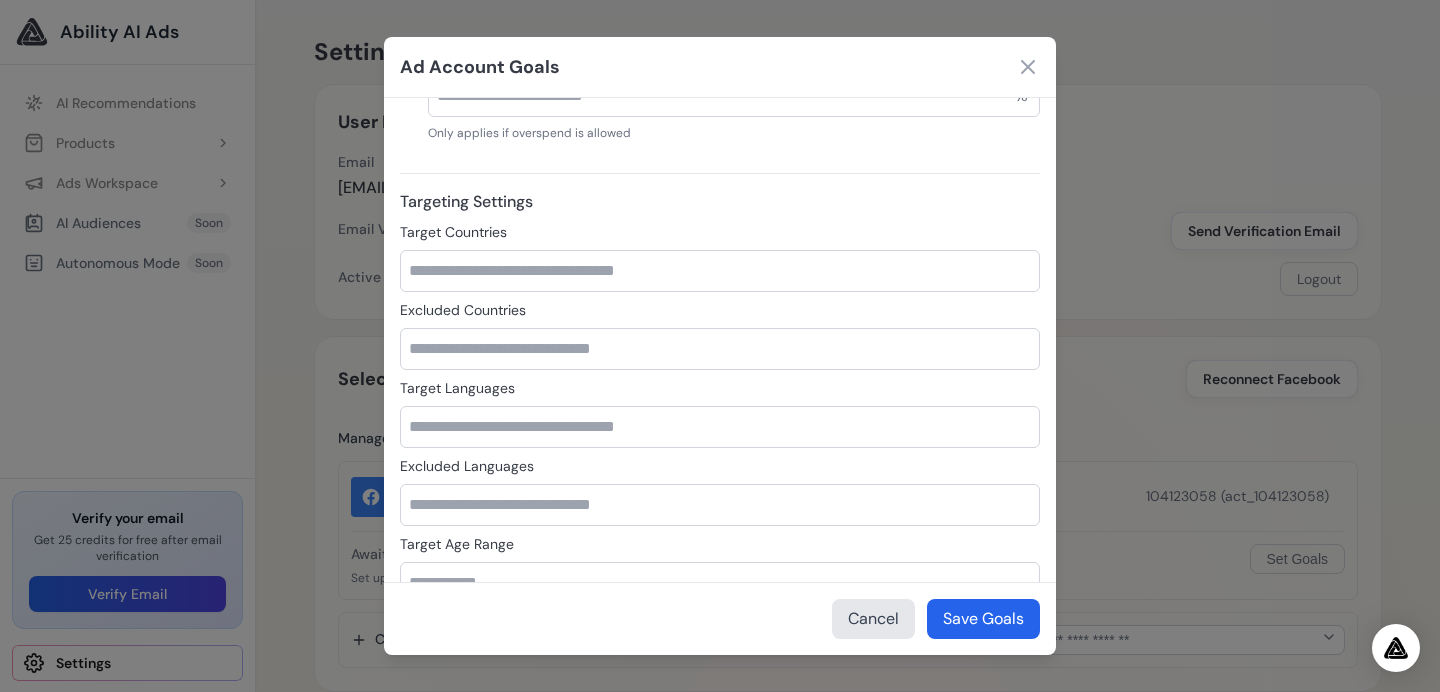 scroll, scrollTop: 832, scrollLeft: 0, axis: vertical 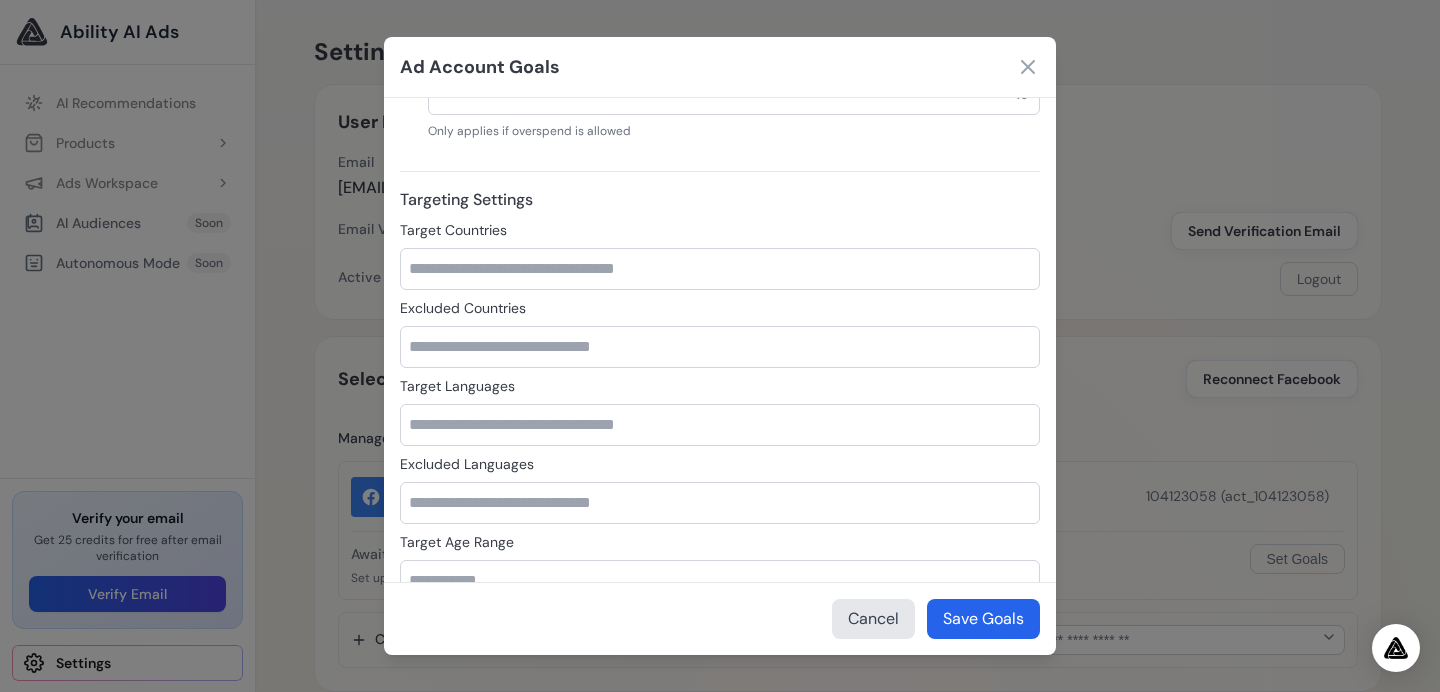 click on "Target Countries" at bounding box center [720, 269] 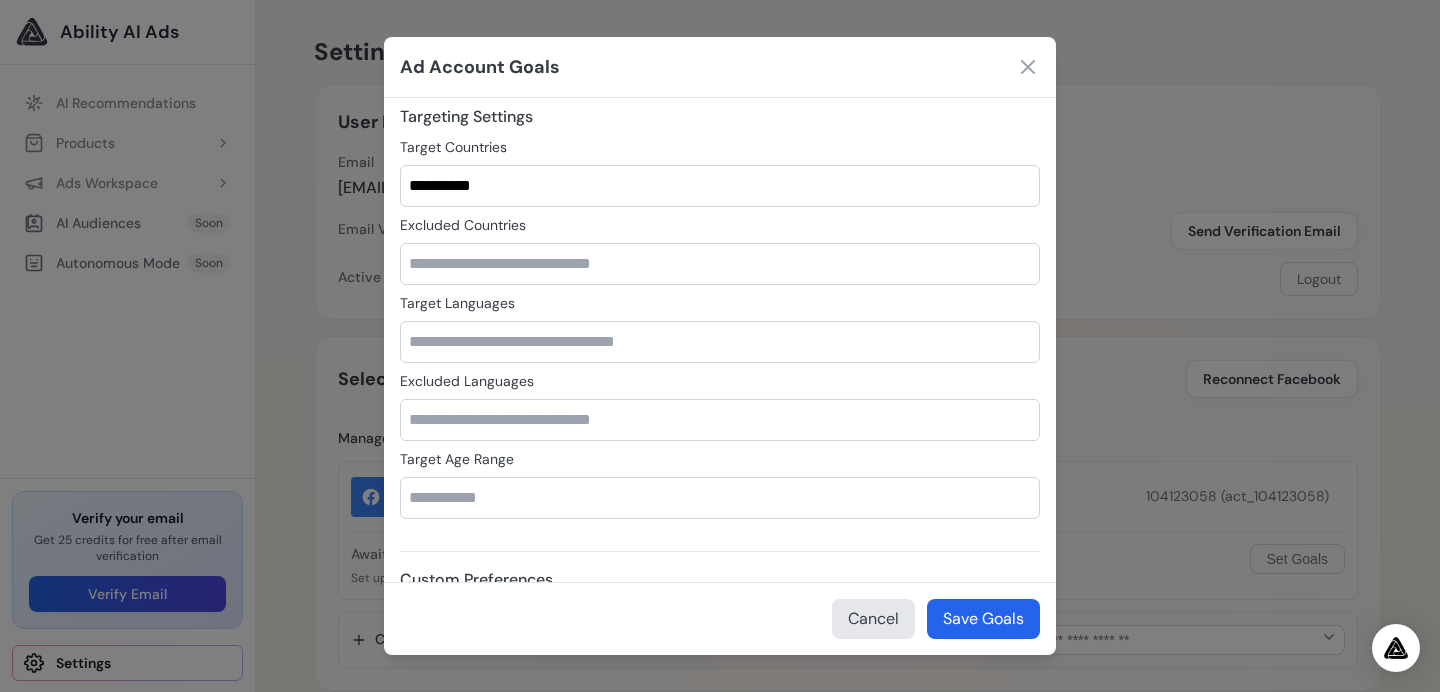 scroll, scrollTop: 916, scrollLeft: 0, axis: vertical 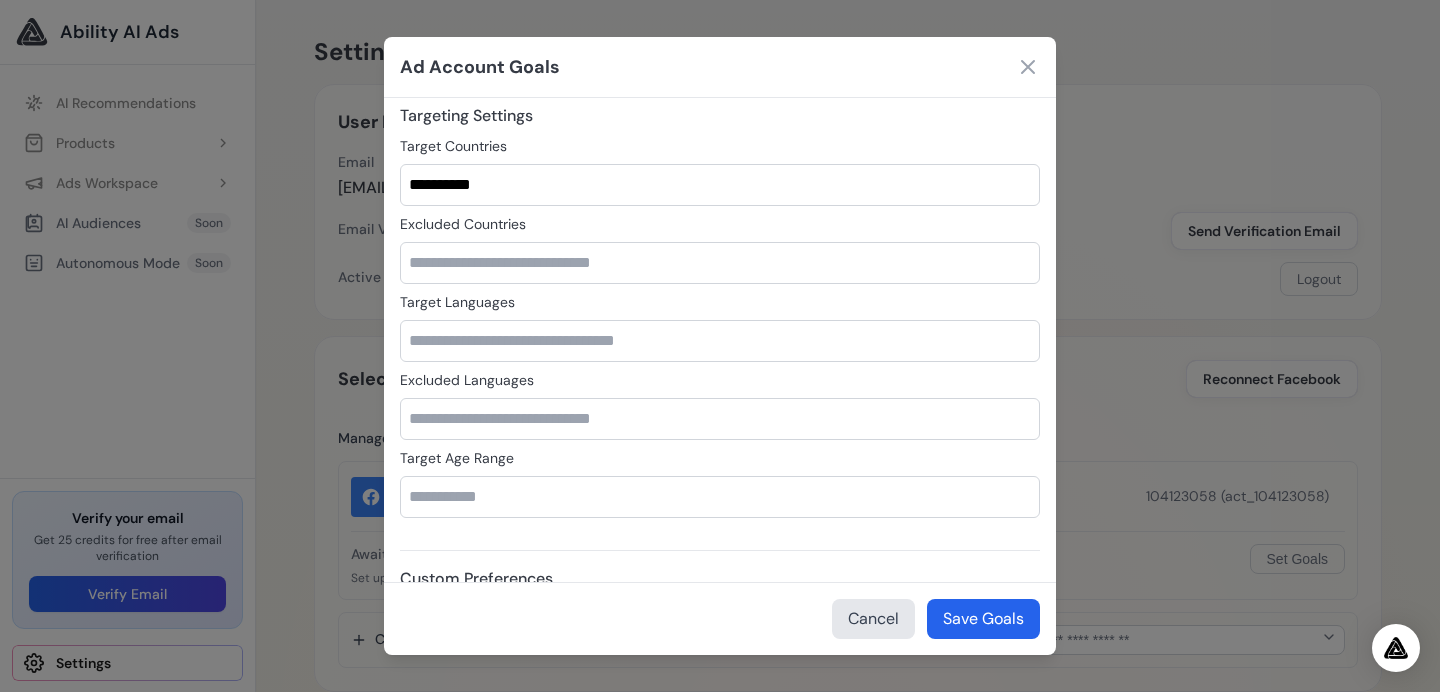 type on "**********" 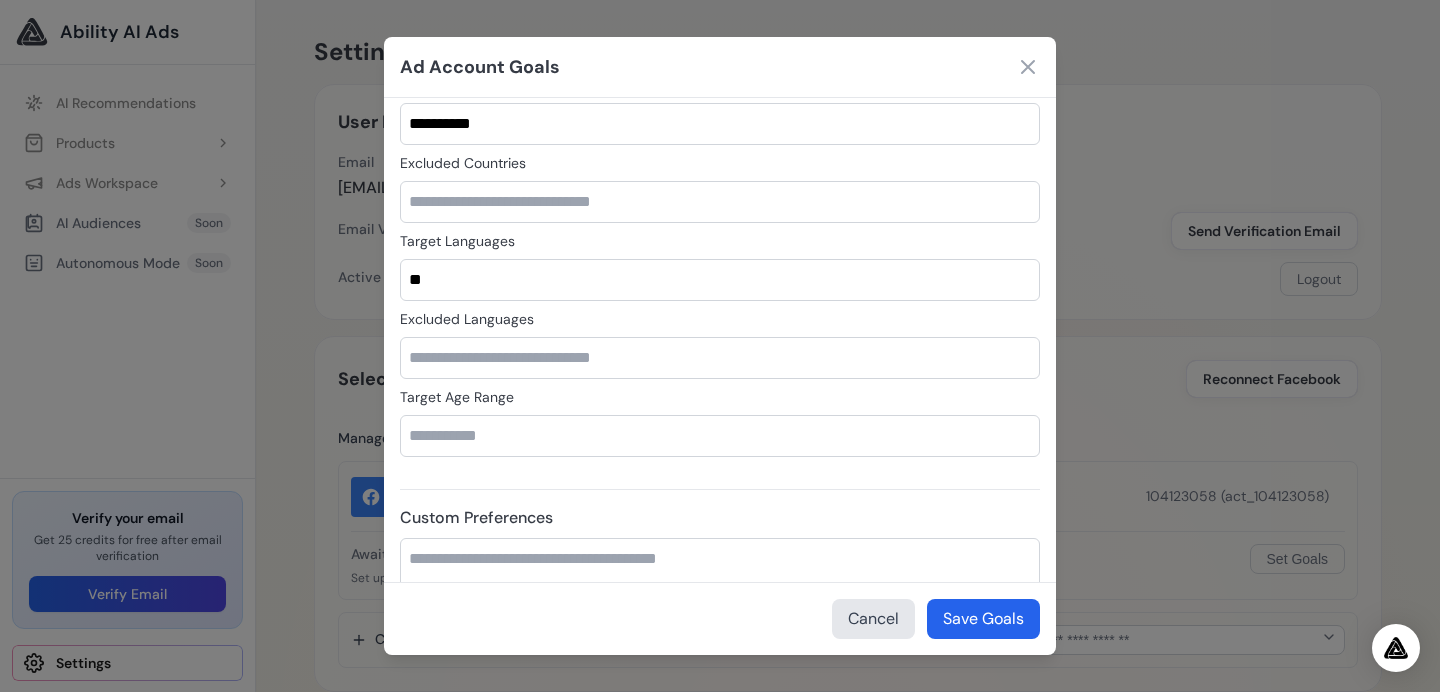 scroll, scrollTop: 980, scrollLeft: 0, axis: vertical 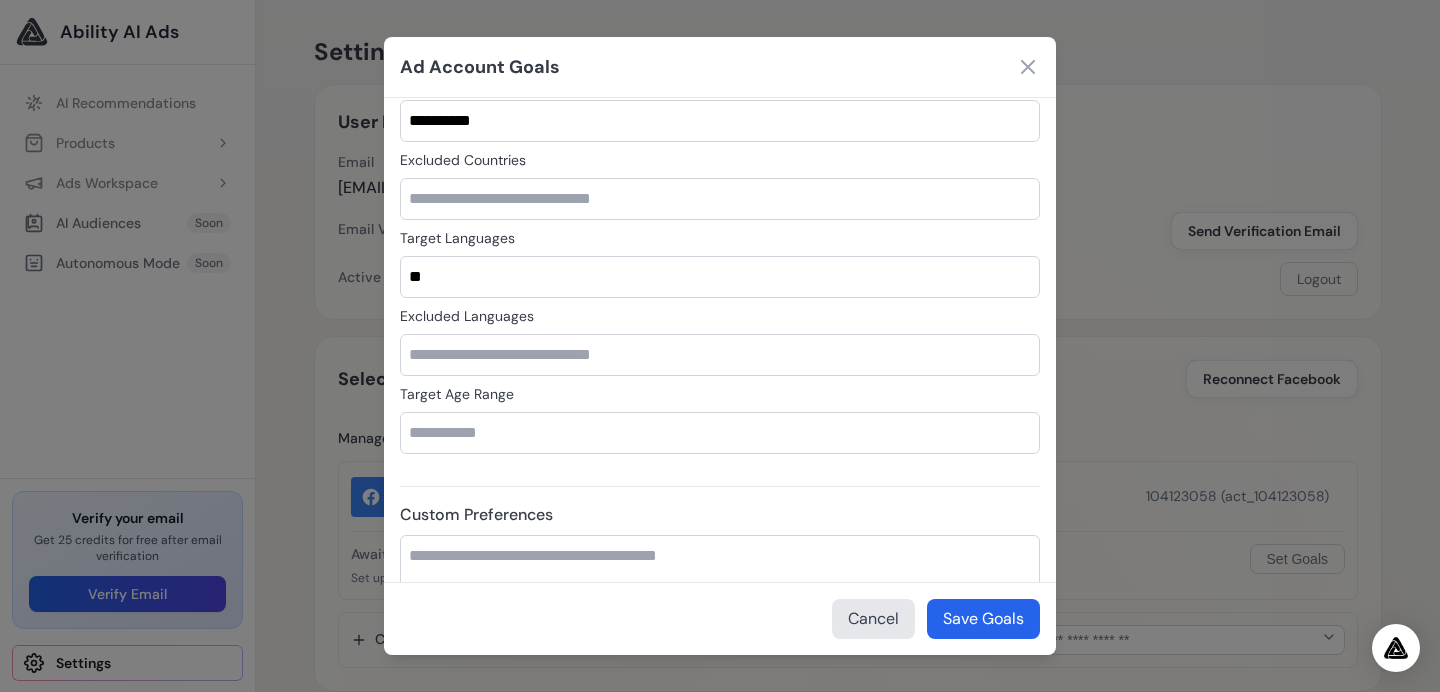 type on "**" 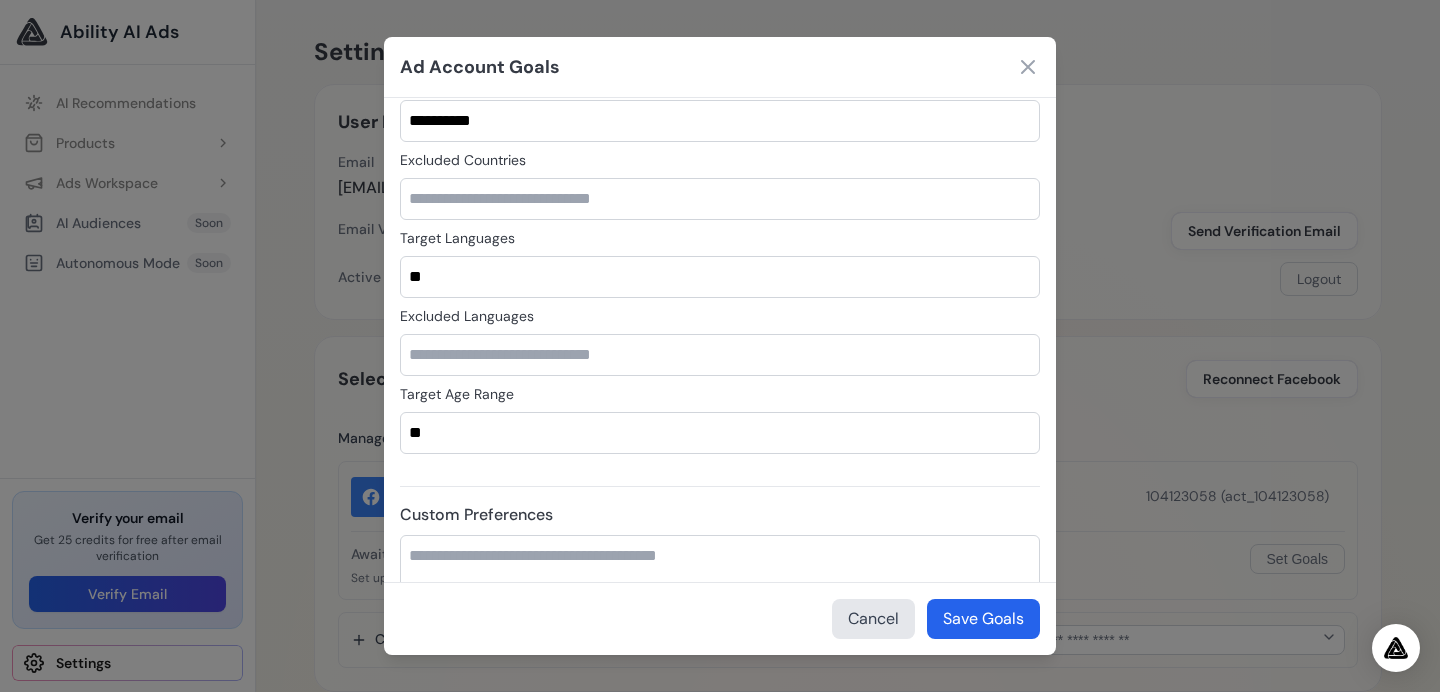 type on "*" 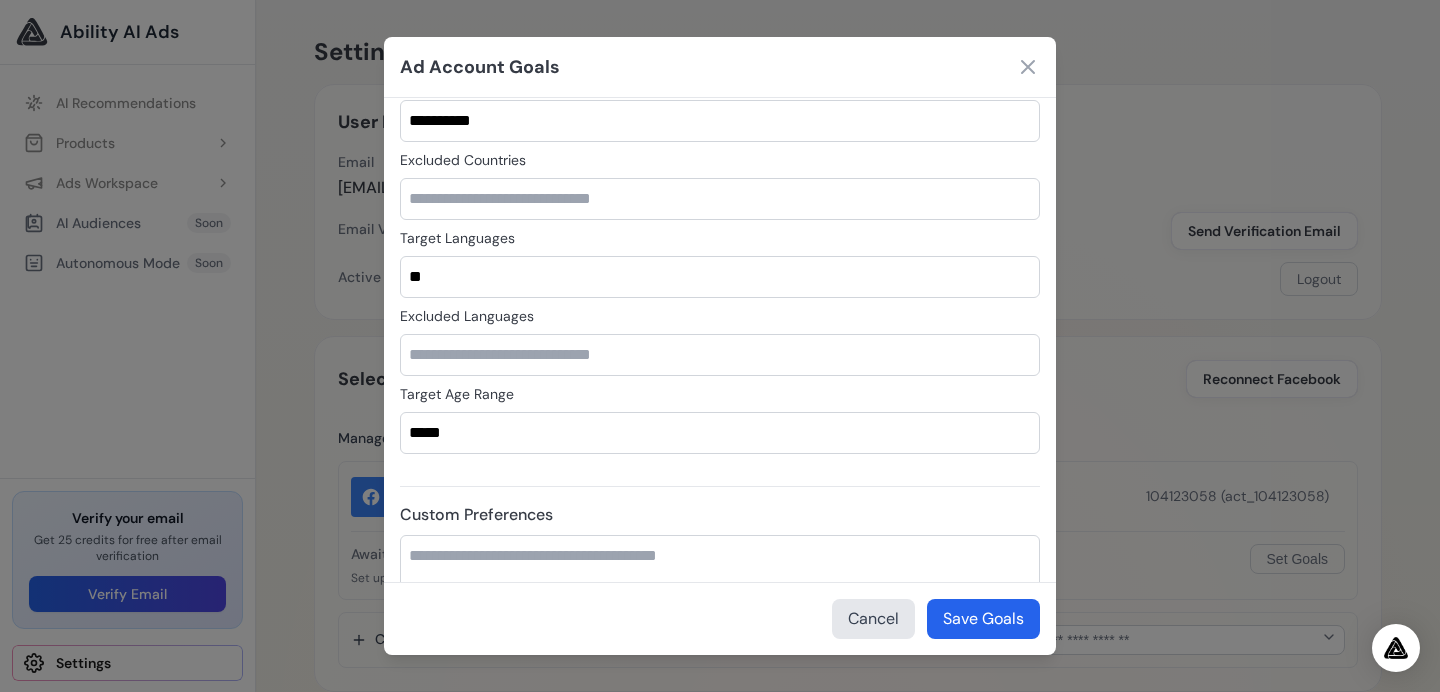 scroll, scrollTop: 1045, scrollLeft: 0, axis: vertical 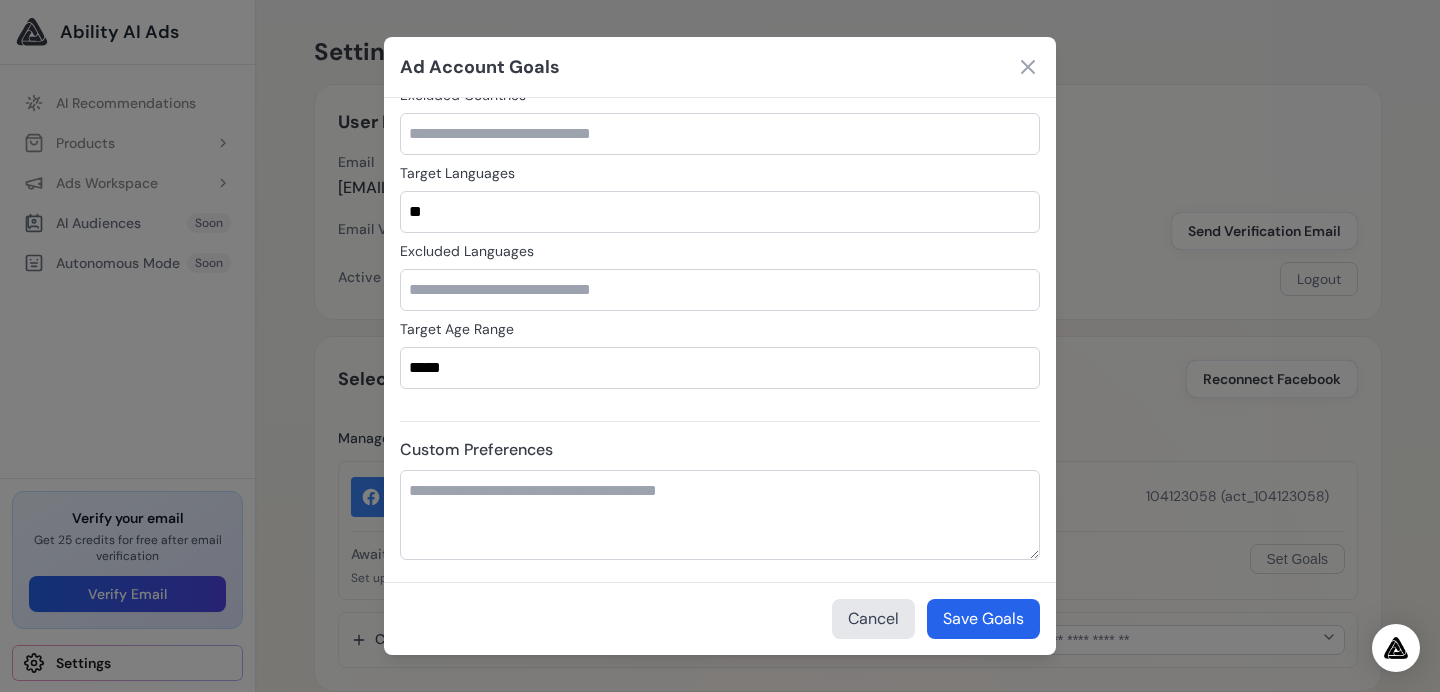 type on "*****" 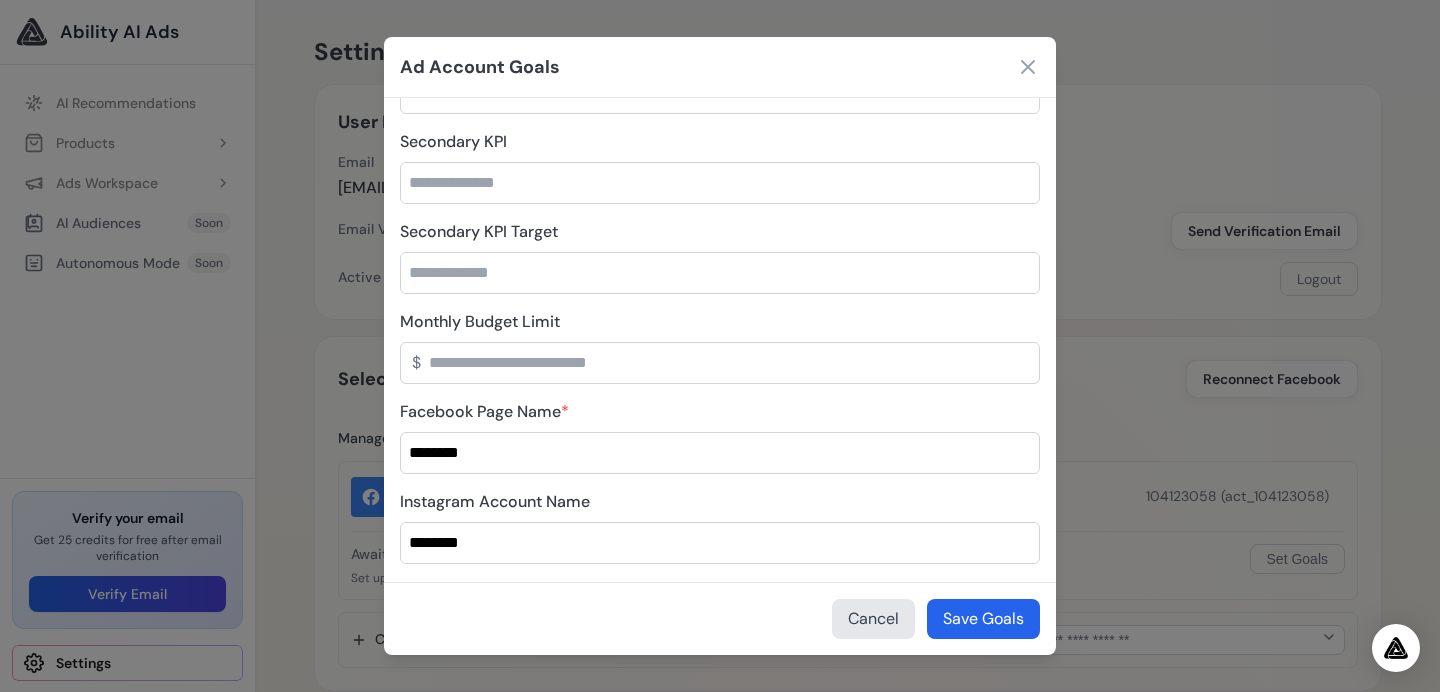 scroll, scrollTop: 0, scrollLeft: 0, axis: both 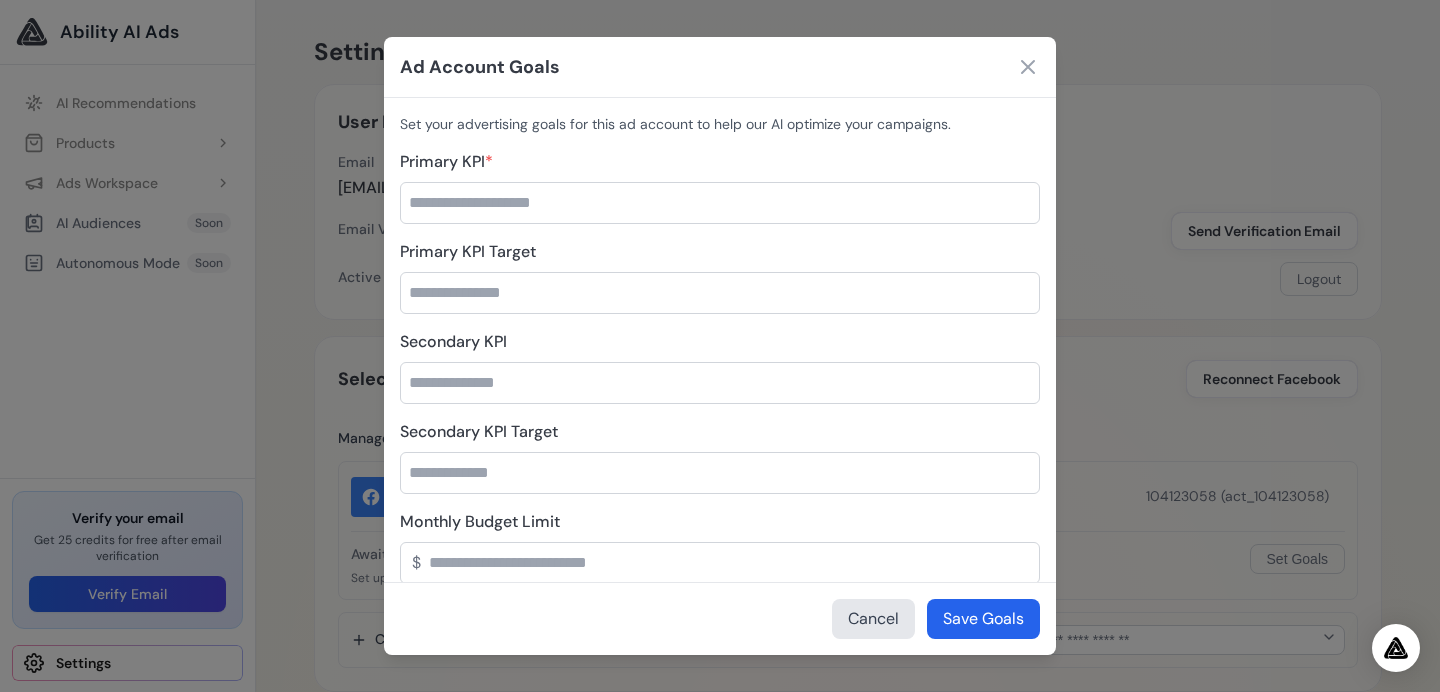 type on "**********" 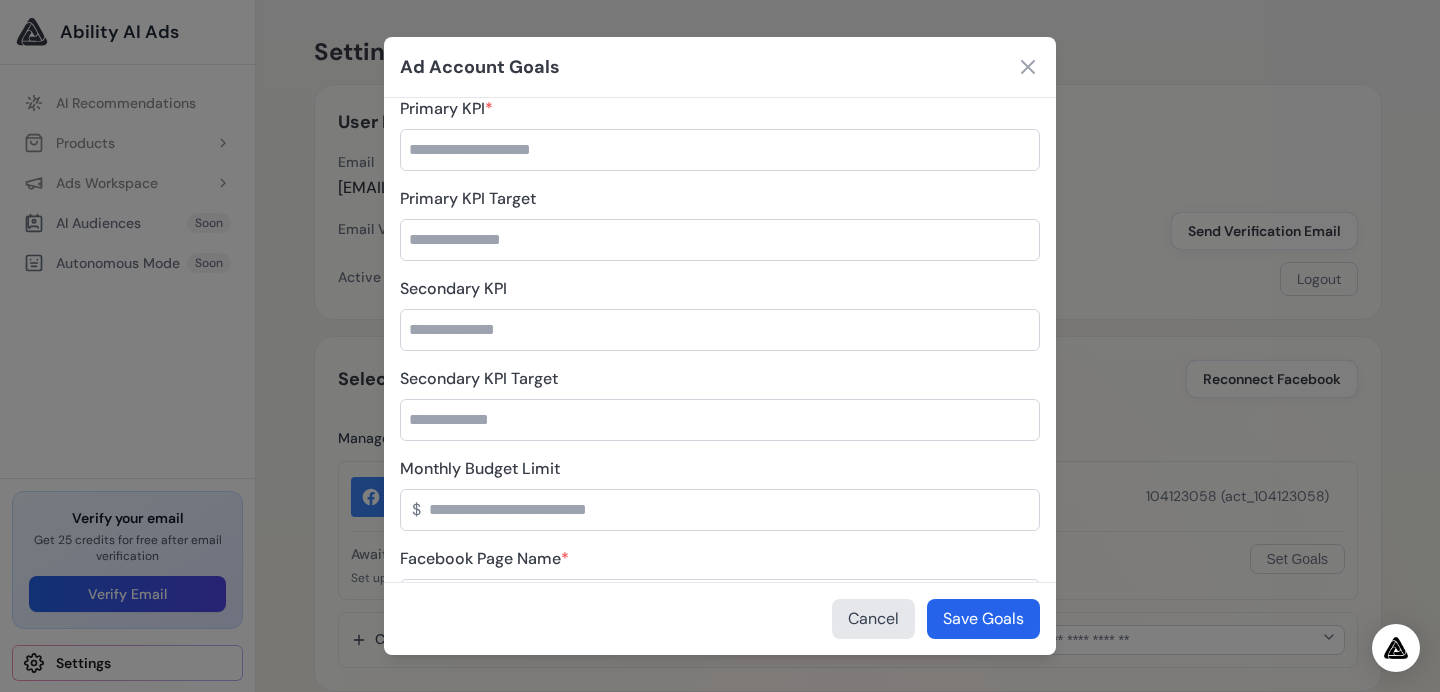scroll, scrollTop: 0, scrollLeft: 0, axis: both 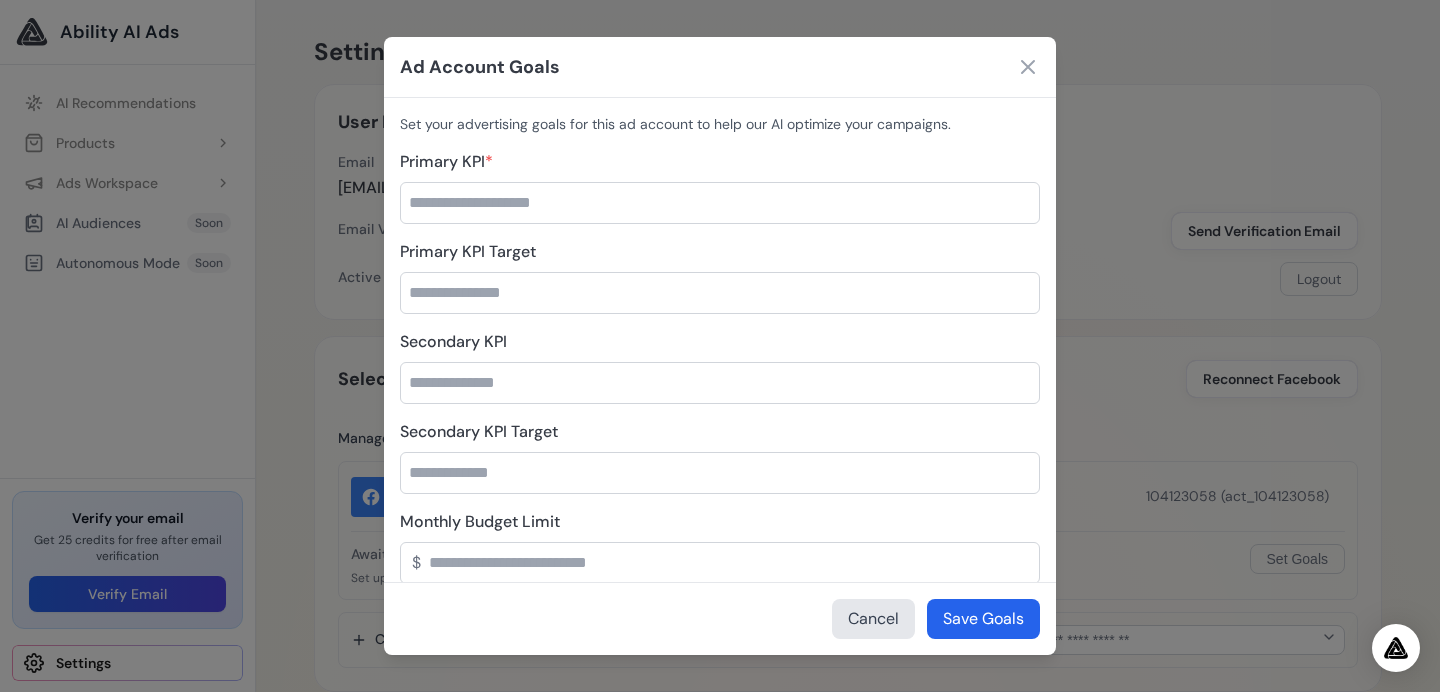 click on "Primary KPI  *" at bounding box center (720, 203) 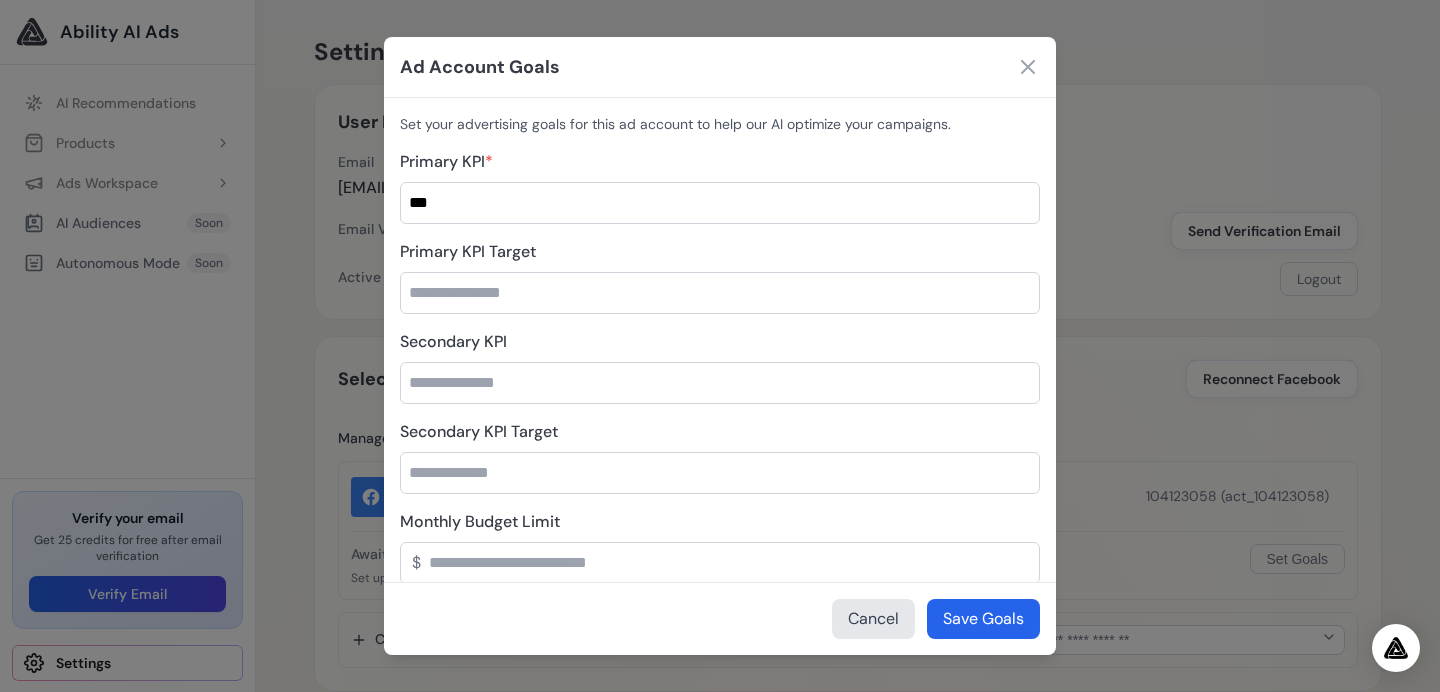 type on "***" 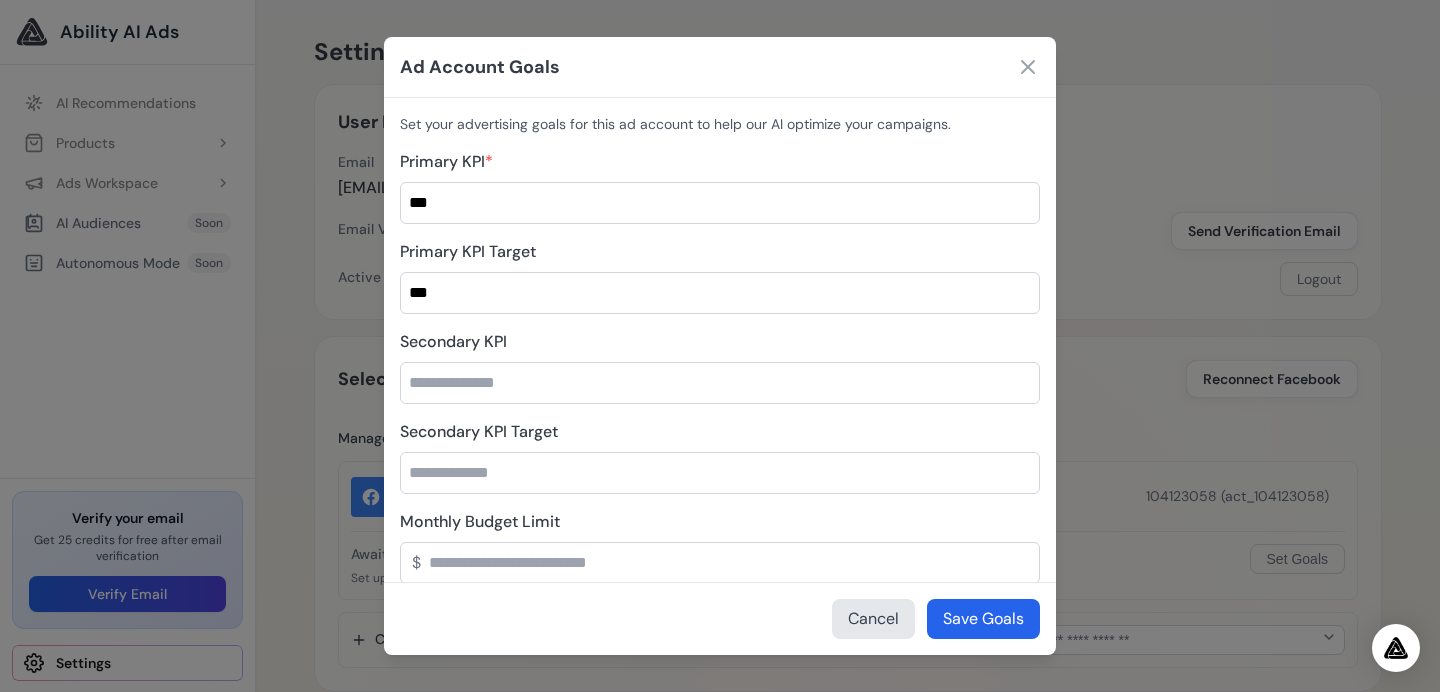 type on "***" 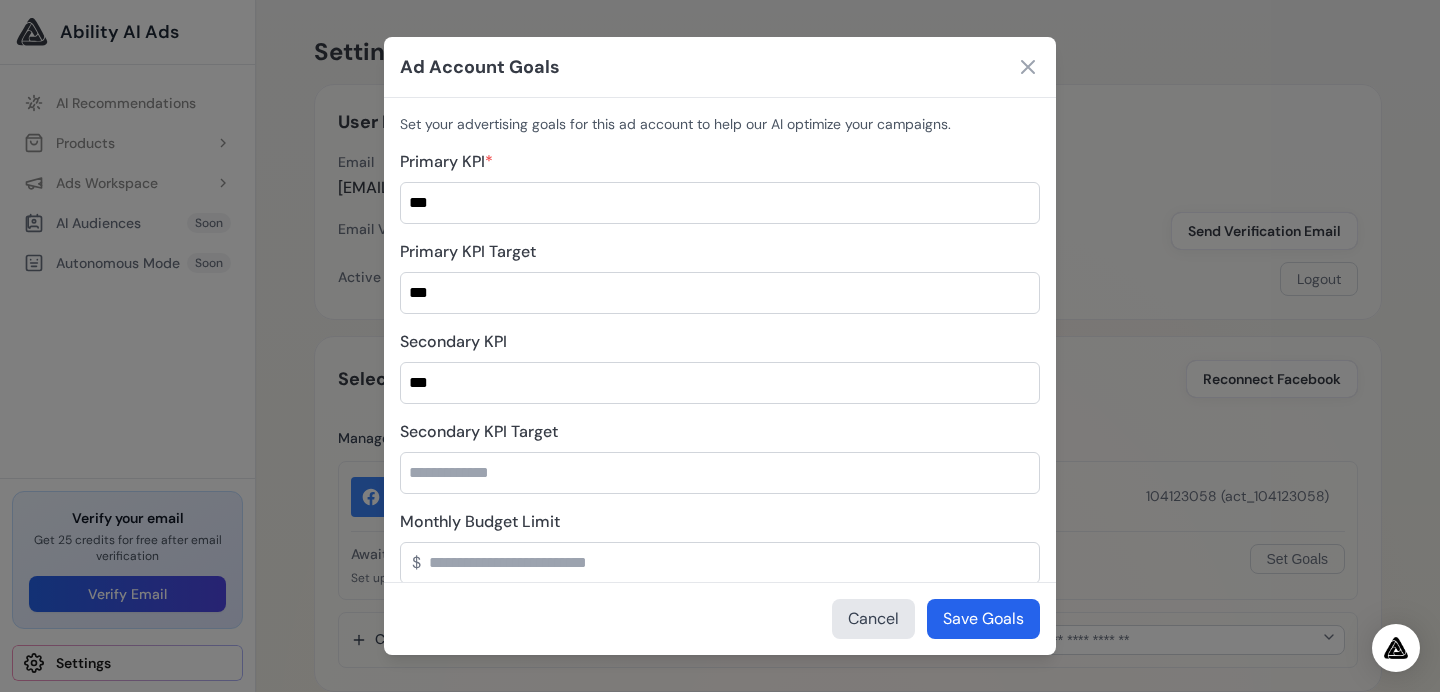 type on "***" 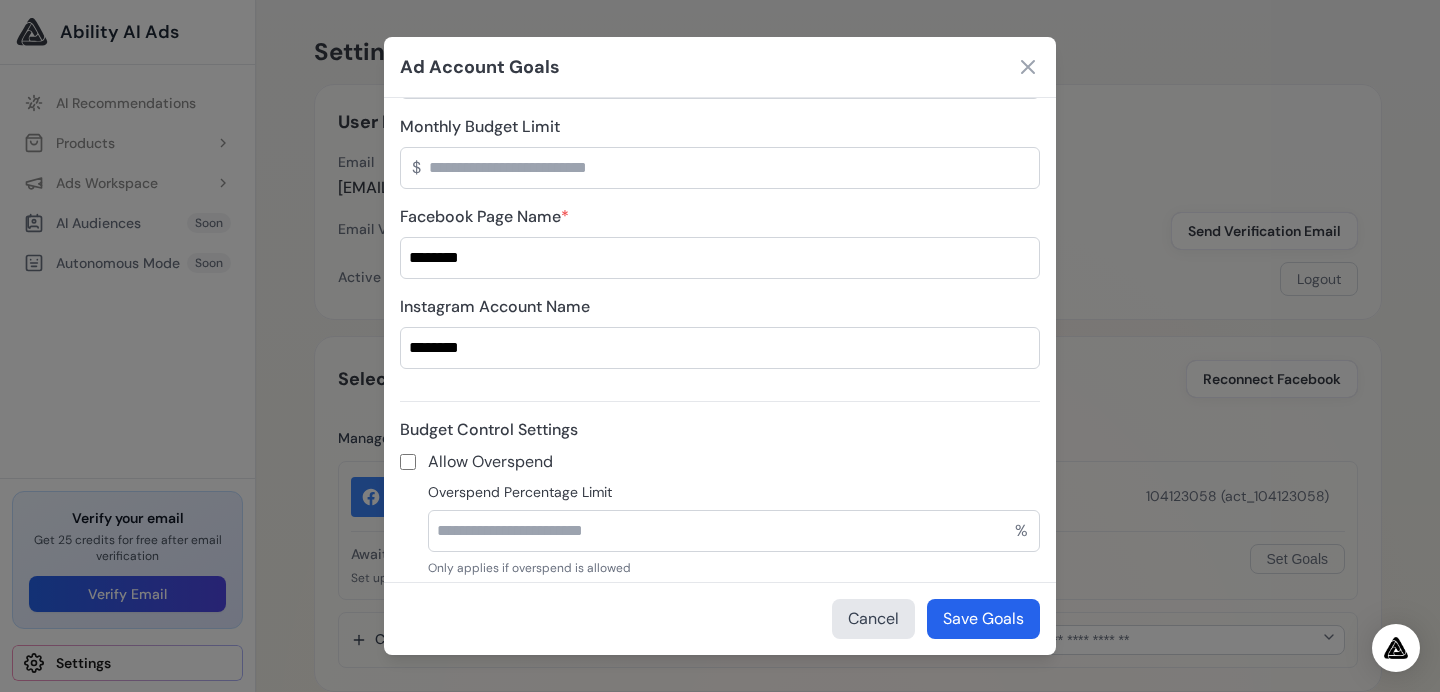 scroll, scrollTop: 410, scrollLeft: 0, axis: vertical 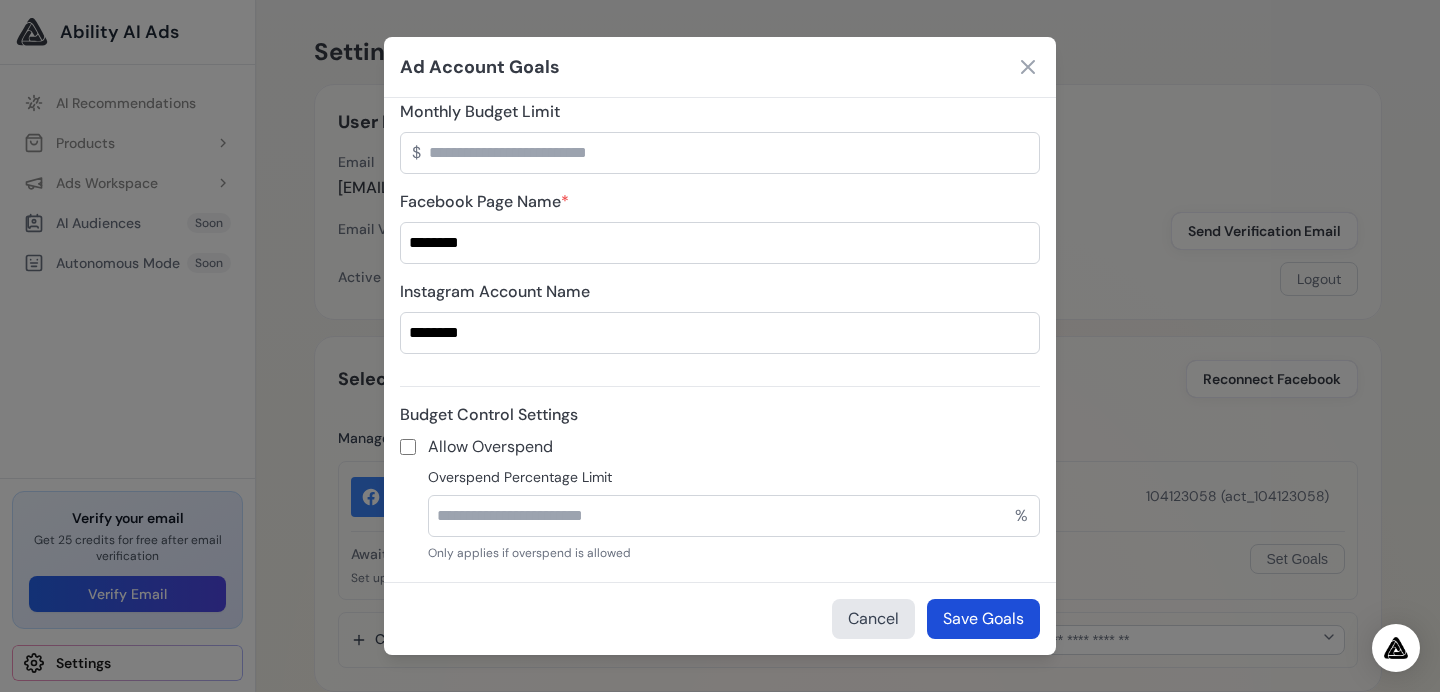 type on "*" 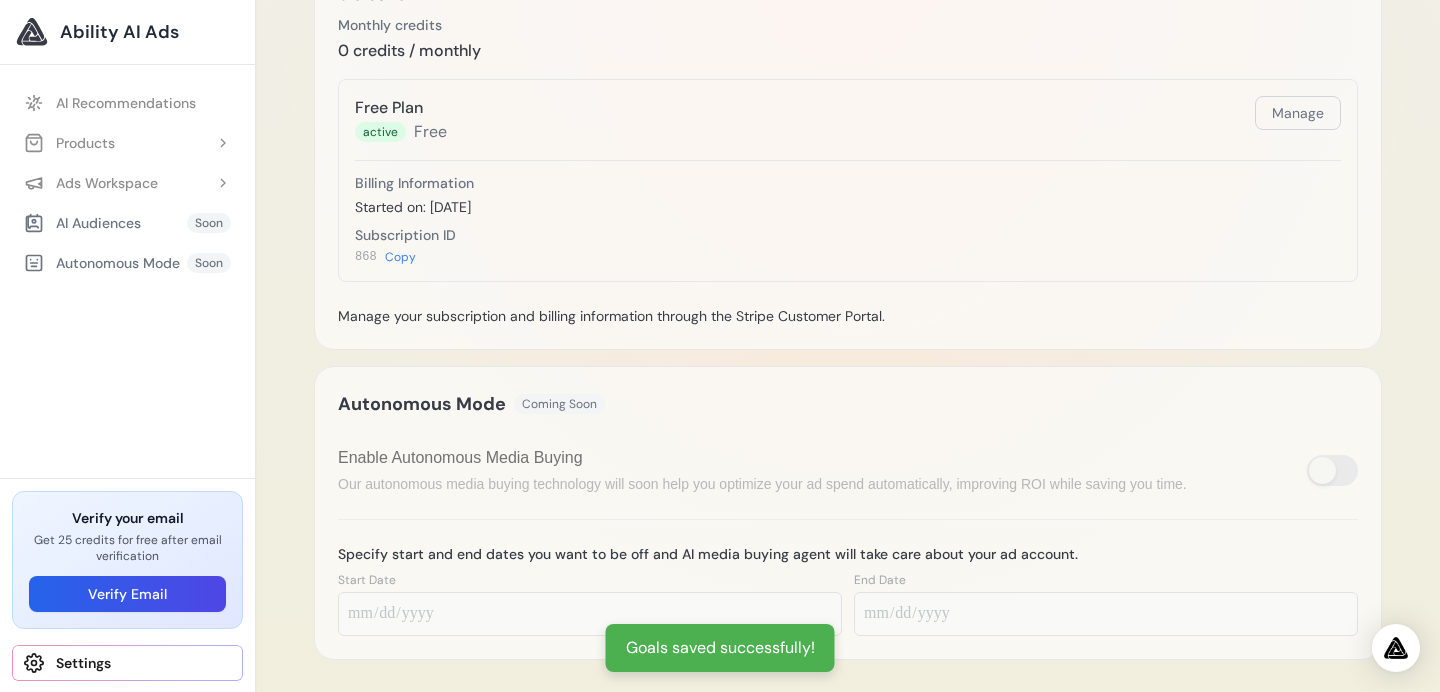scroll, scrollTop: 849, scrollLeft: 0, axis: vertical 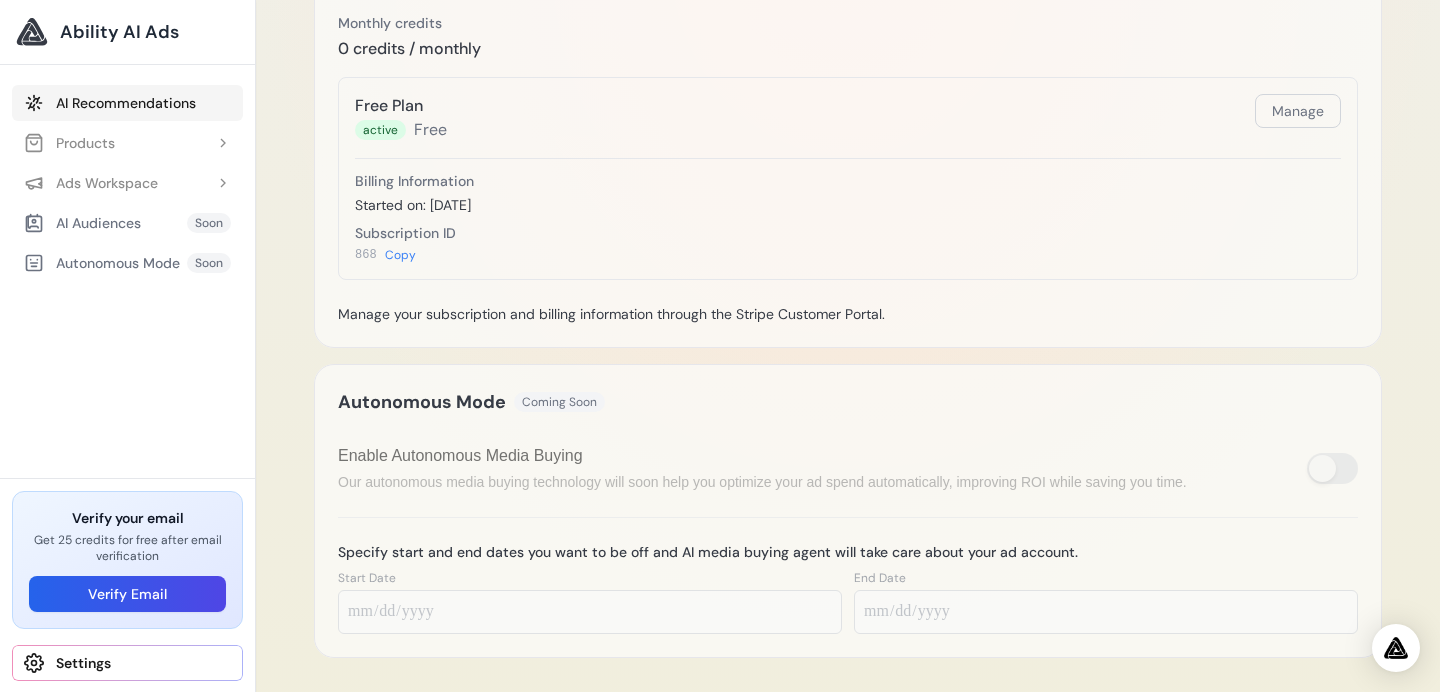 click on "AI Recommendations" at bounding box center [127, 103] 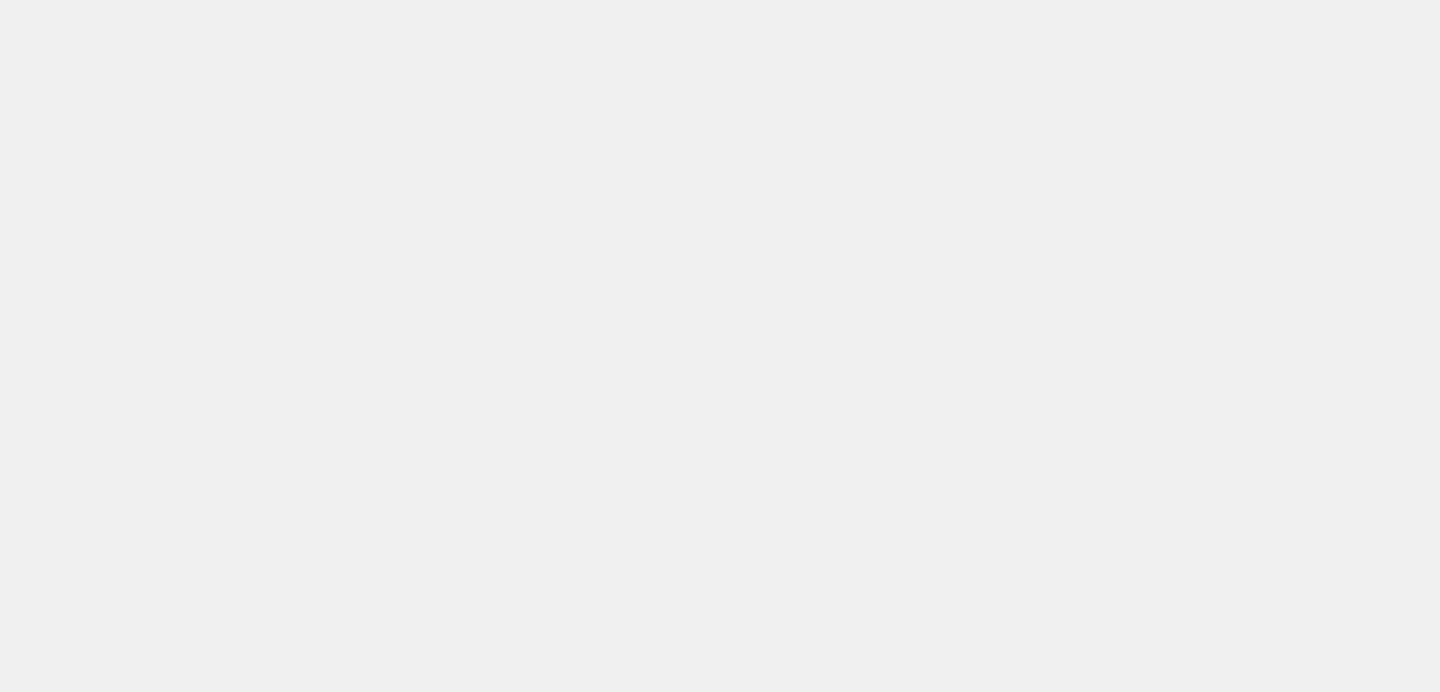 scroll, scrollTop: 0, scrollLeft: 0, axis: both 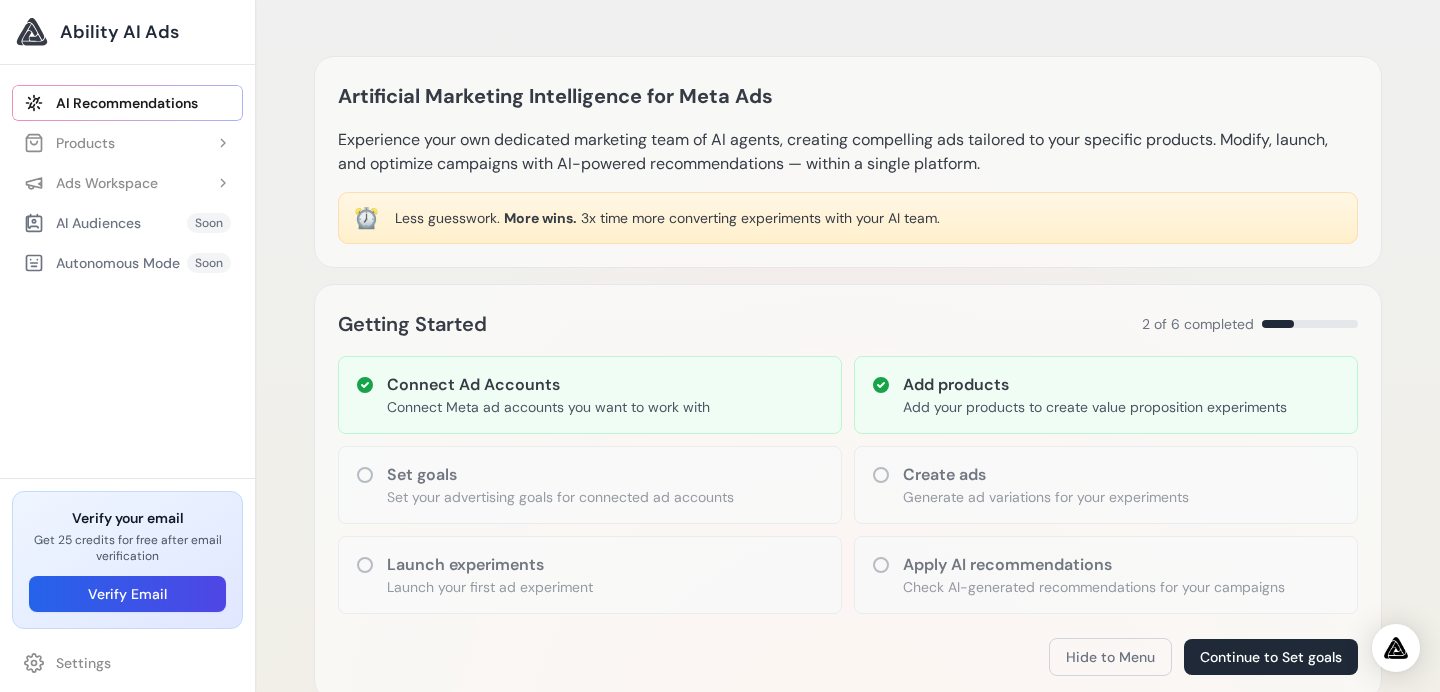click on "Set your advertising goals for connected ad accounts" at bounding box center (560, 497) 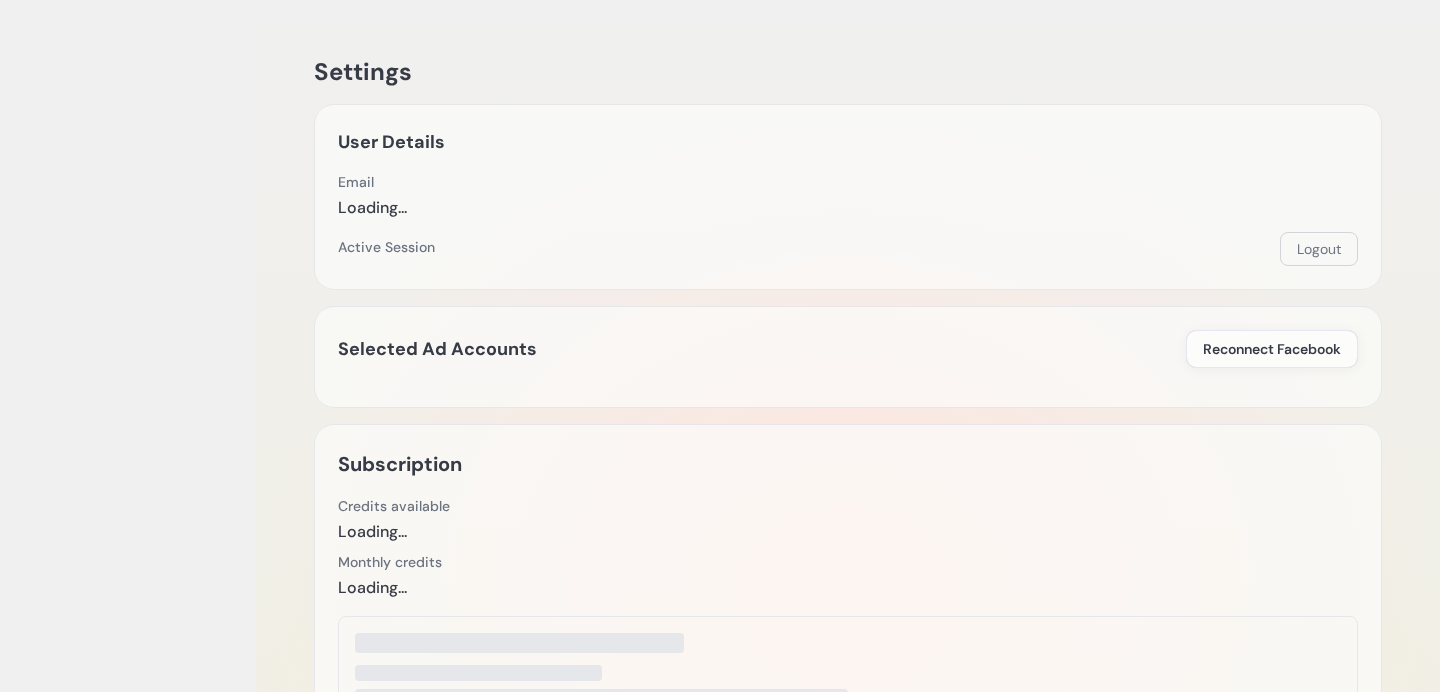 scroll, scrollTop: 0, scrollLeft: 0, axis: both 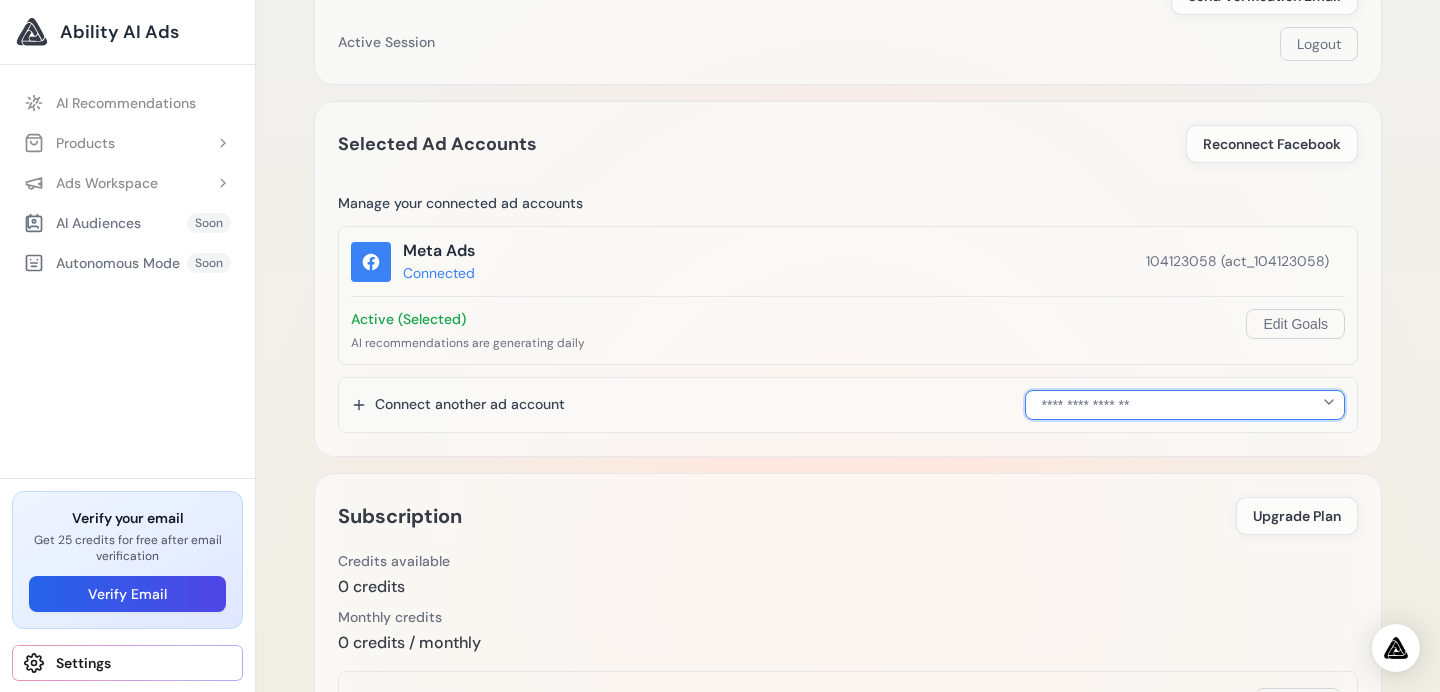 click on "**********" at bounding box center (1185, 405) 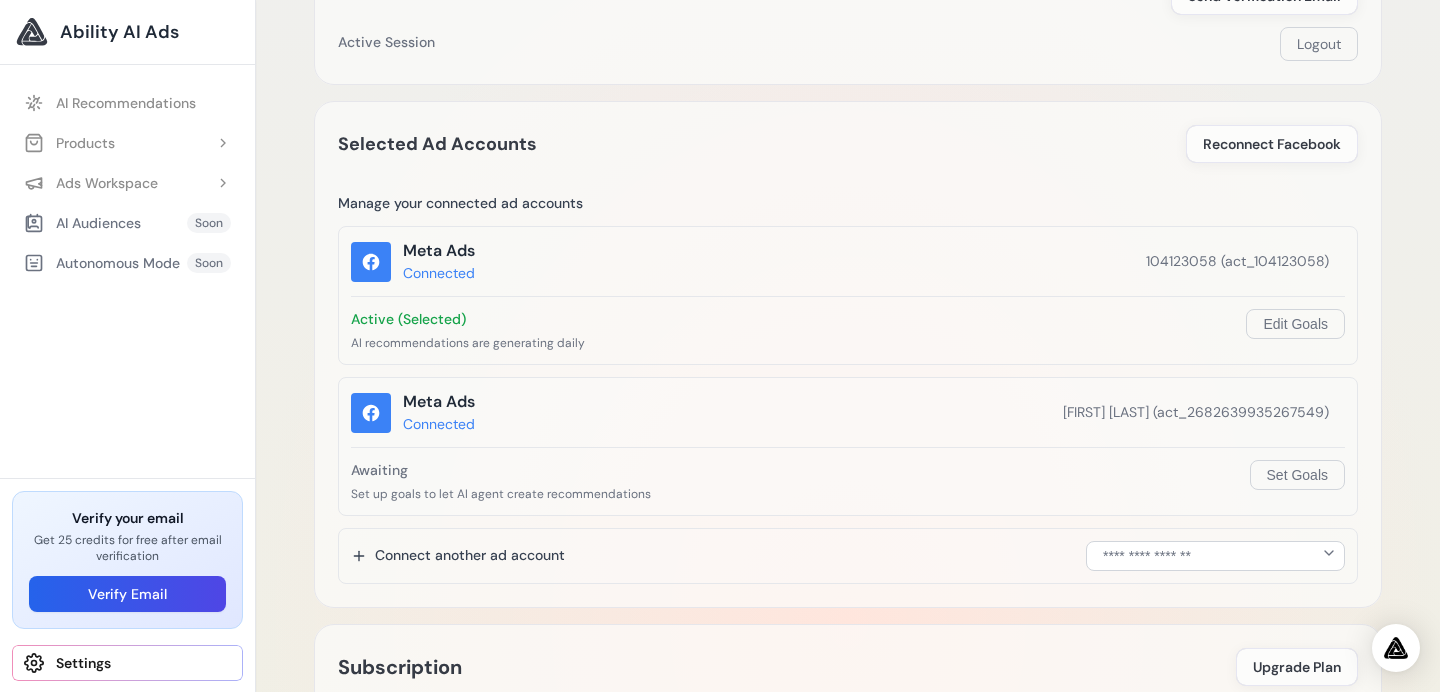 click on "[FIRST] [LAST] (act_2682639935267549)" at bounding box center [1196, 412] 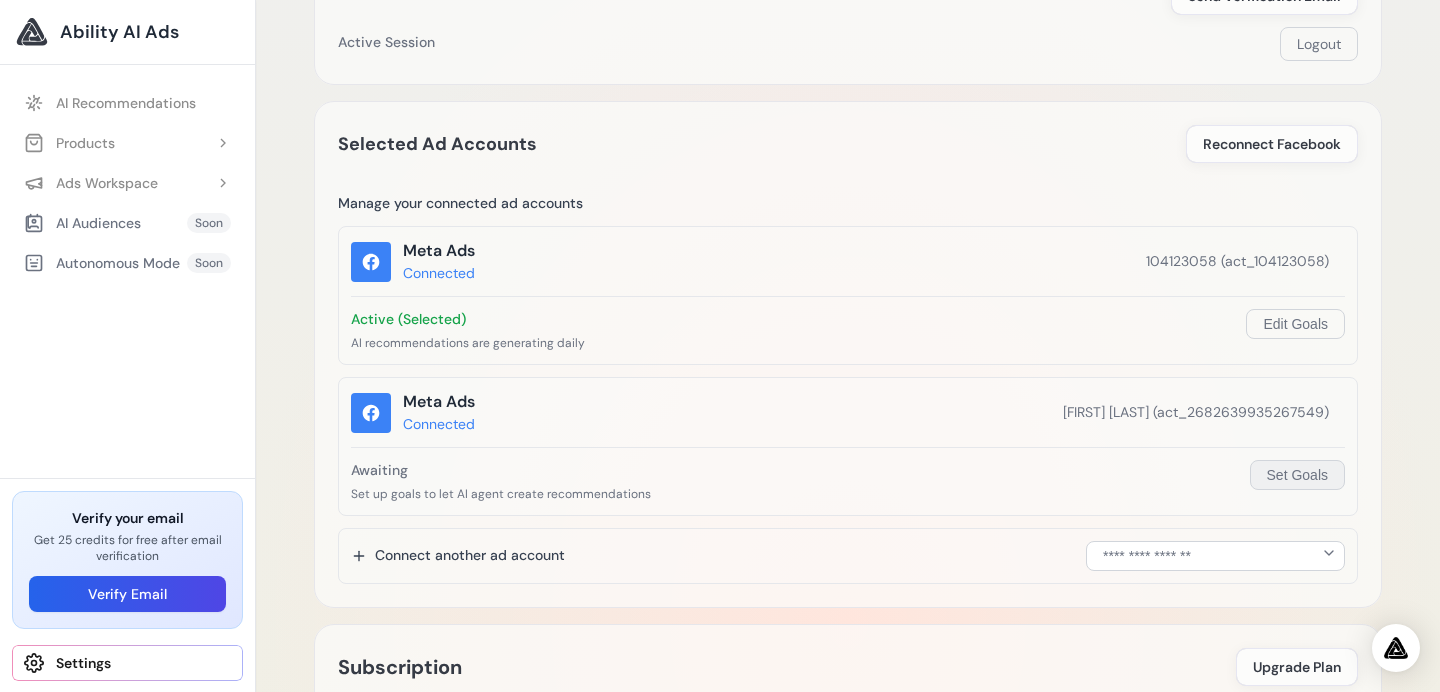 click on "Set Goals" at bounding box center (1297, 475) 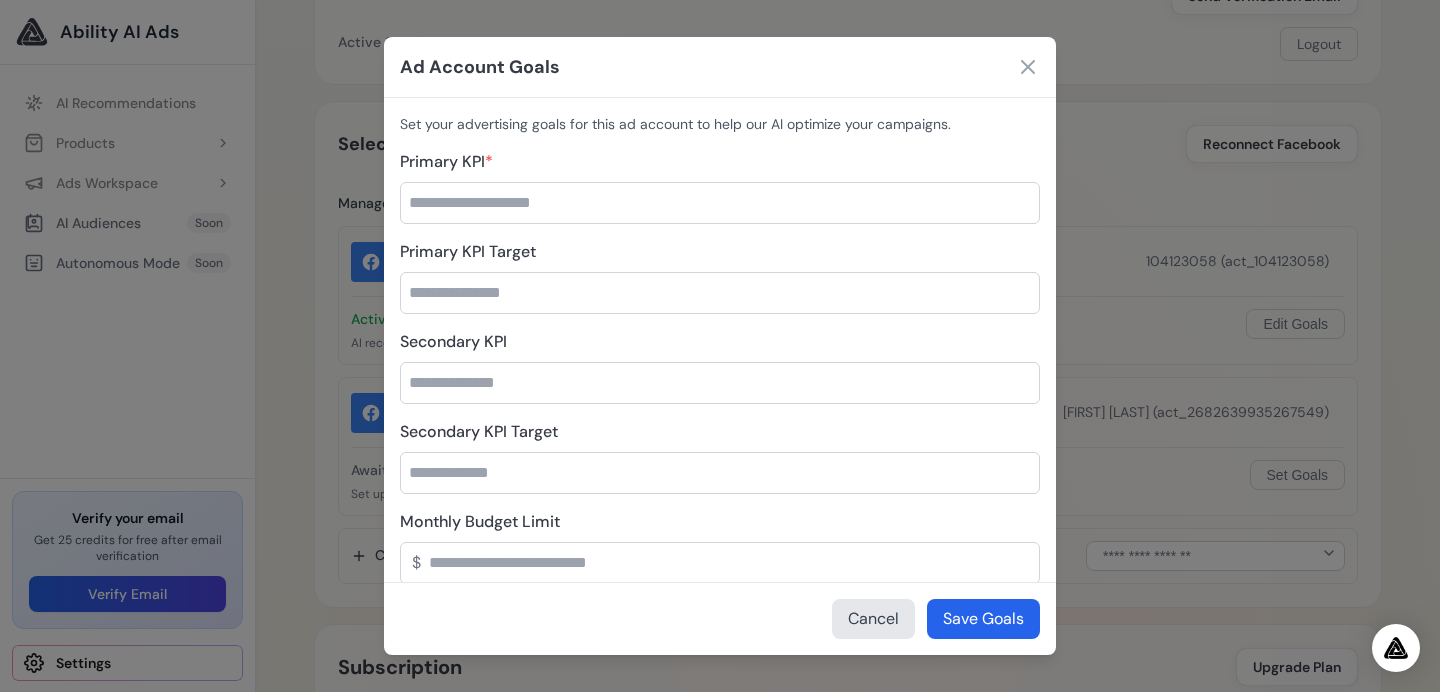 type 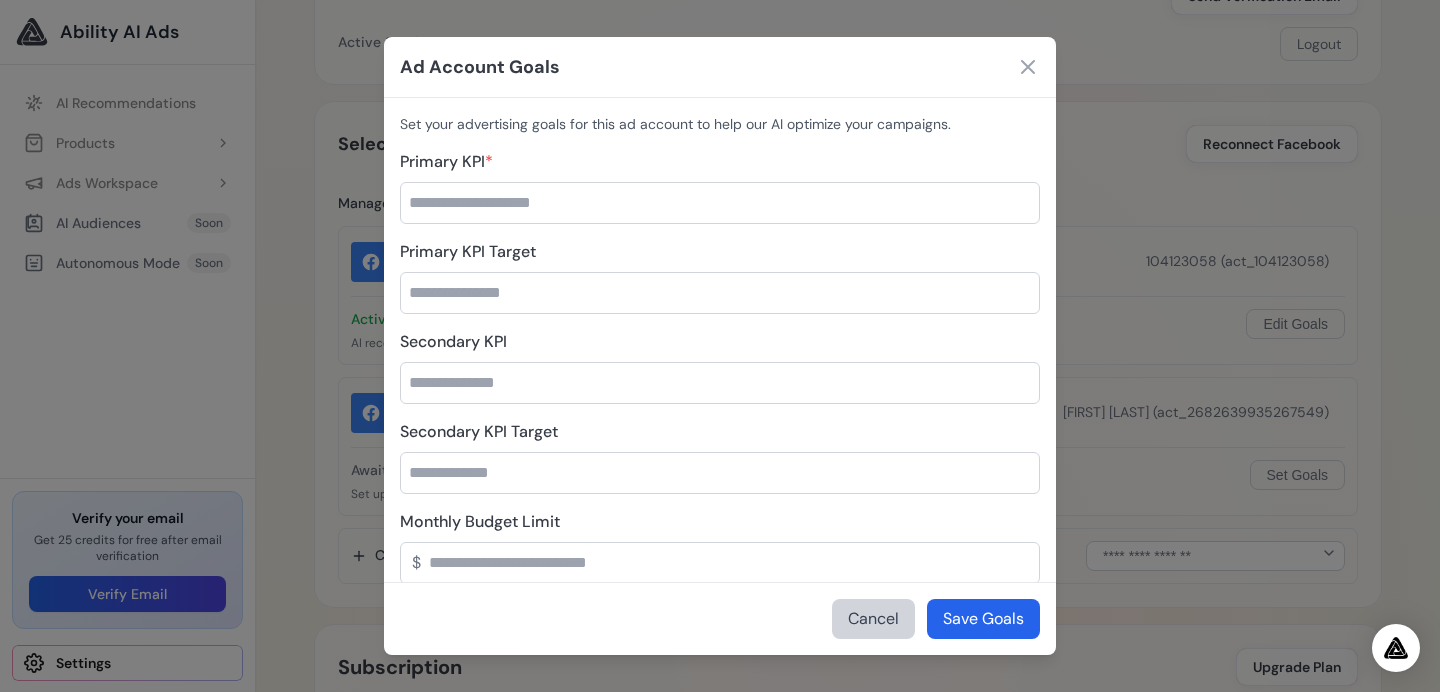 click on "Cancel" at bounding box center [873, 619] 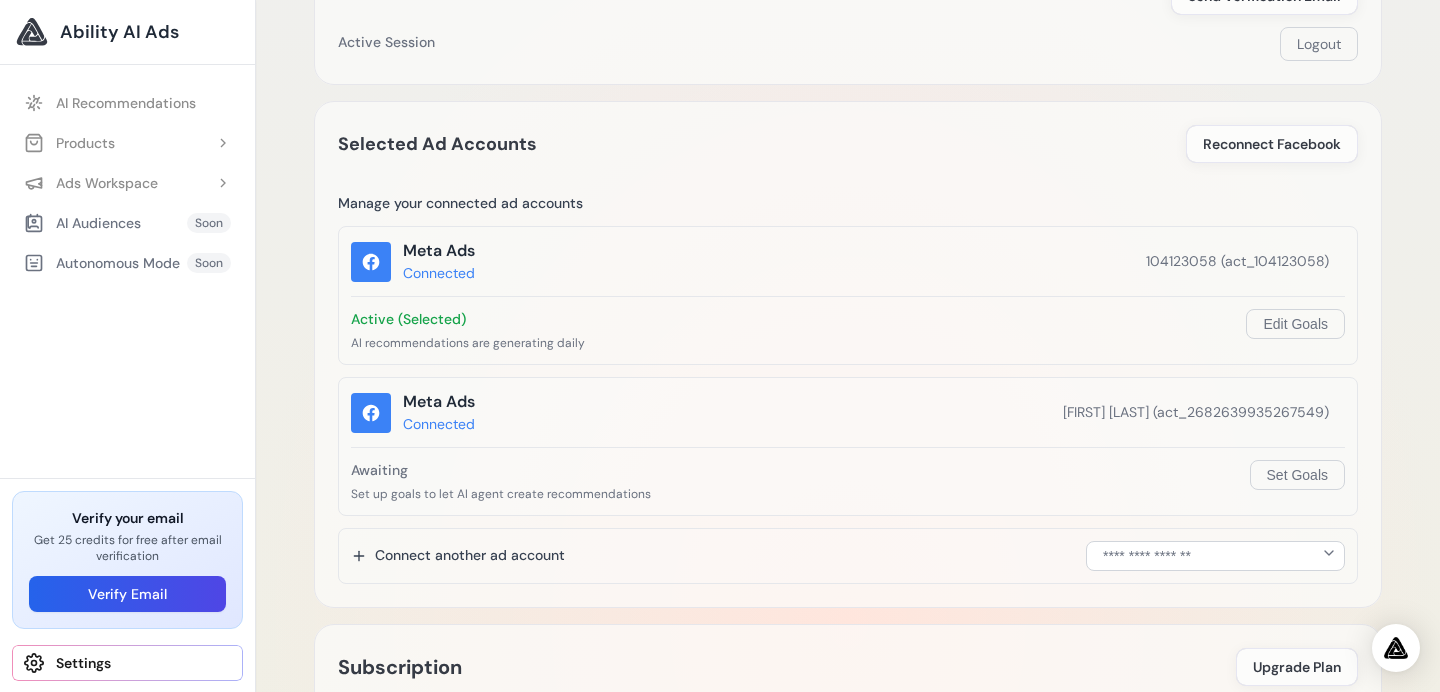 click on "Meta Ads
Connected
Skender Mustafa (act_2682639935267549)
Awaiting
Set up goals to let AI agent create recommendations
Set Goals" at bounding box center (848, 446) 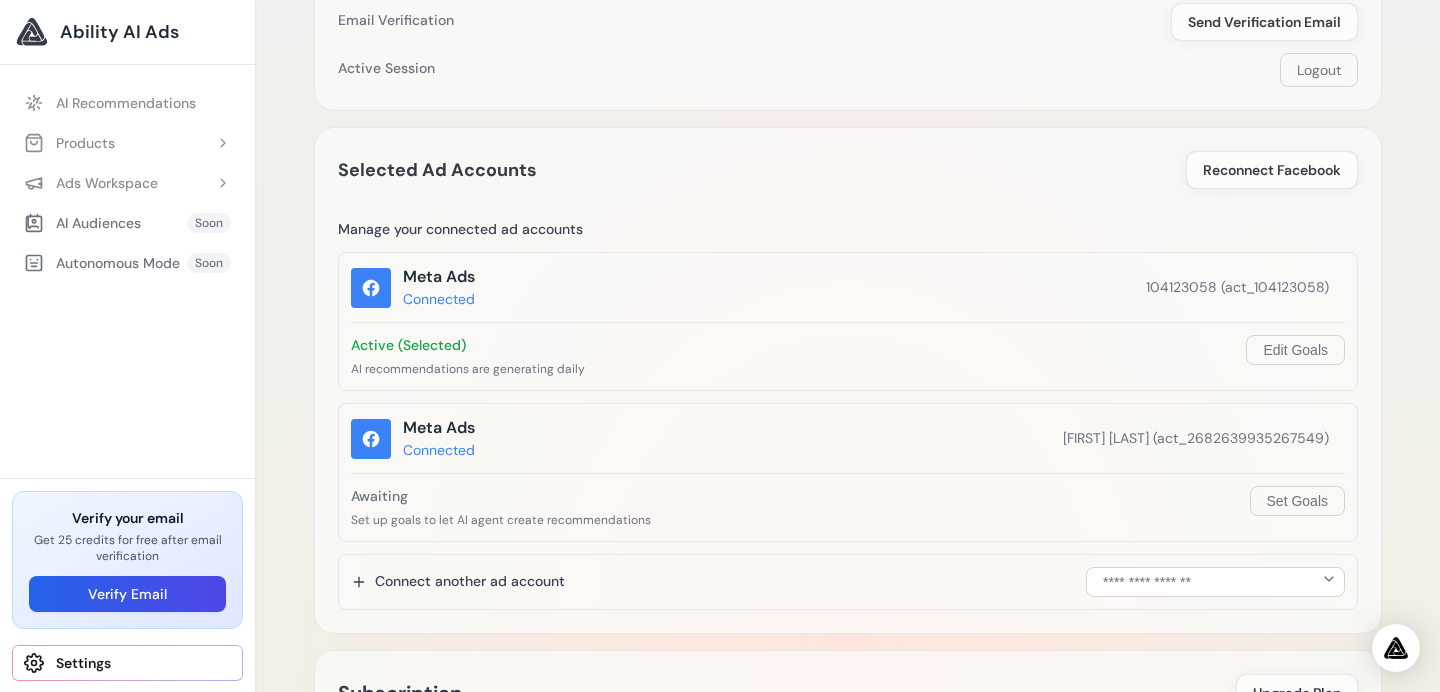 scroll, scrollTop: 0, scrollLeft: 0, axis: both 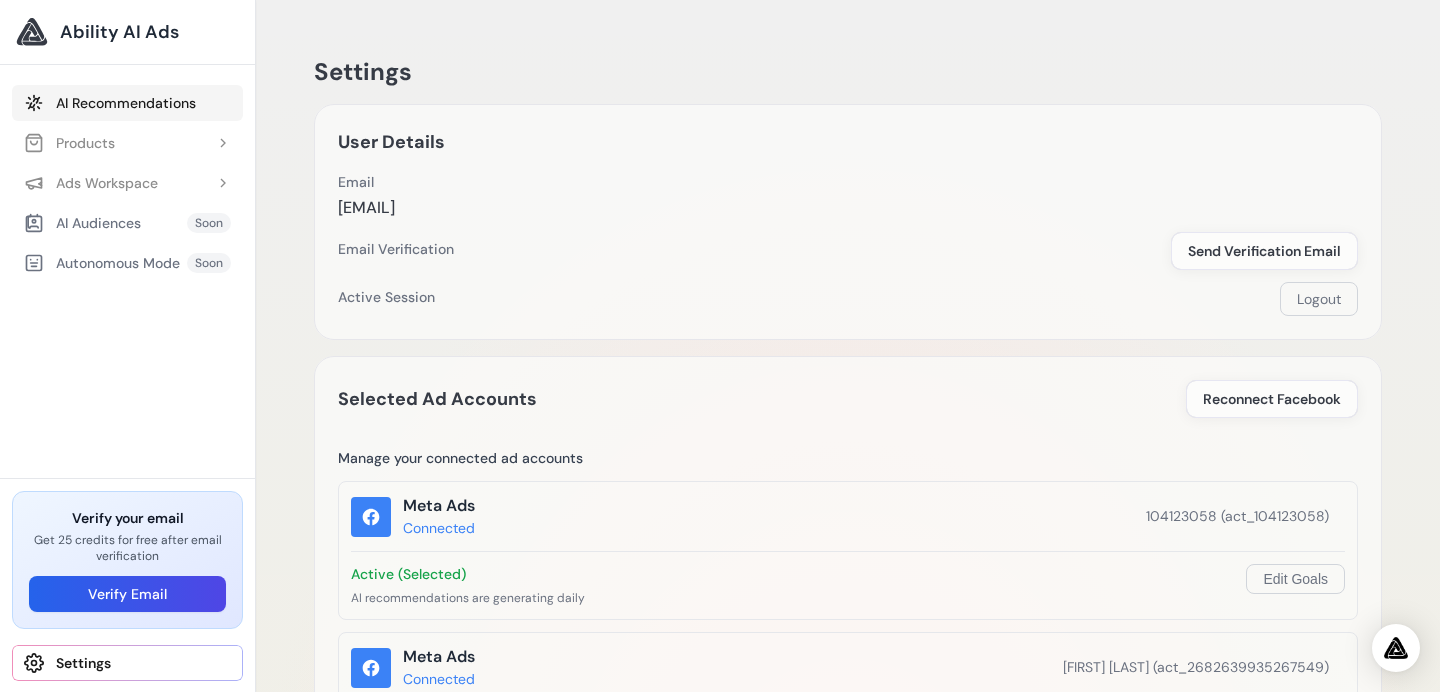 click on "AI Recommendations" at bounding box center (127, 103) 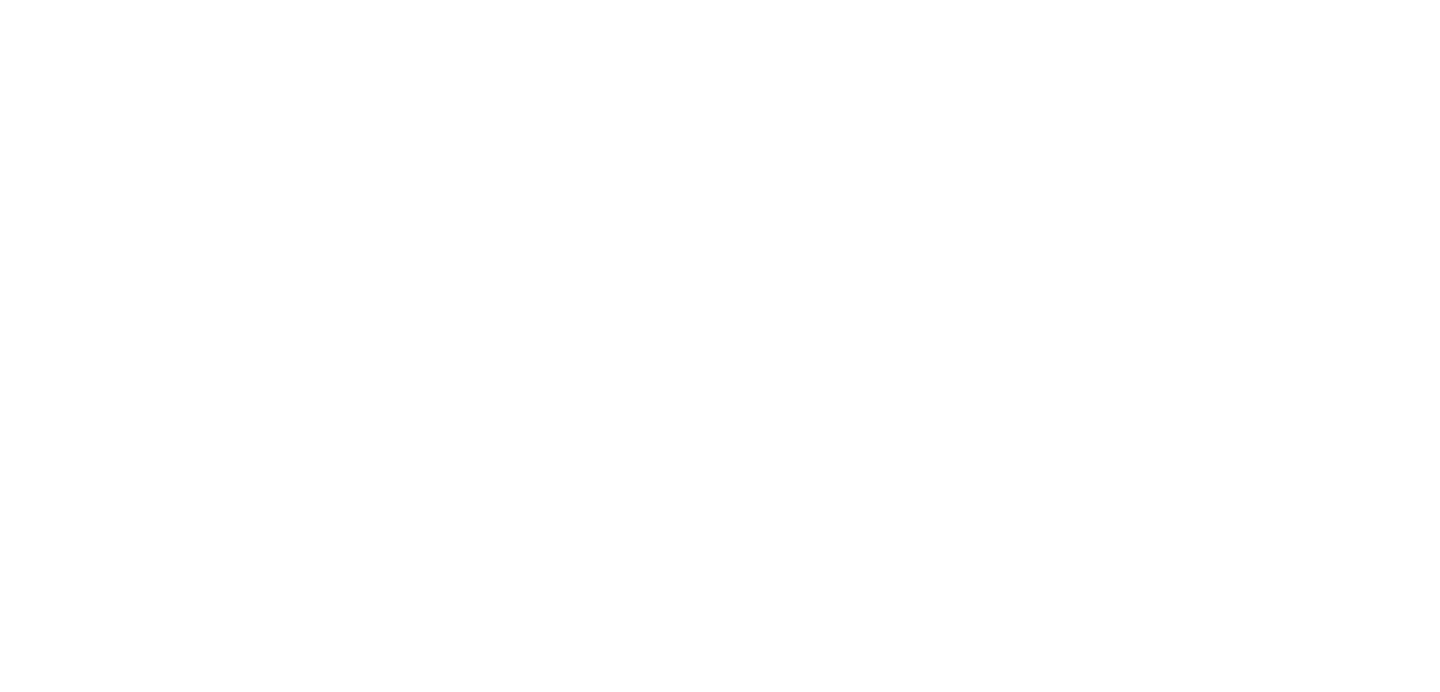 scroll, scrollTop: 0, scrollLeft: 0, axis: both 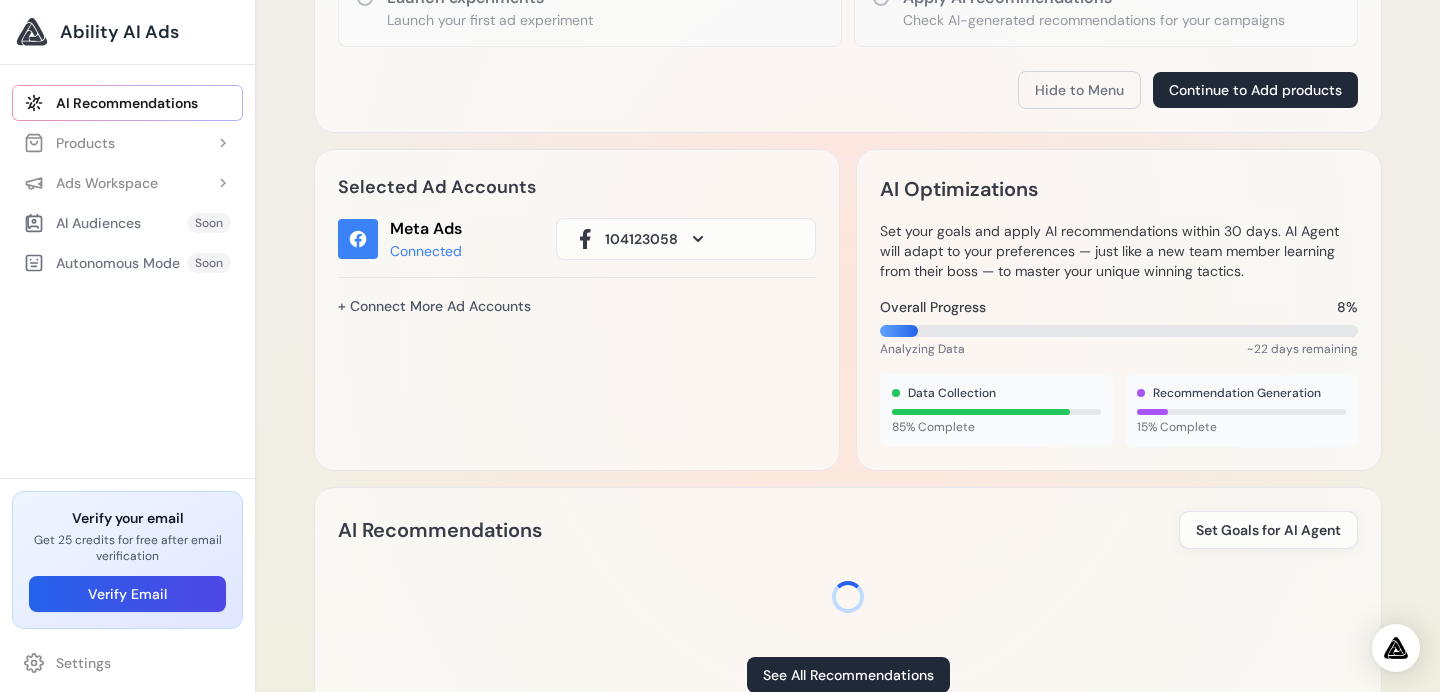 click on "104123058" at bounding box center [686, 239] 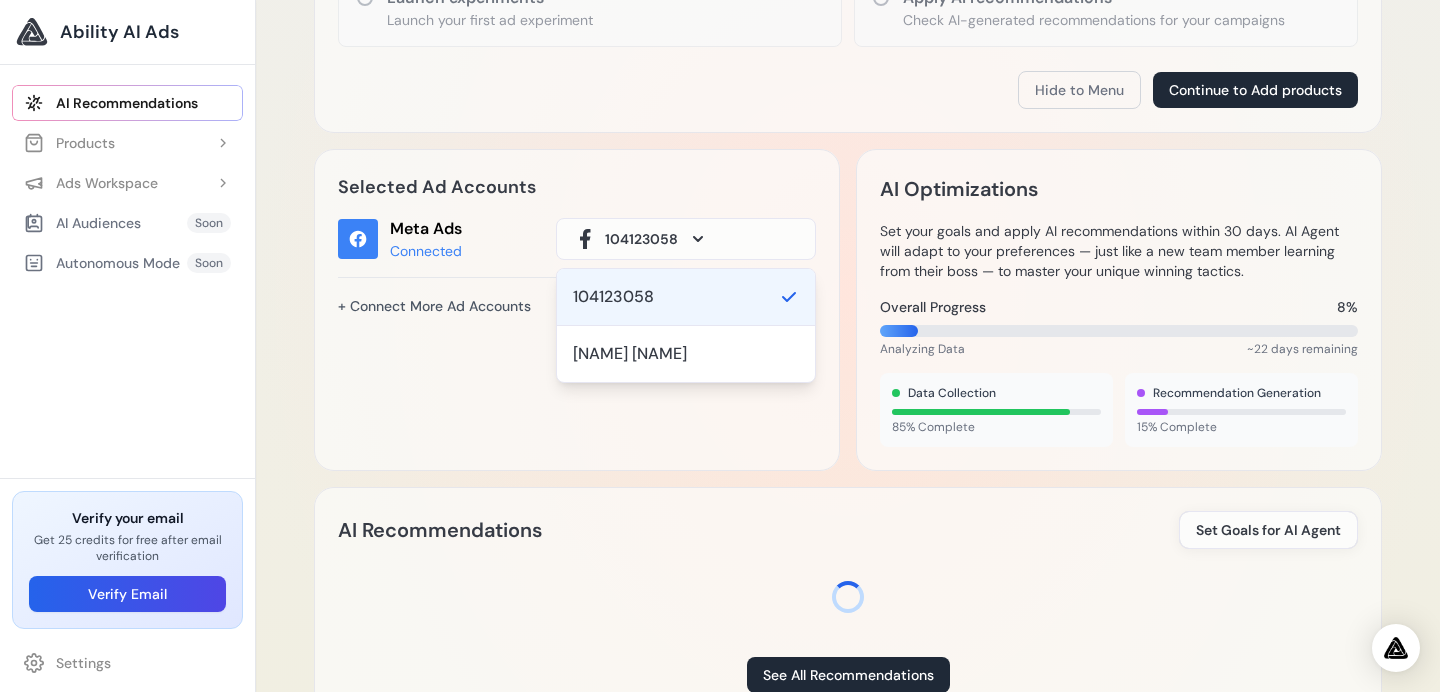 click on "104123058" at bounding box center [686, 239] 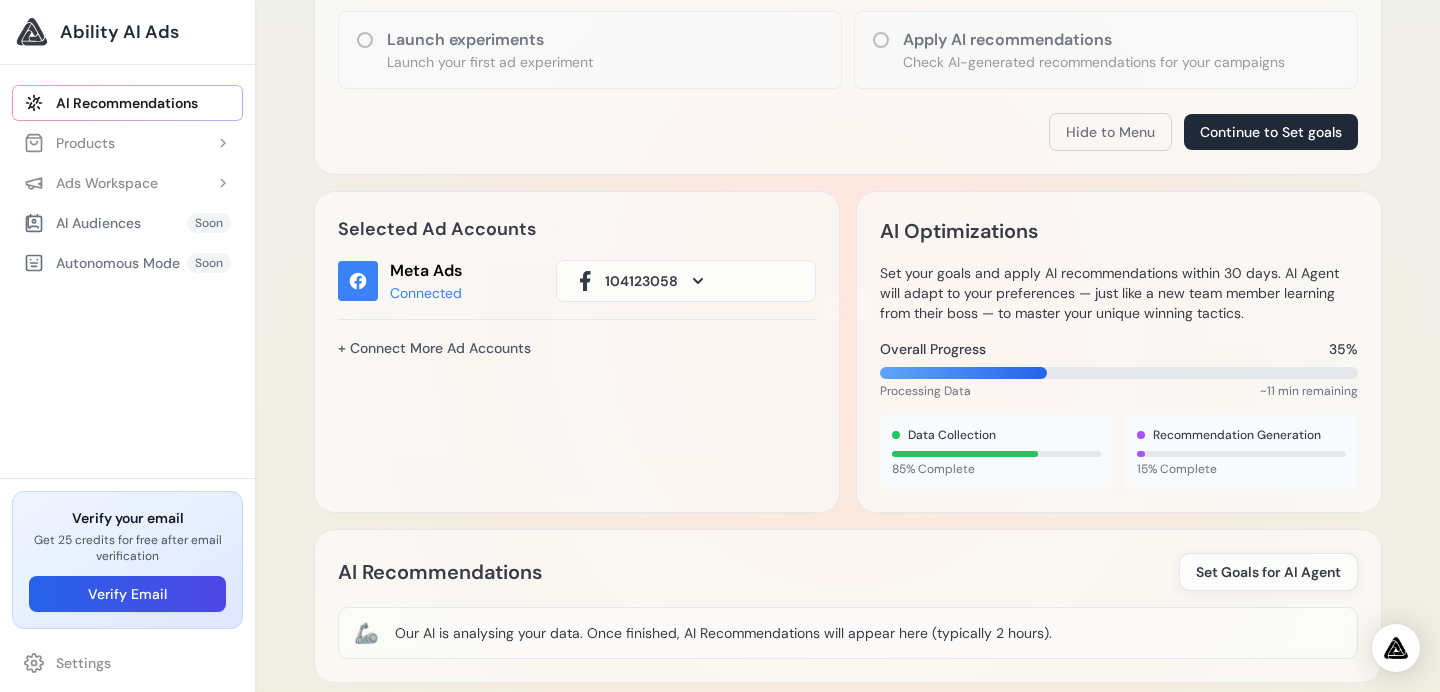 scroll, scrollTop: 974, scrollLeft: 0, axis: vertical 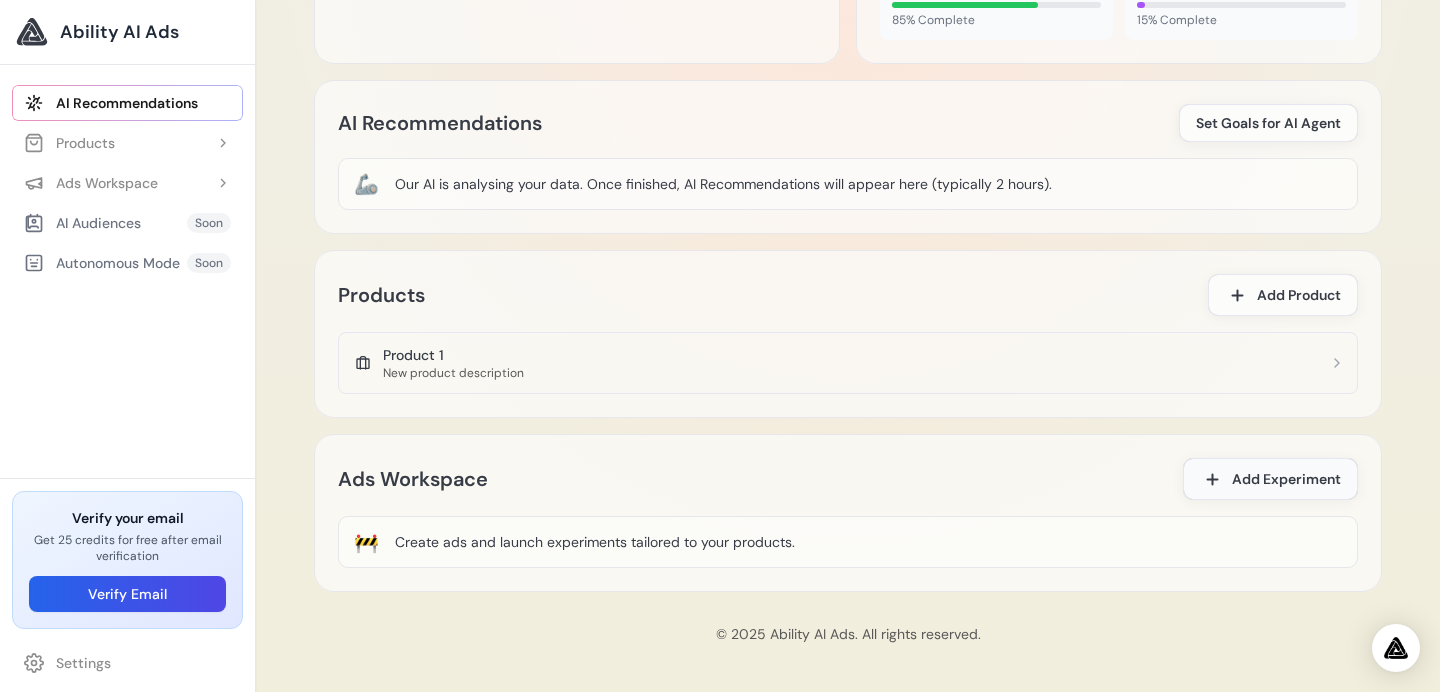 click on "Add Experiment" 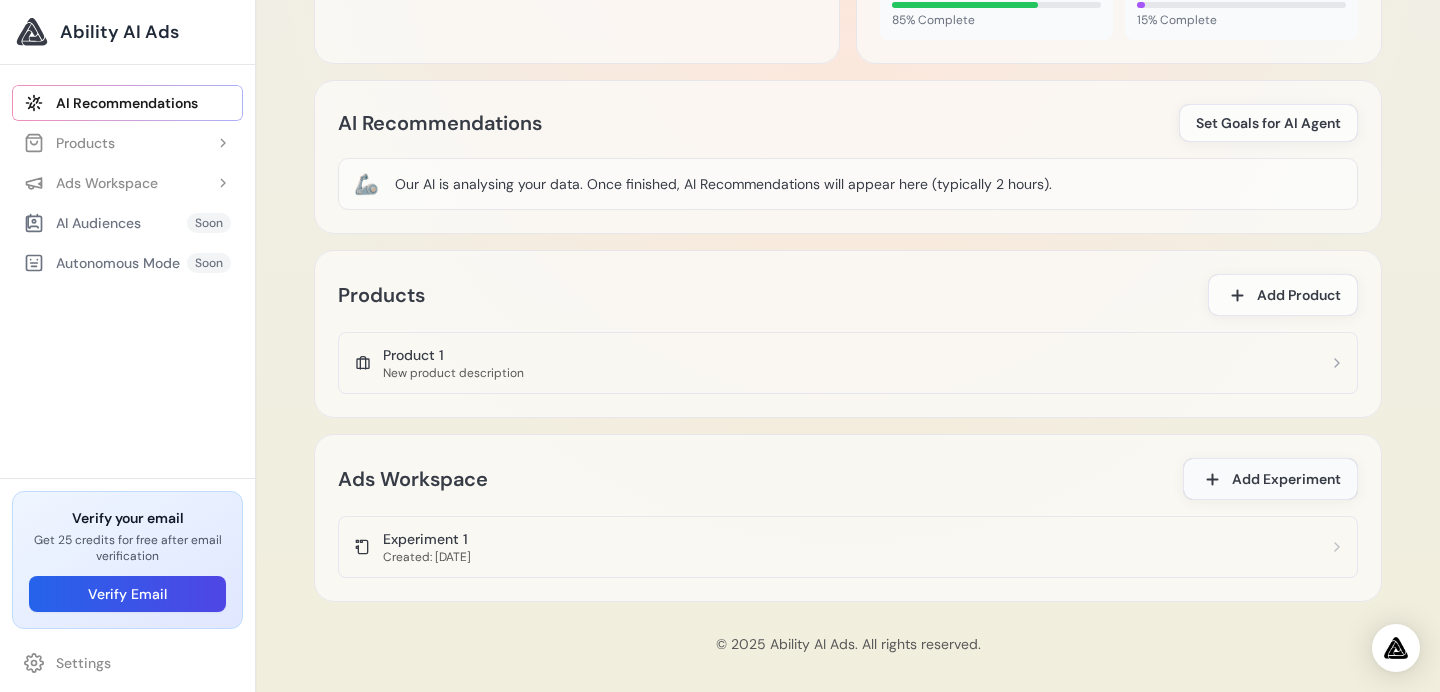 click on "Add Experiment" 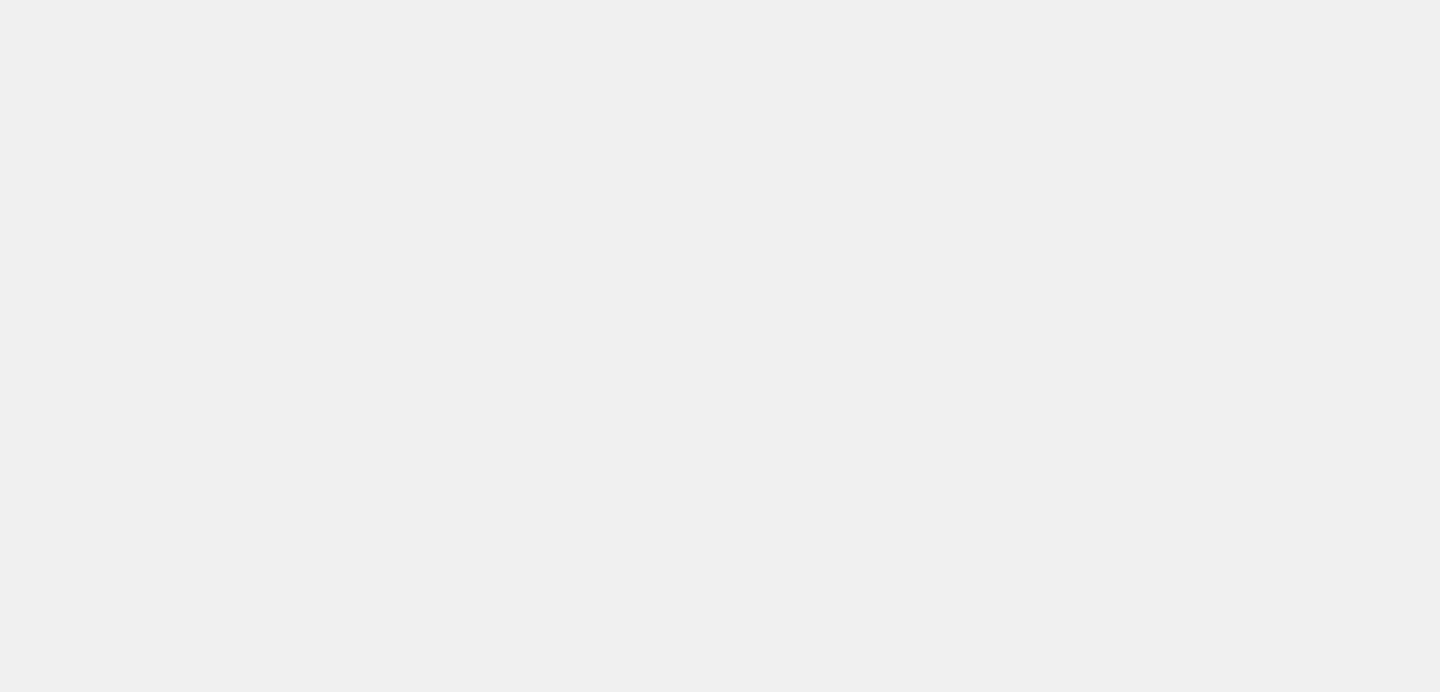 scroll, scrollTop: 0, scrollLeft: 0, axis: both 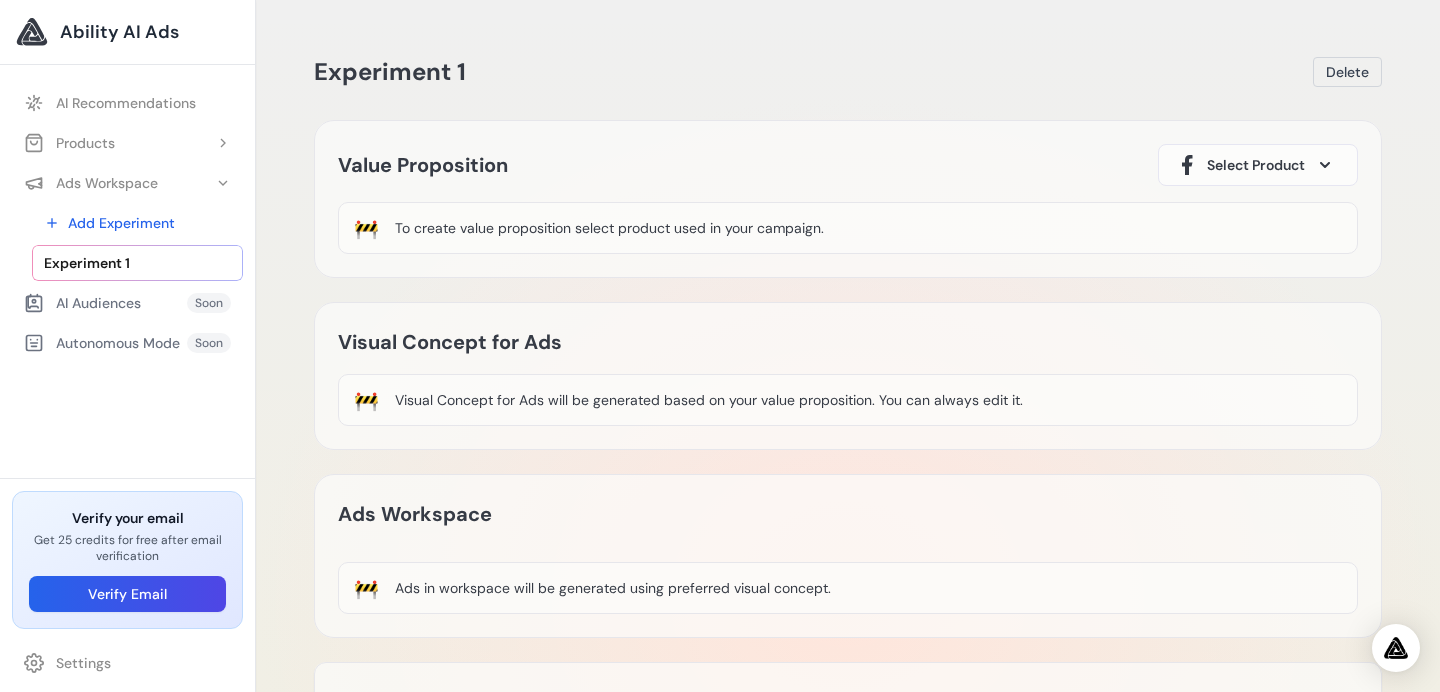 click on "Select Product" at bounding box center [1256, 165] 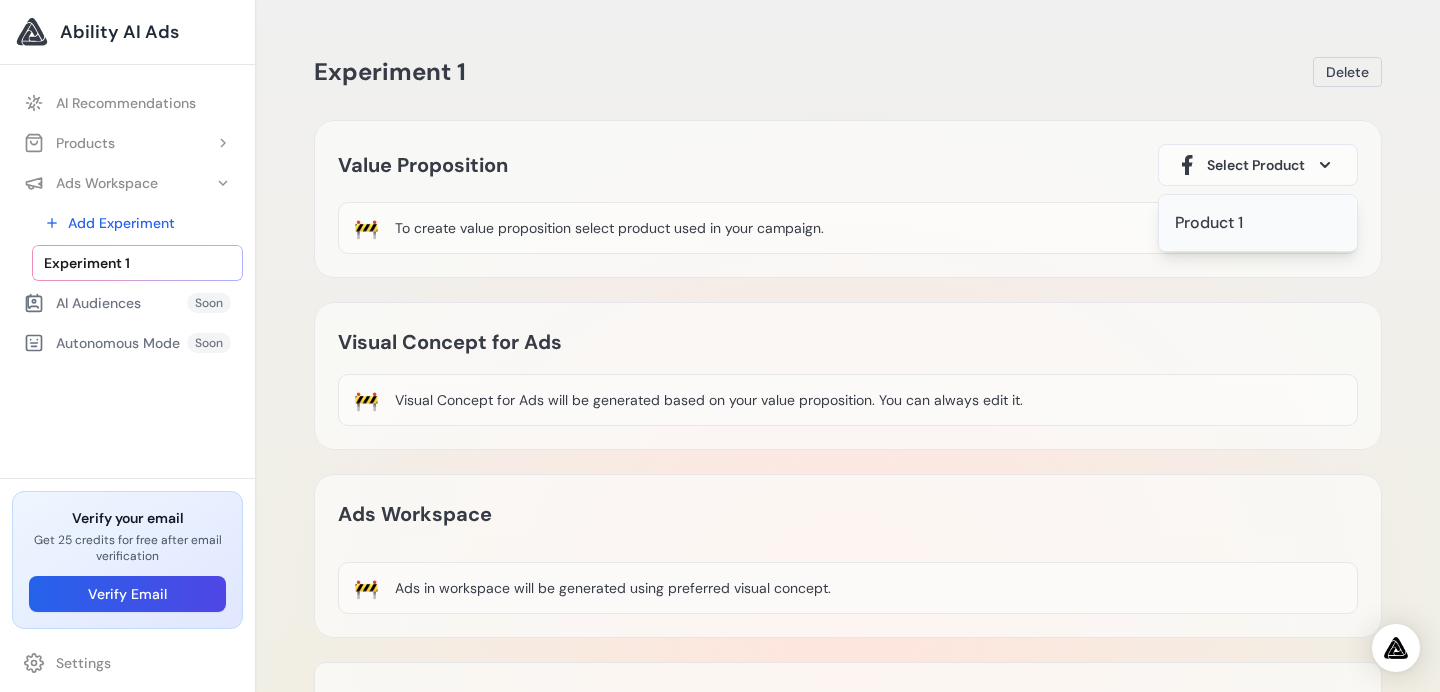 click on "Product 1" at bounding box center [1209, 223] 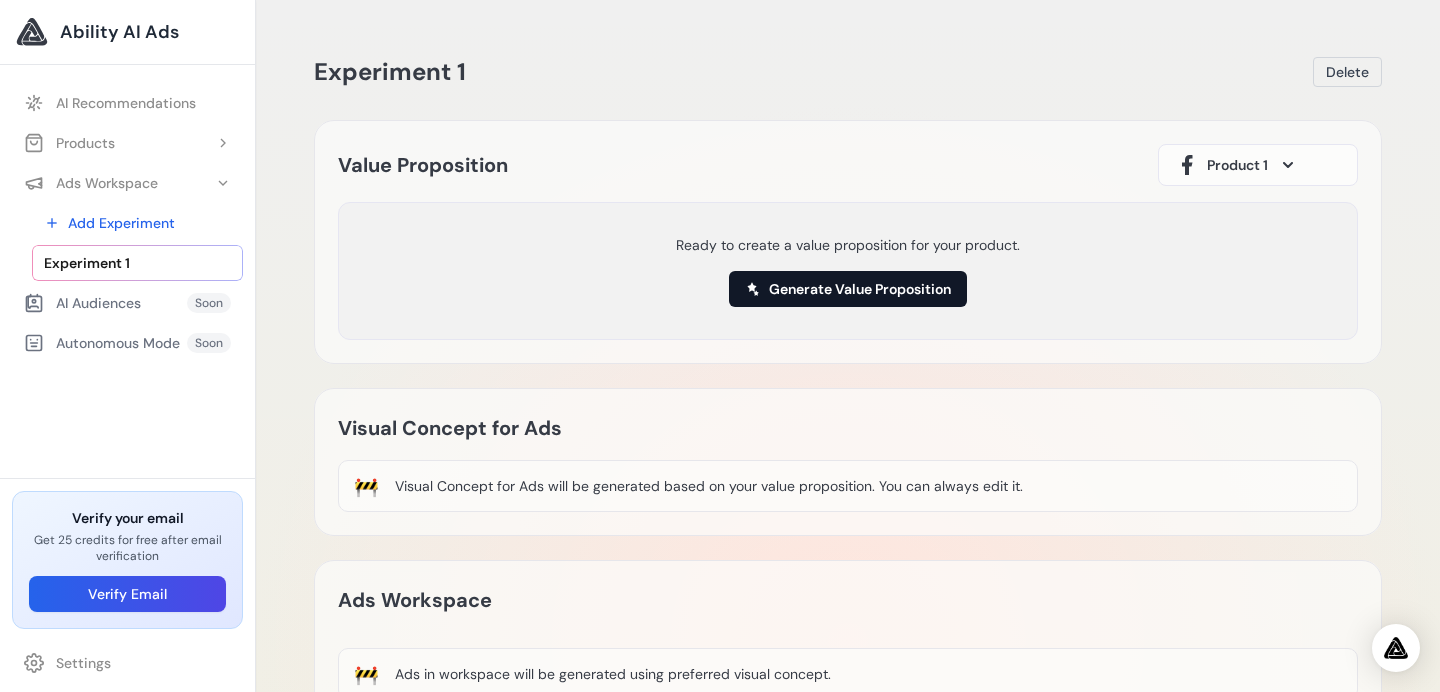 click on "Generate Value Proposition" at bounding box center (848, 289) 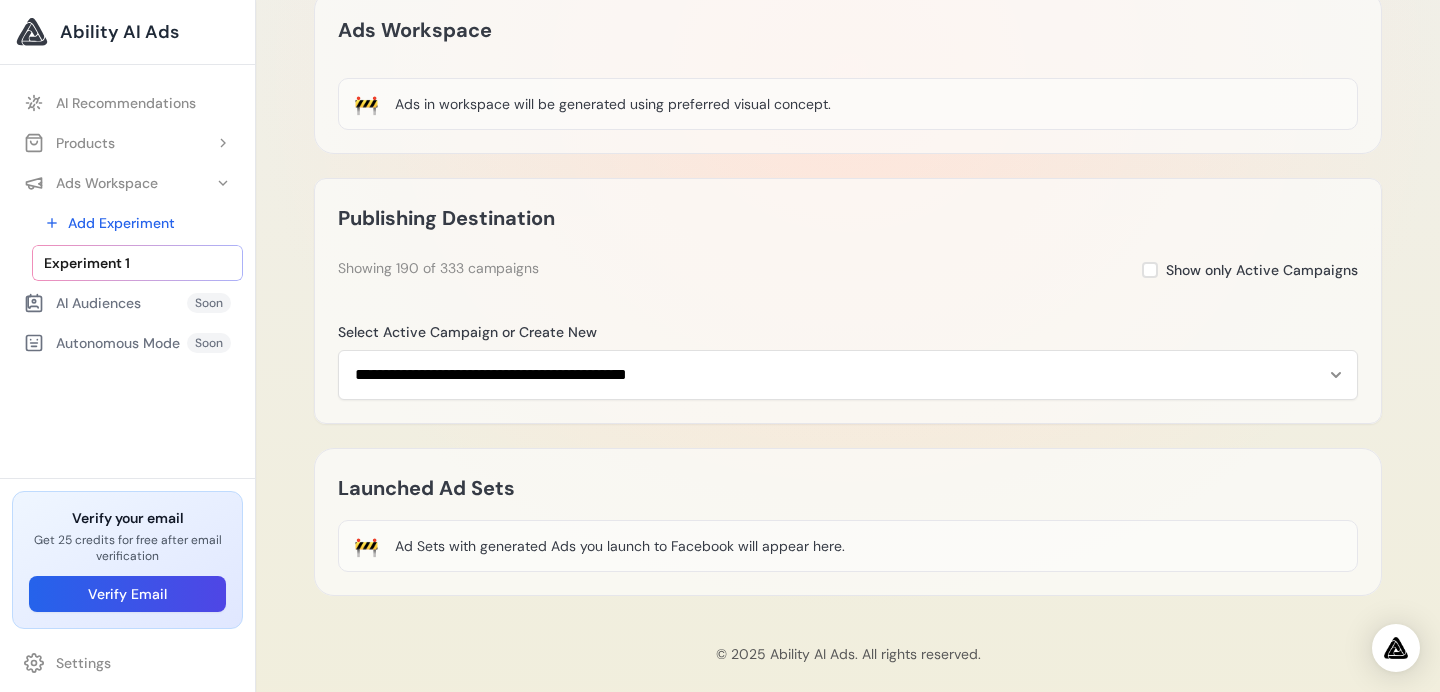 scroll, scrollTop: 578, scrollLeft: 0, axis: vertical 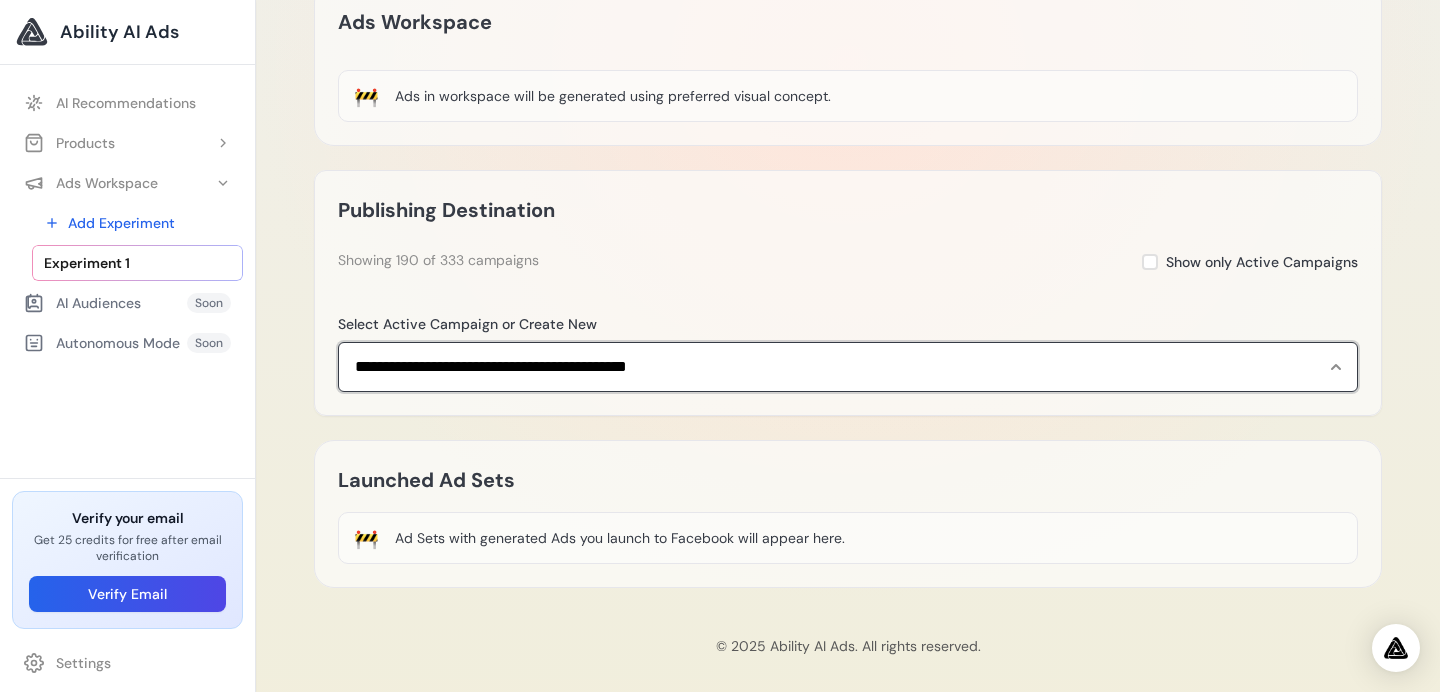 click on "**********" at bounding box center [848, 367] 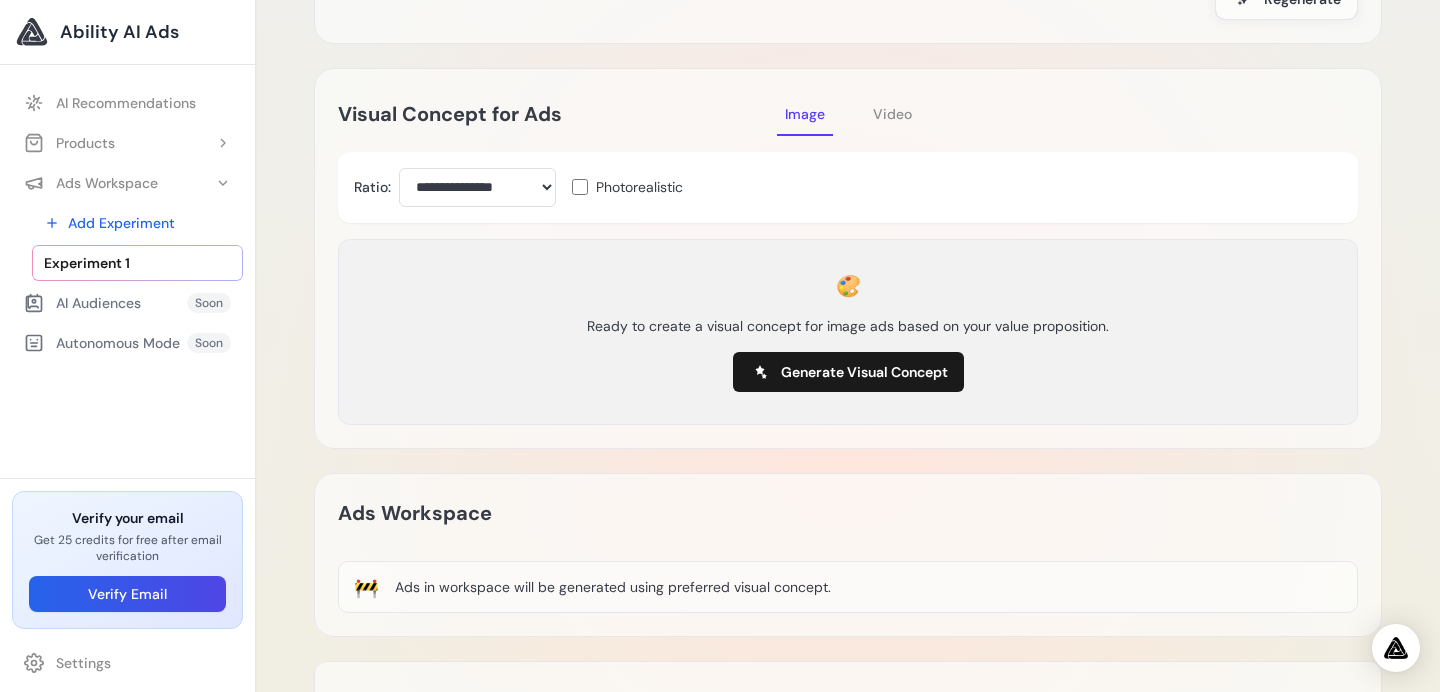 scroll, scrollTop: 333, scrollLeft: 0, axis: vertical 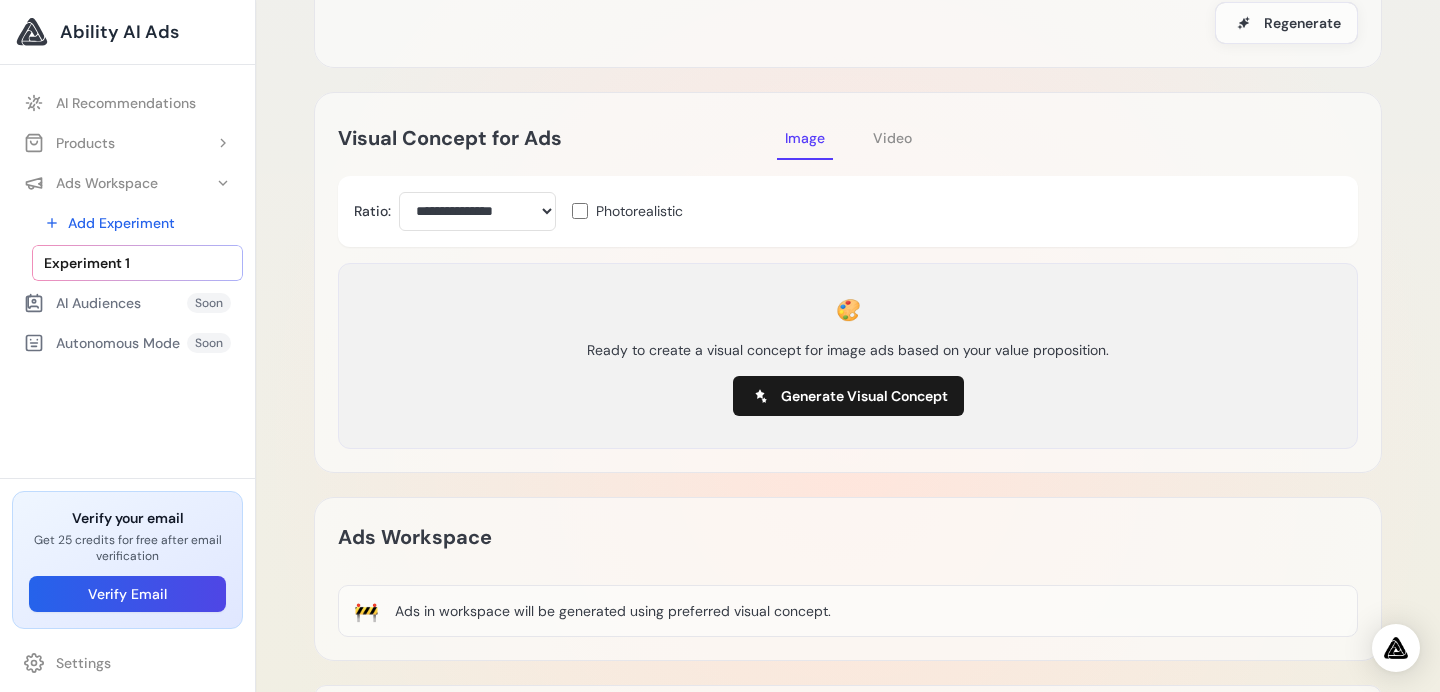 click on "Video" at bounding box center (892, 138) 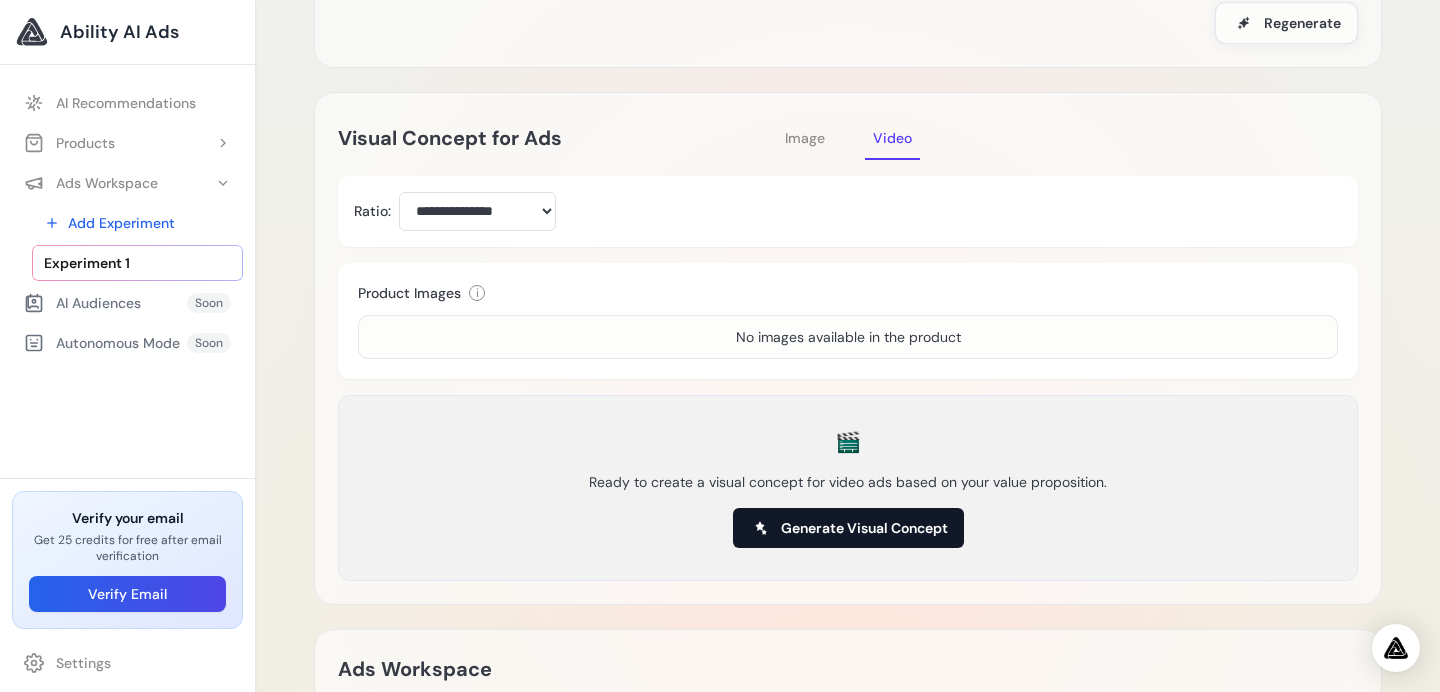 click on "Generate Visual Concept" at bounding box center [864, 528] 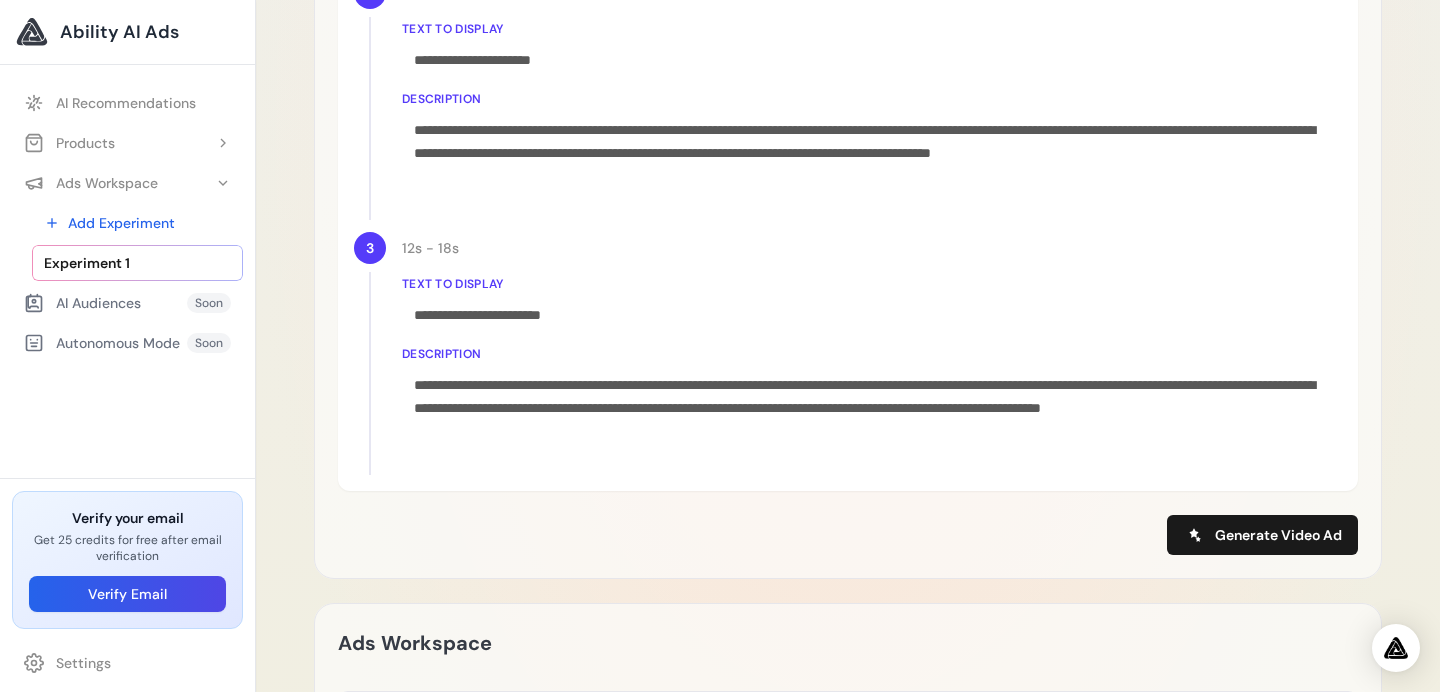 scroll, scrollTop: 1066, scrollLeft: 0, axis: vertical 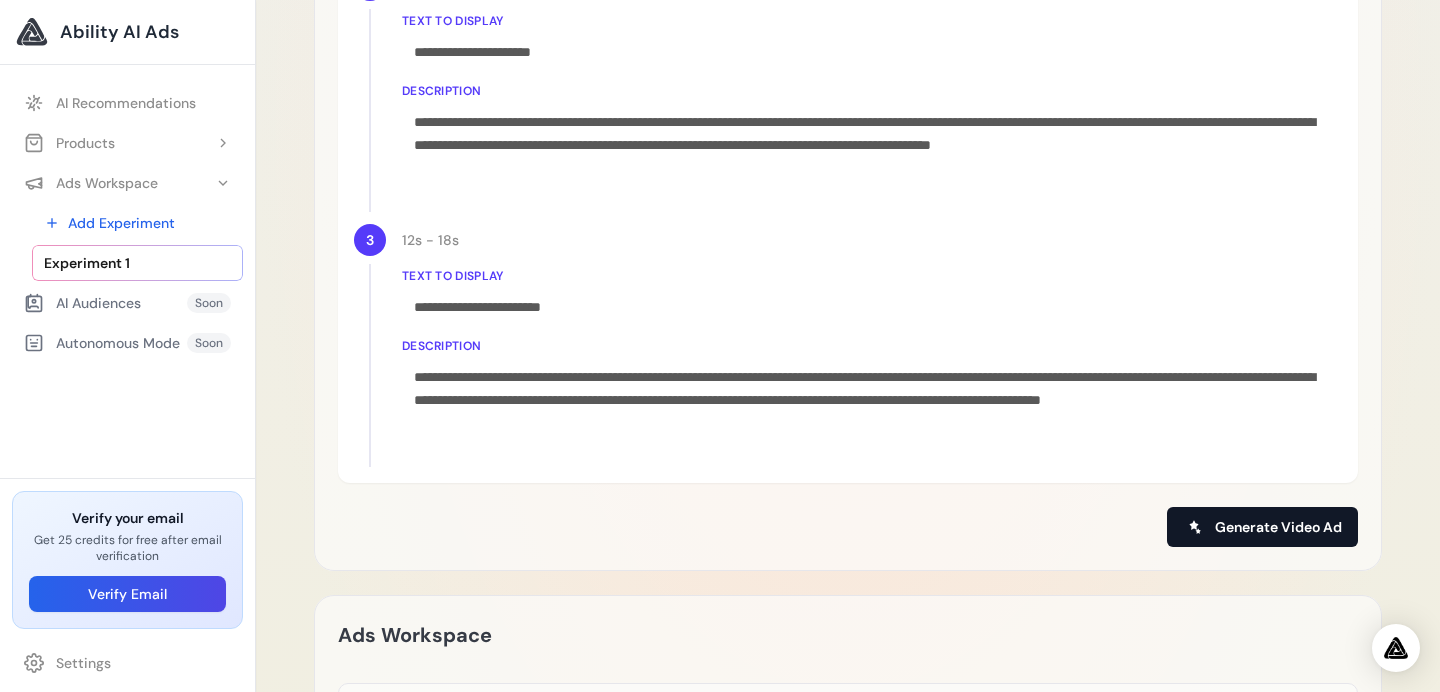 click on "Generate Video Ad" at bounding box center (1278, 527) 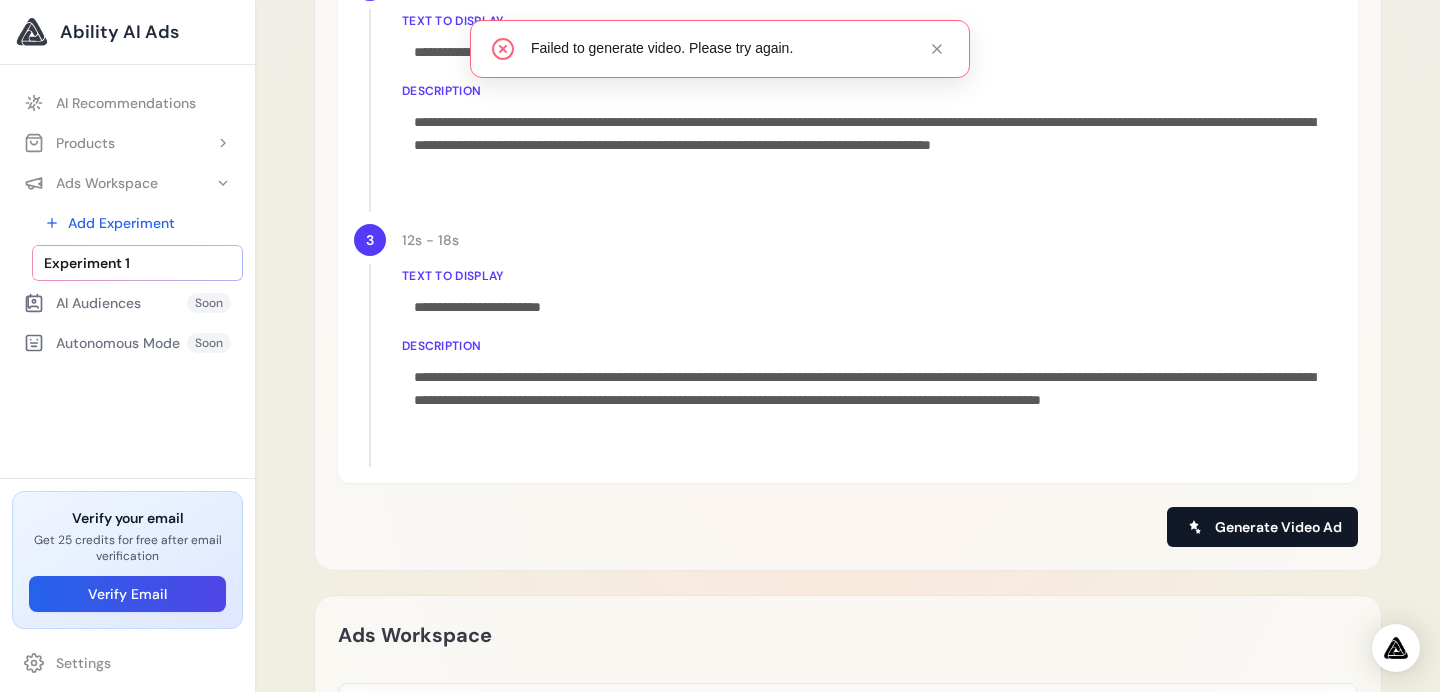 click on "Generate Video Ad" at bounding box center [1278, 527] 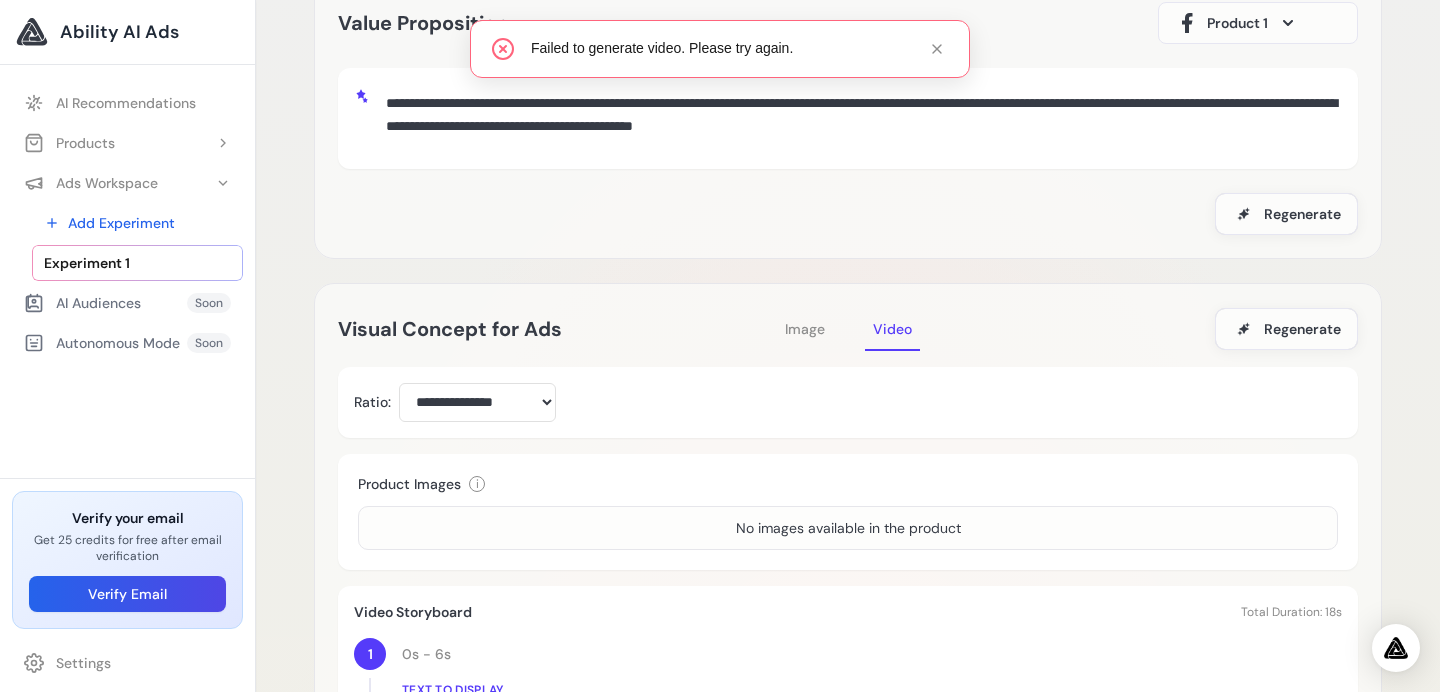 scroll, scrollTop: 0, scrollLeft: 0, axis: both 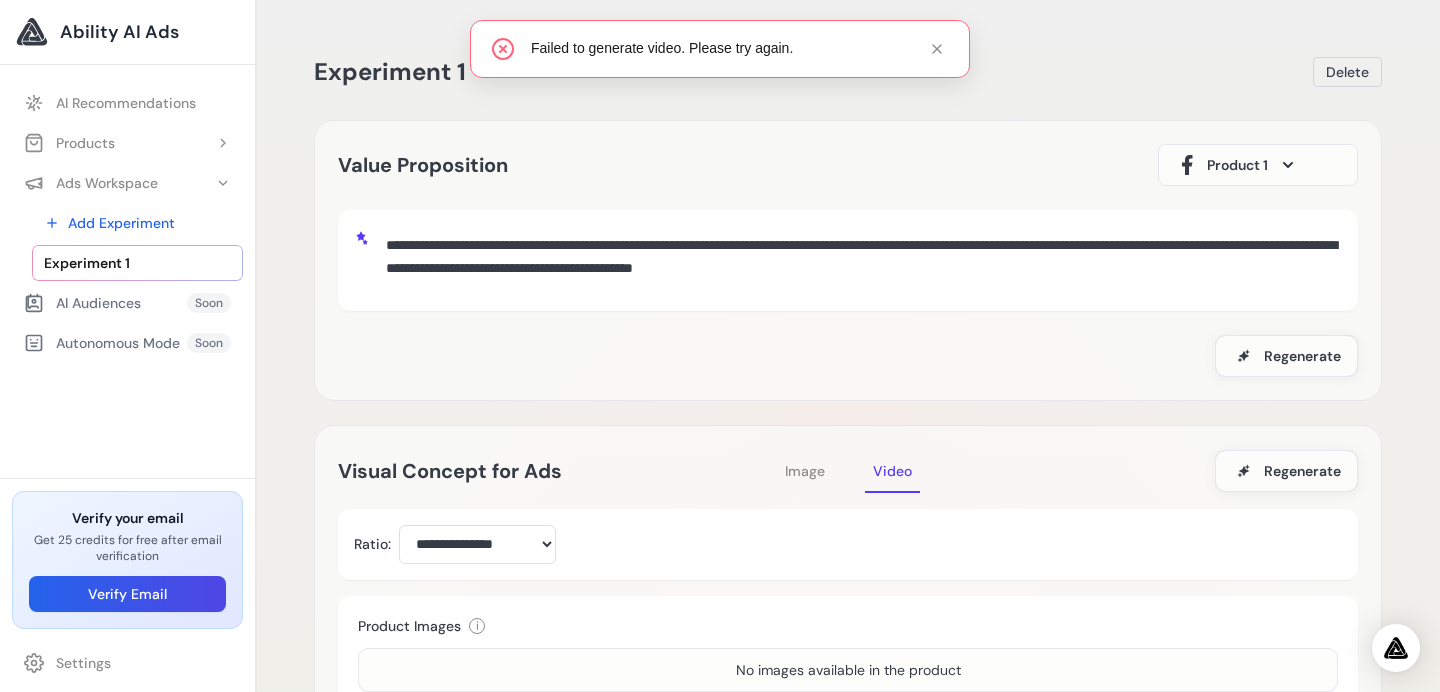 click on "Product 1" at bounding box center [1237, 165] 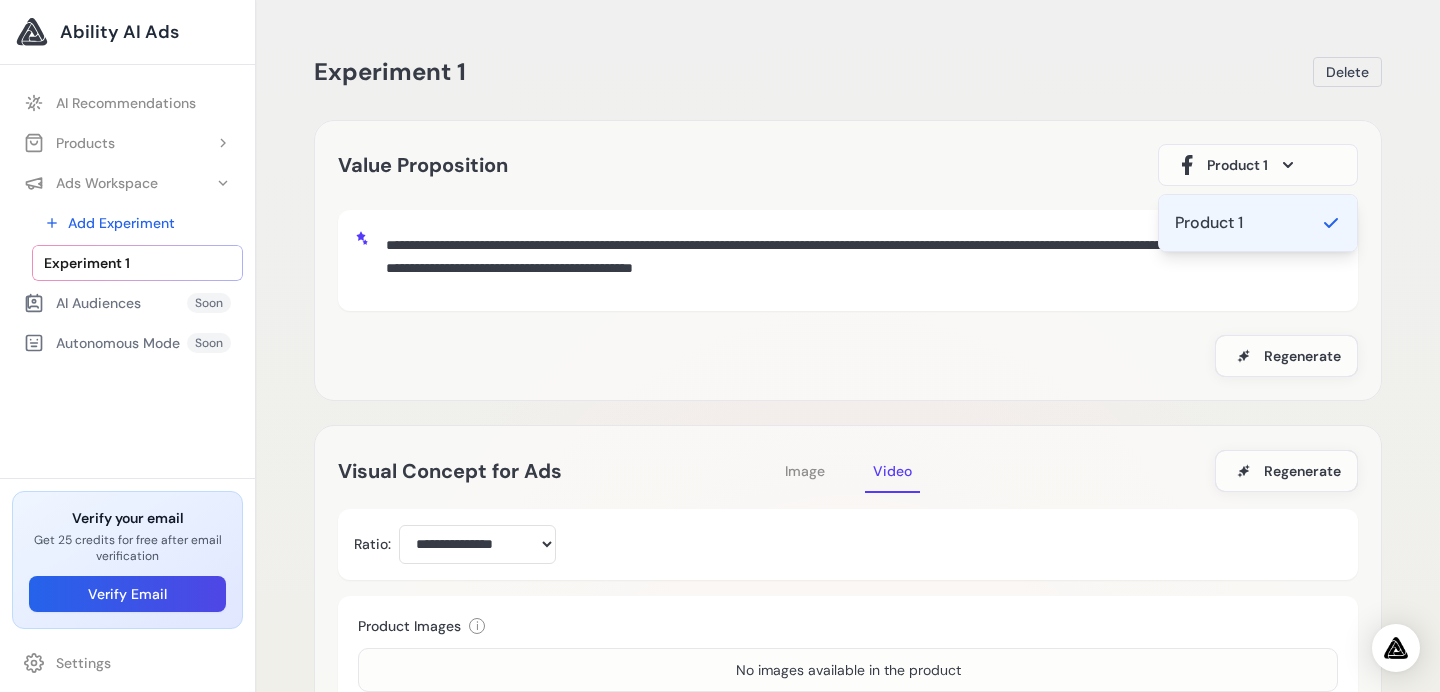 click on "Product 1" at bounding box center (1237, 165) 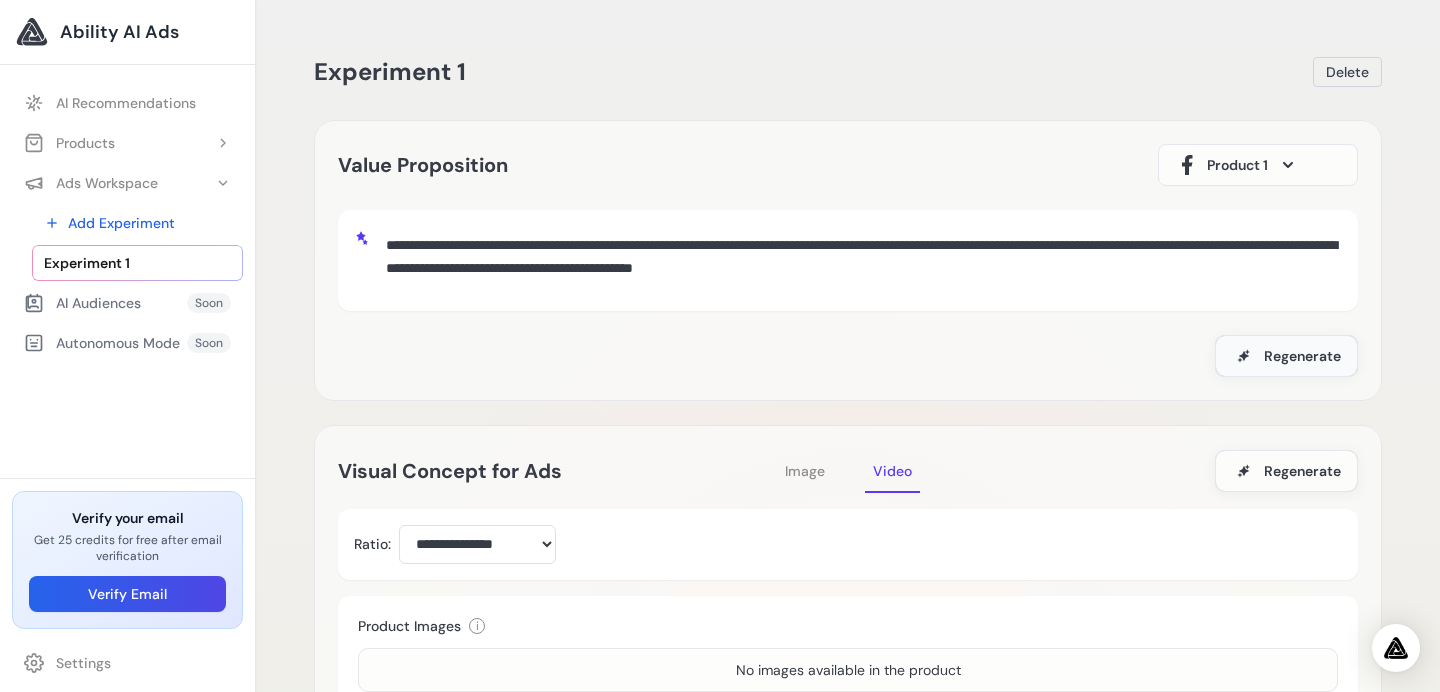 click on "Regenerate" at bounding box center [1302, 356] 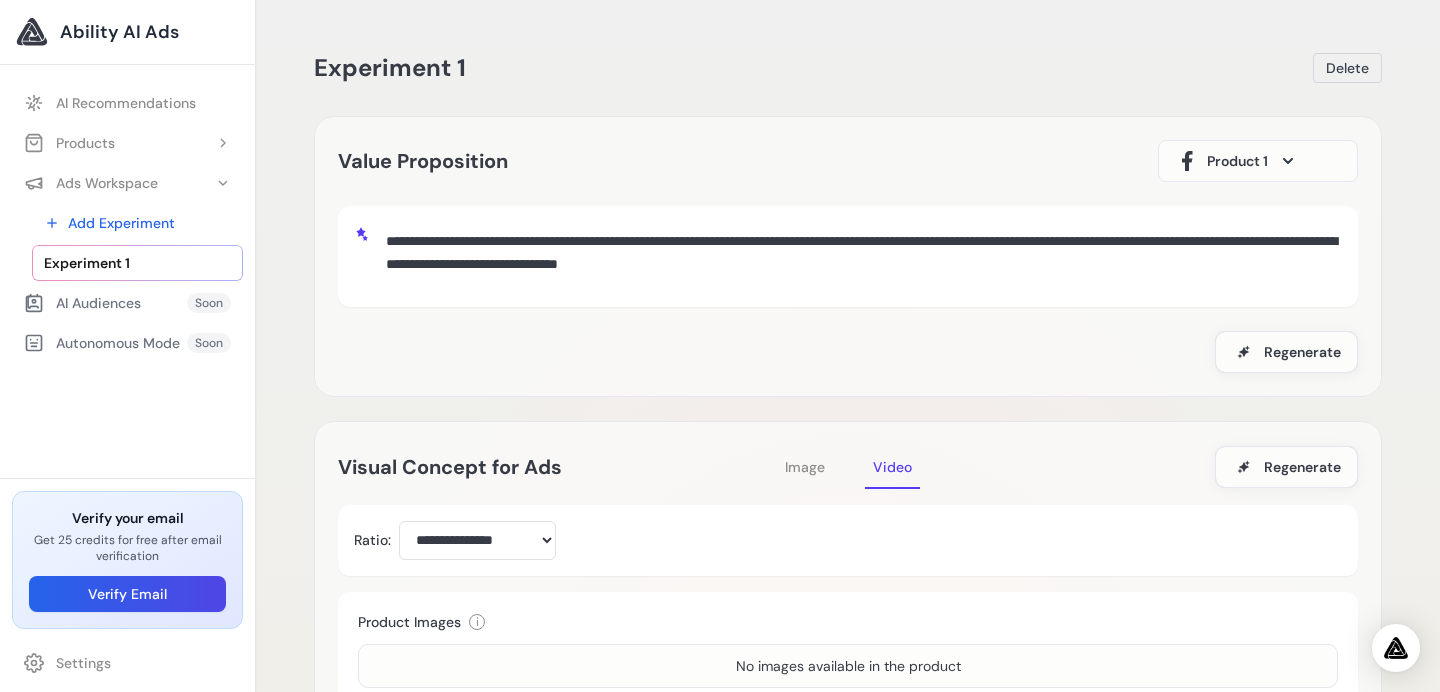 scroll, scrollTop: 0, scrollLeft: 0, axis: both 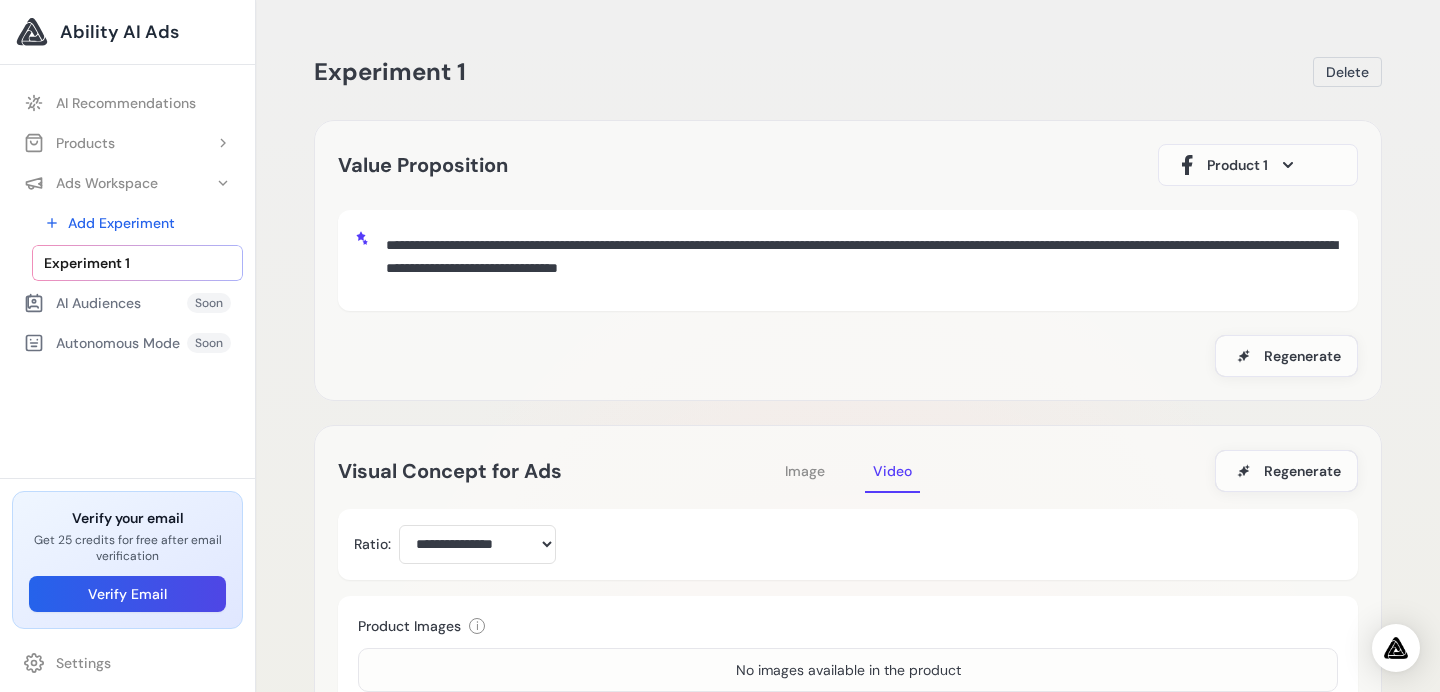 click on "Image" at bounding box center (805, 471) 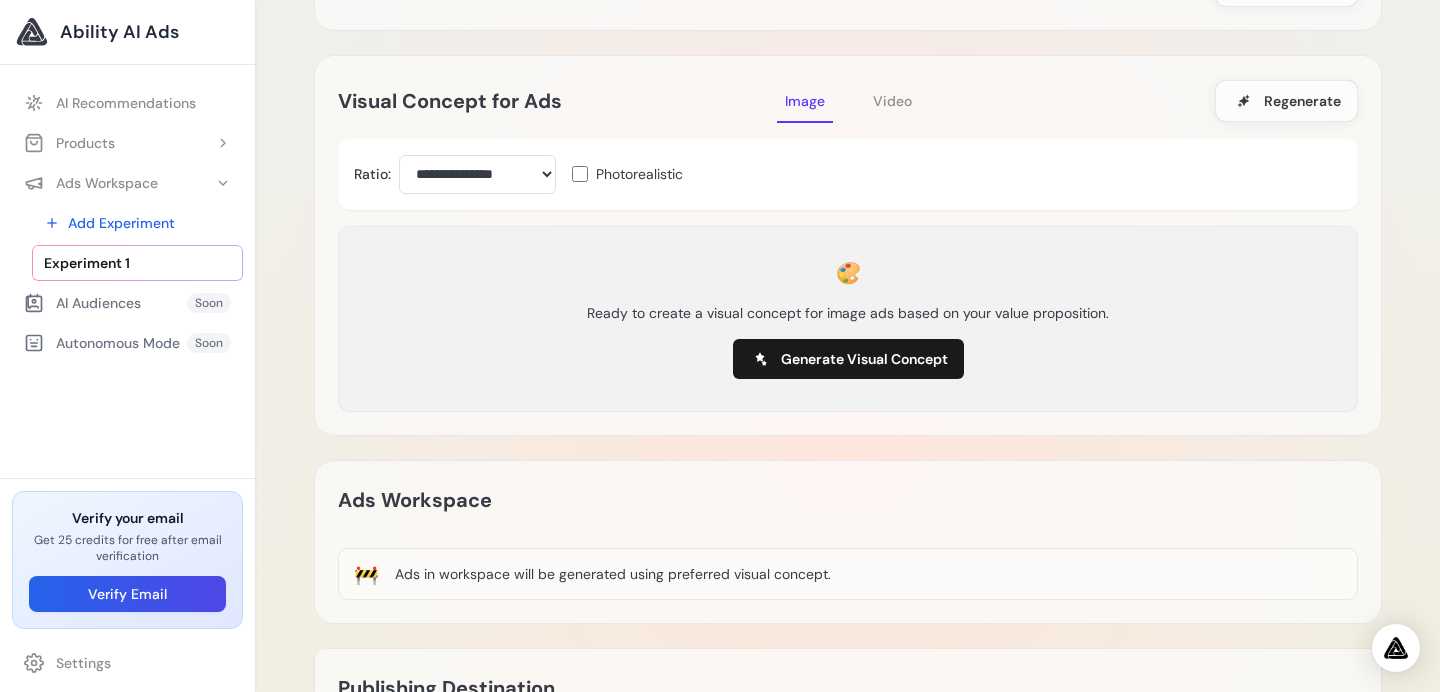 scroll, scrollTop: 428, scrollLeft: 0, axis: vertical 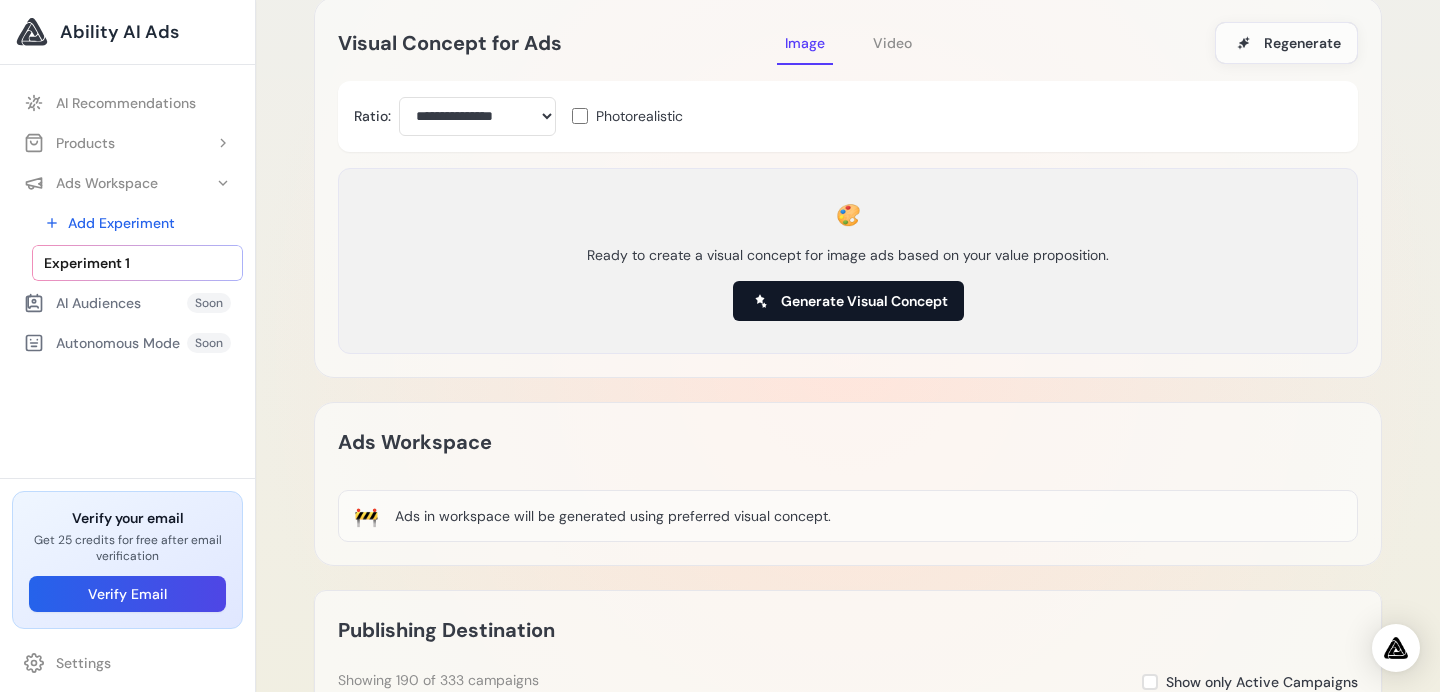 click on "Generate Visual Concept" at bounding box center [864, 301] 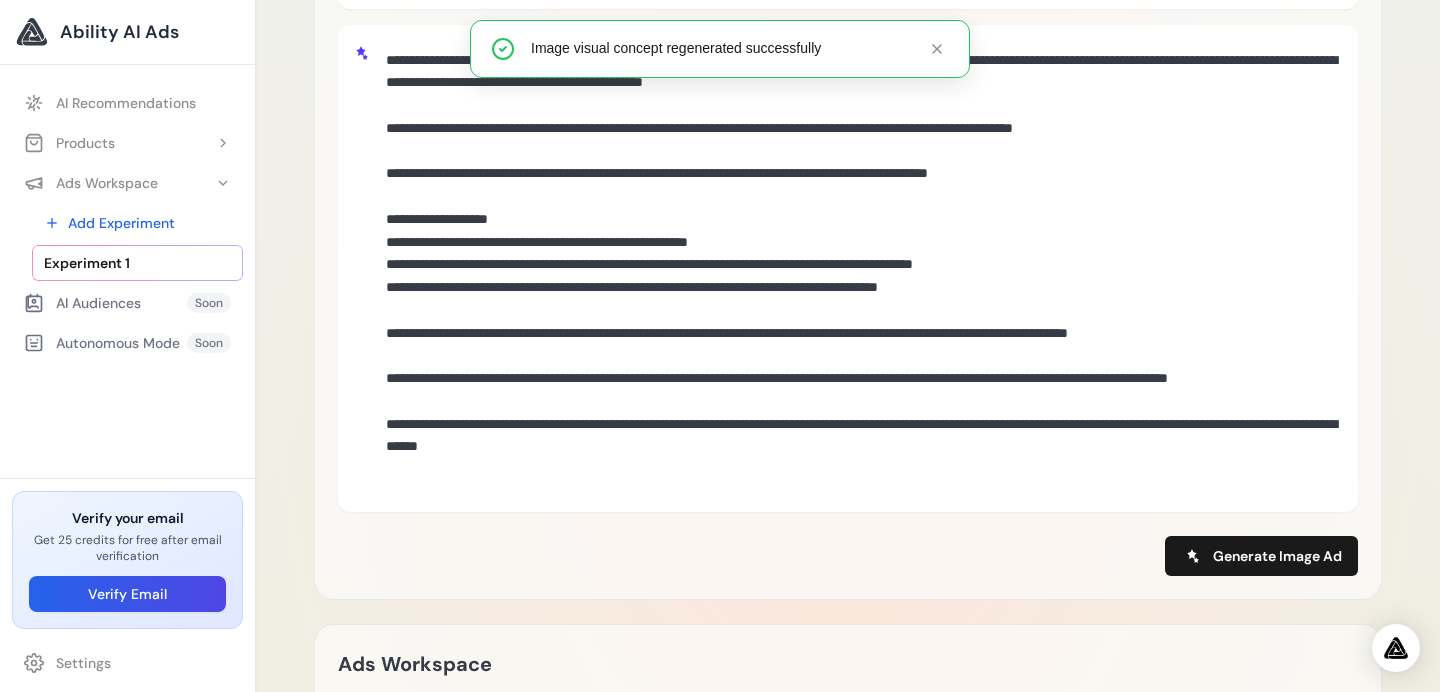 scroll, scrollTop: 574, scrollLeft: 0, axis: vertical 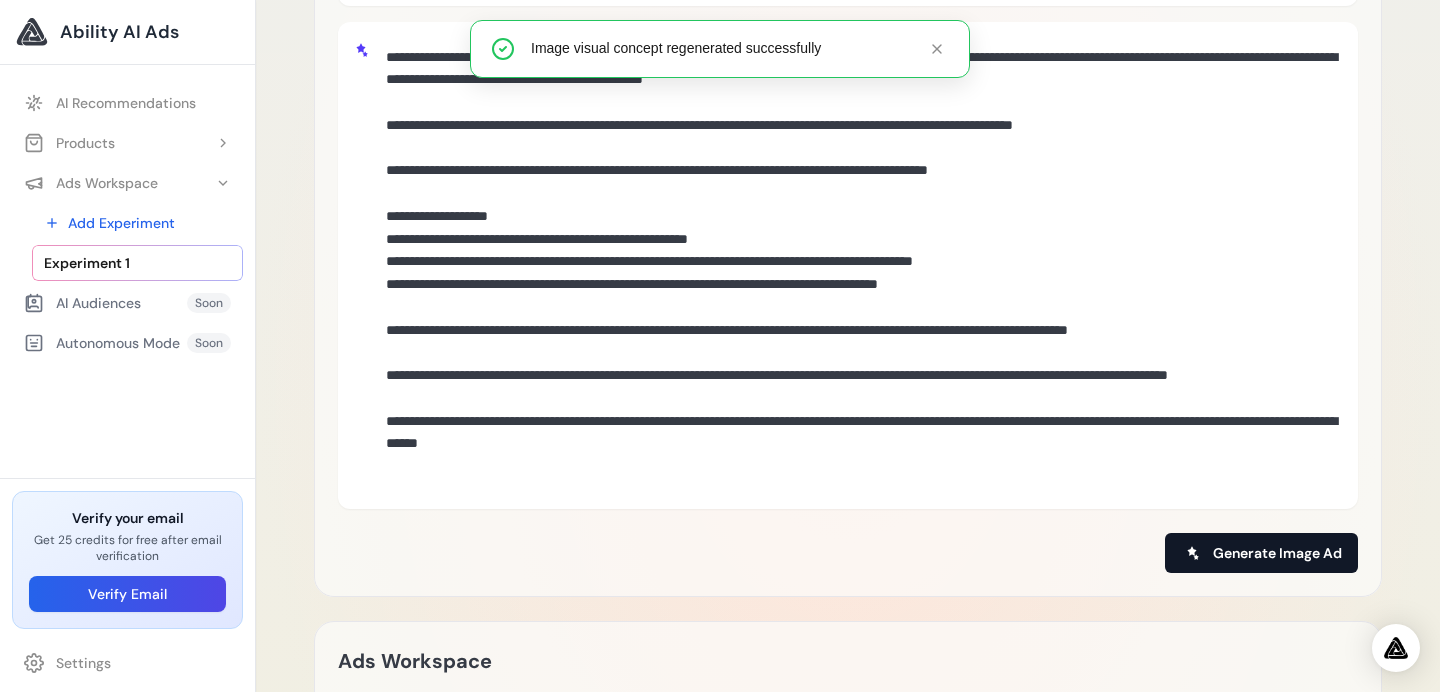 click on "Generate Image Ad" at bounding box center (1261, 553) 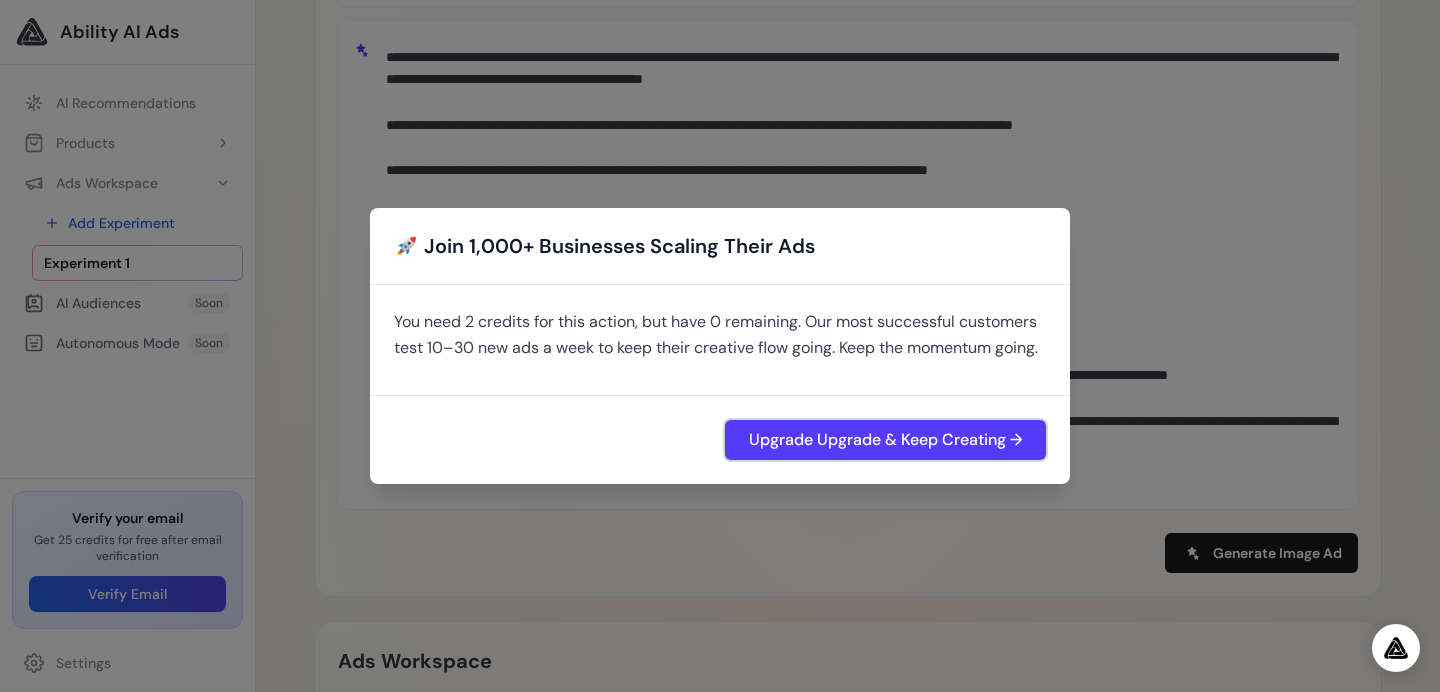 click on "Upgrade Upgrade & Keep Creating →" at bounding box center [885, 440] 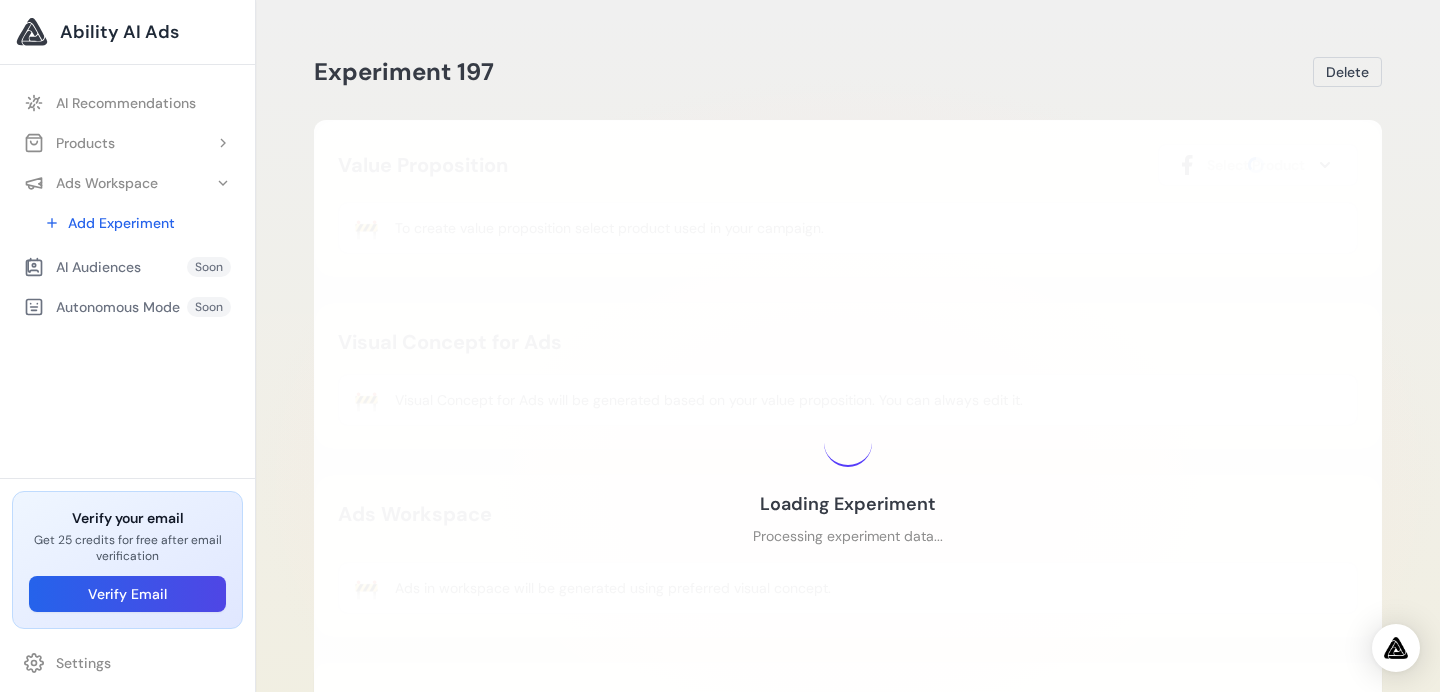 scroll, scrollTop: 268, scrollLeft: 0, axis: vertical 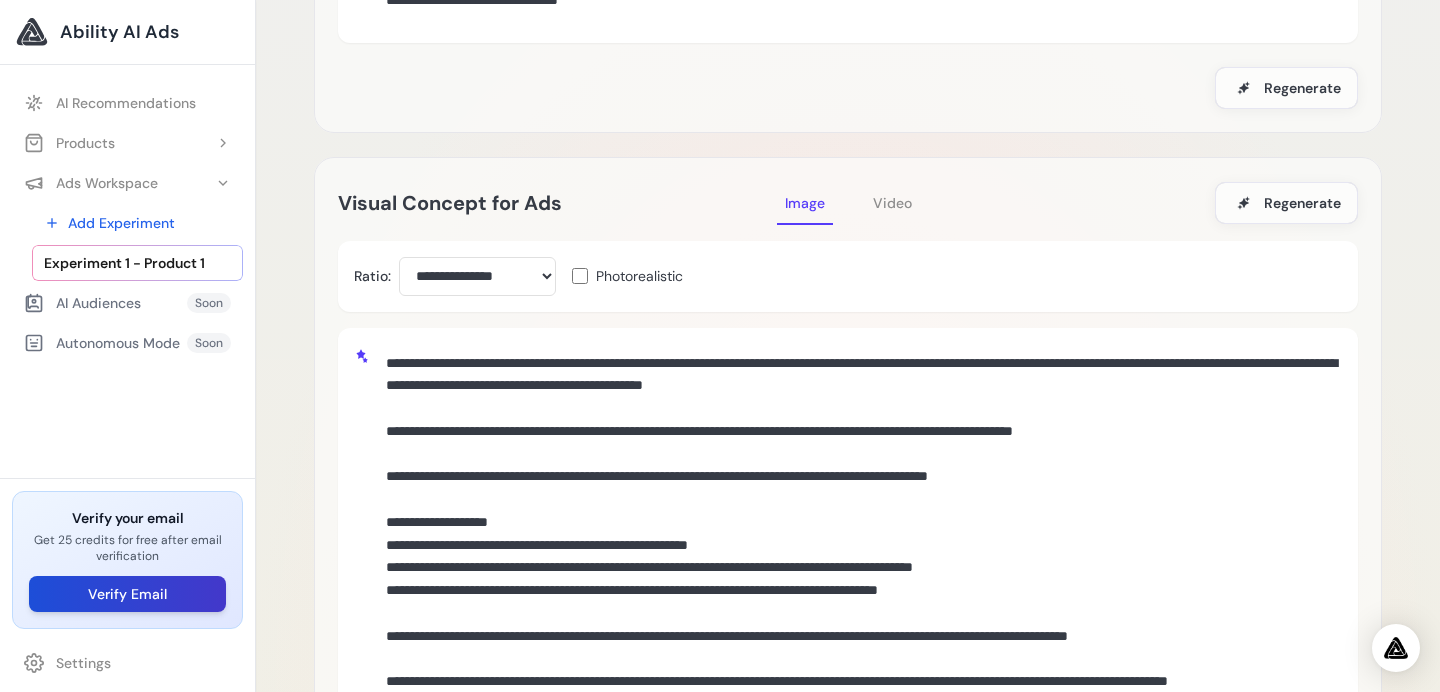click on "Verify Email" at bounding box center (127, 594) 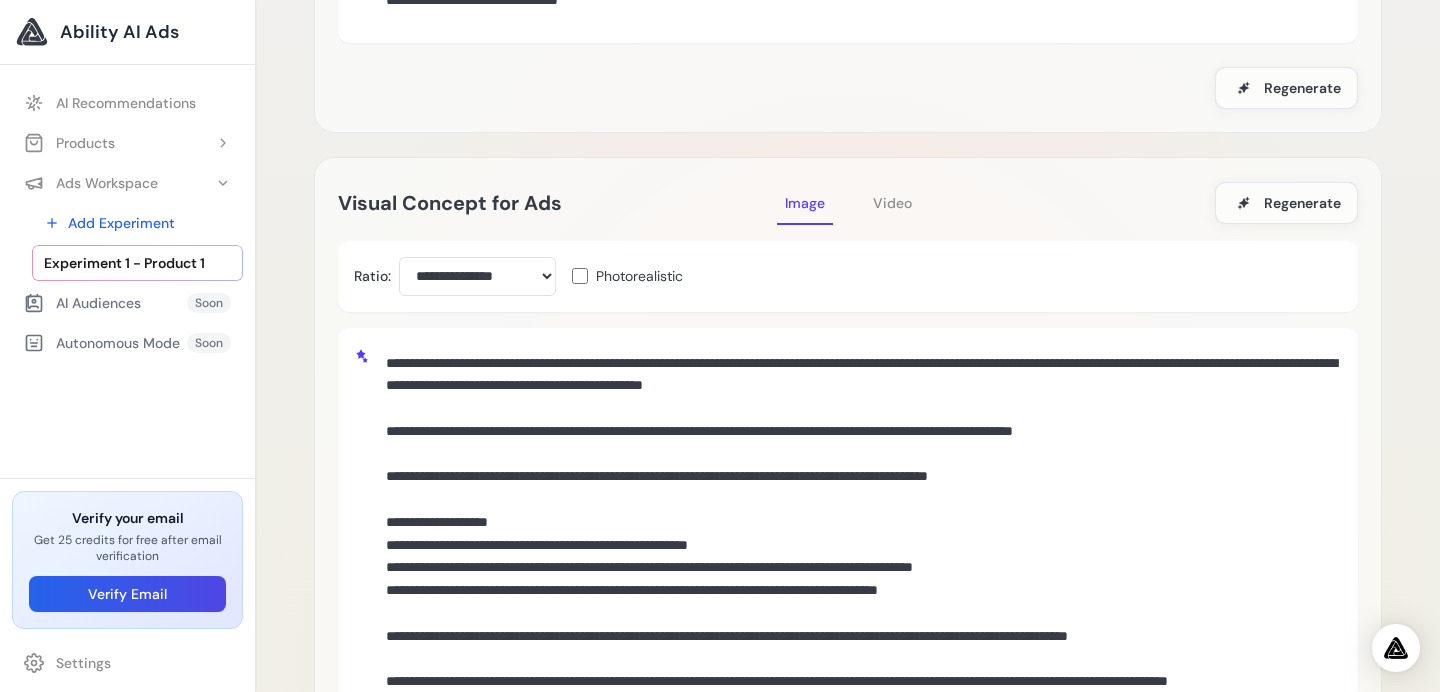 type 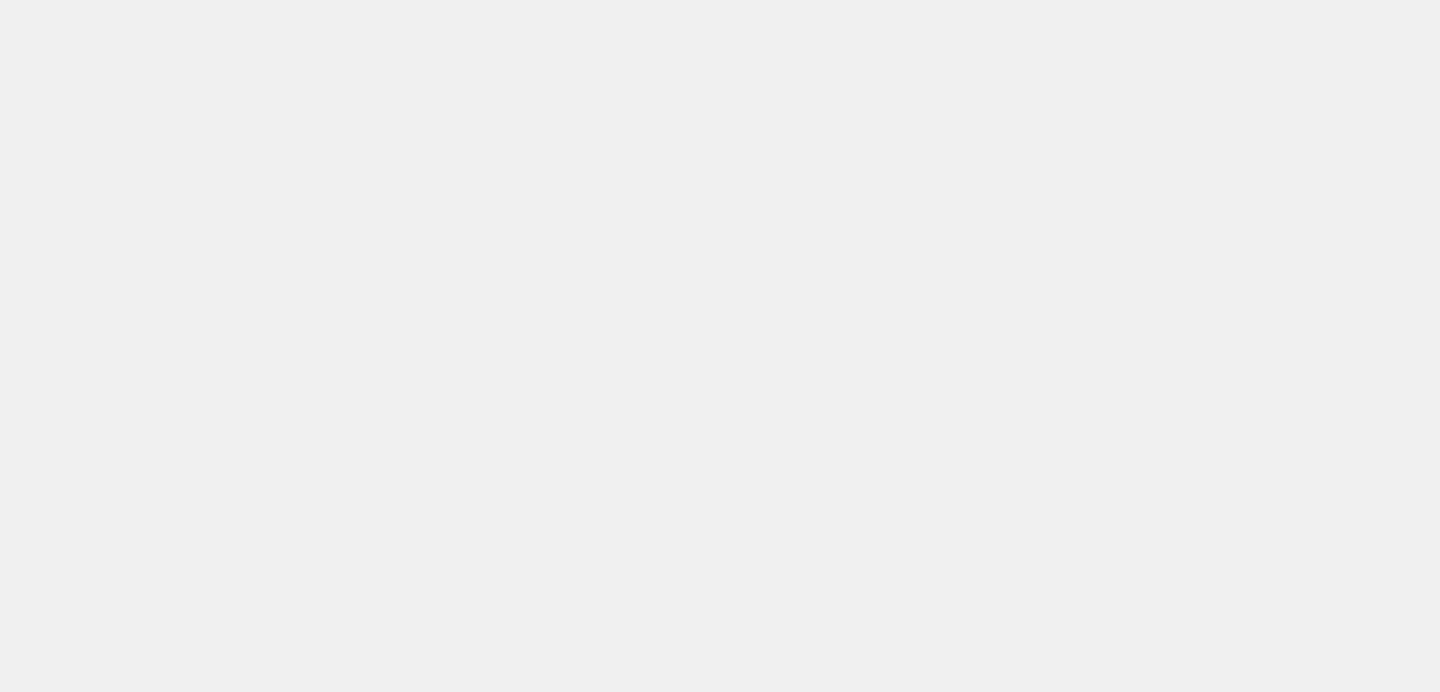 scroll, scrollTop: 0, scrollLeft: 0, axis: both 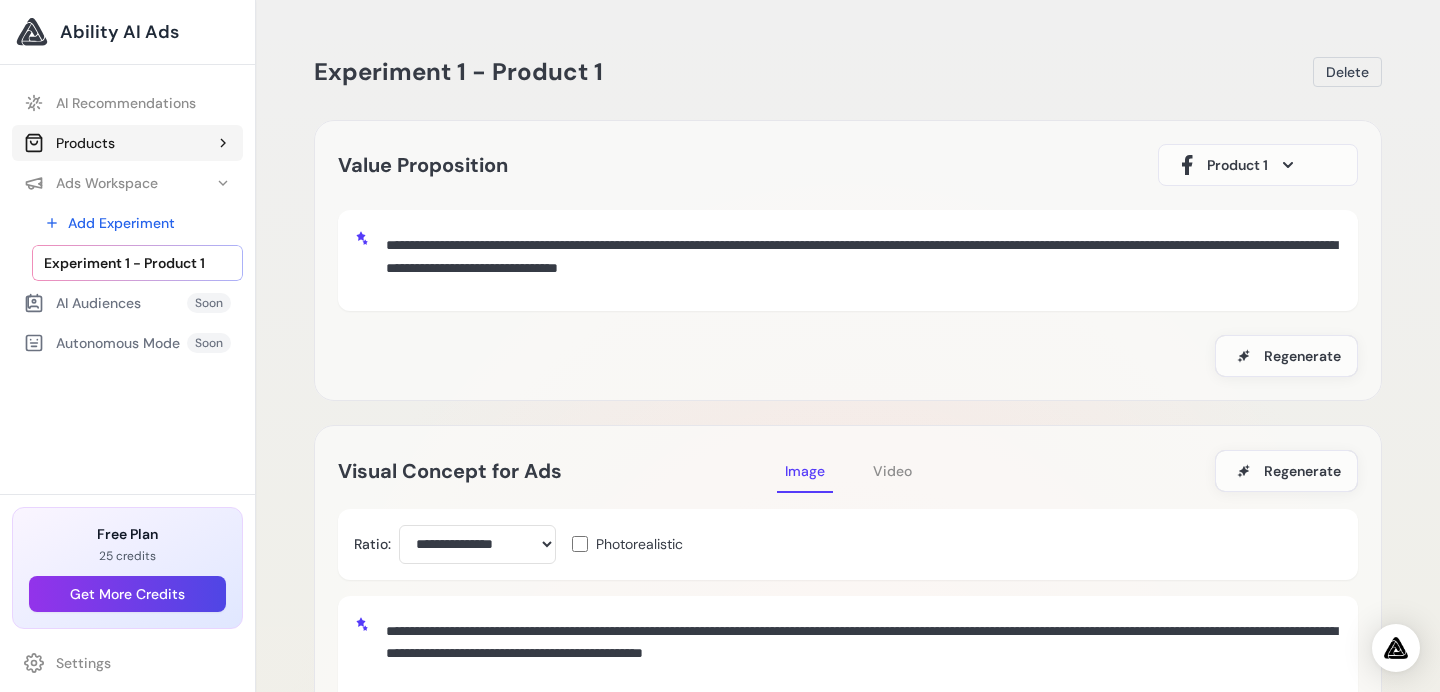 click on "Products" at bounding box center (127, 143) 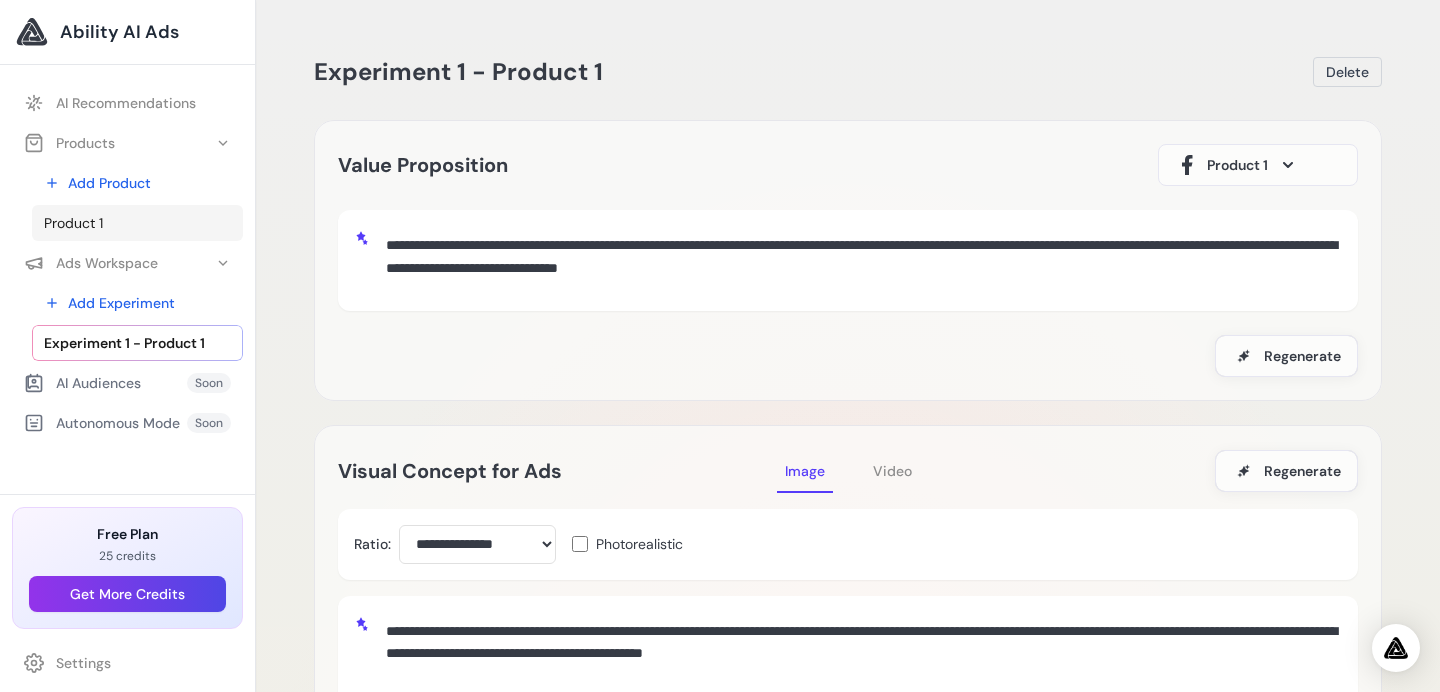 click on "Product 1" at bounding box center (137, 223) 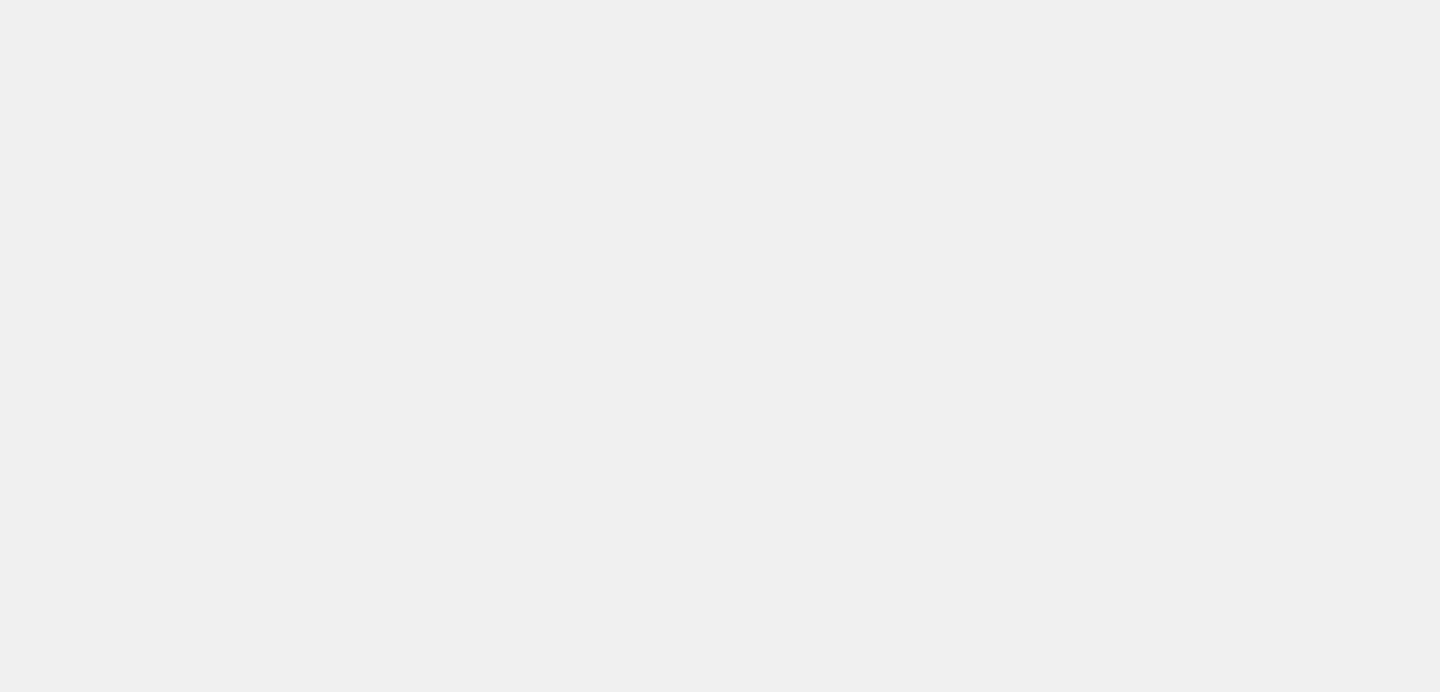 scroll, scrollTop: 0, scrollLeft: 0, axis: both 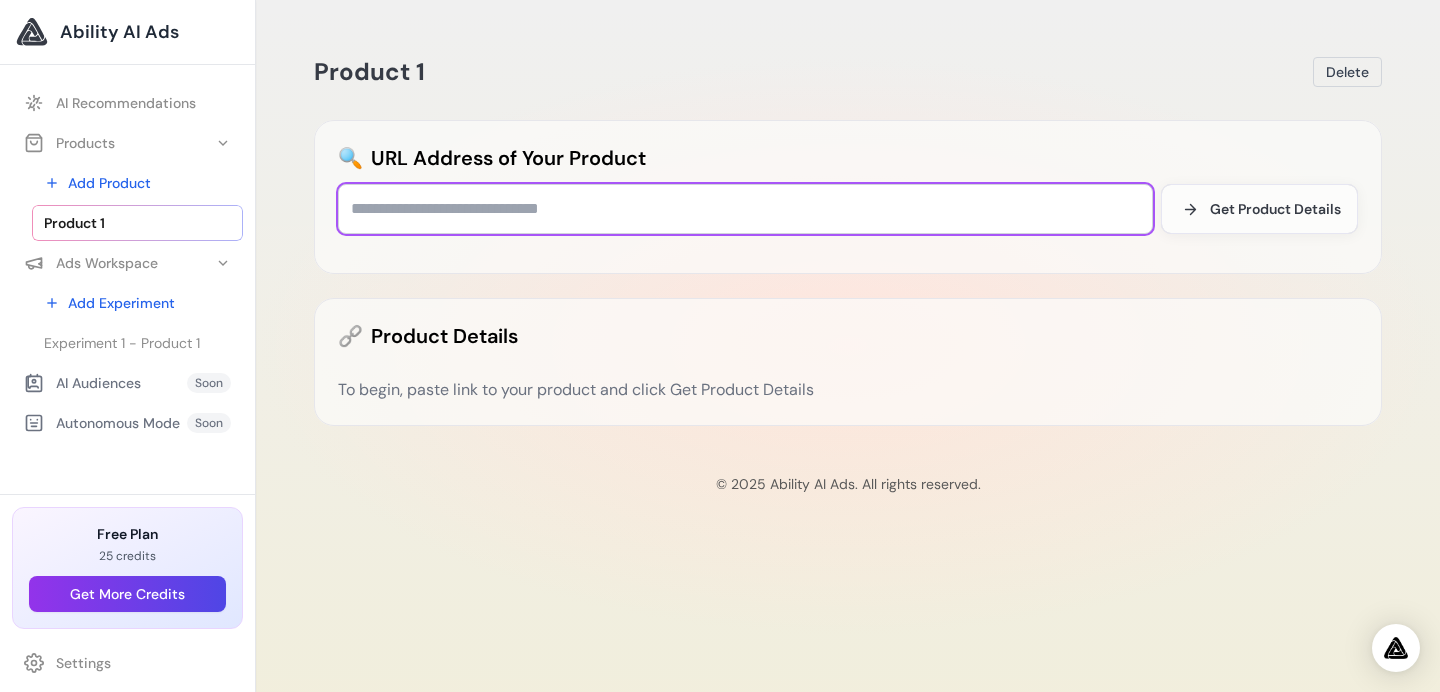 click at bounding box center [745, 209] 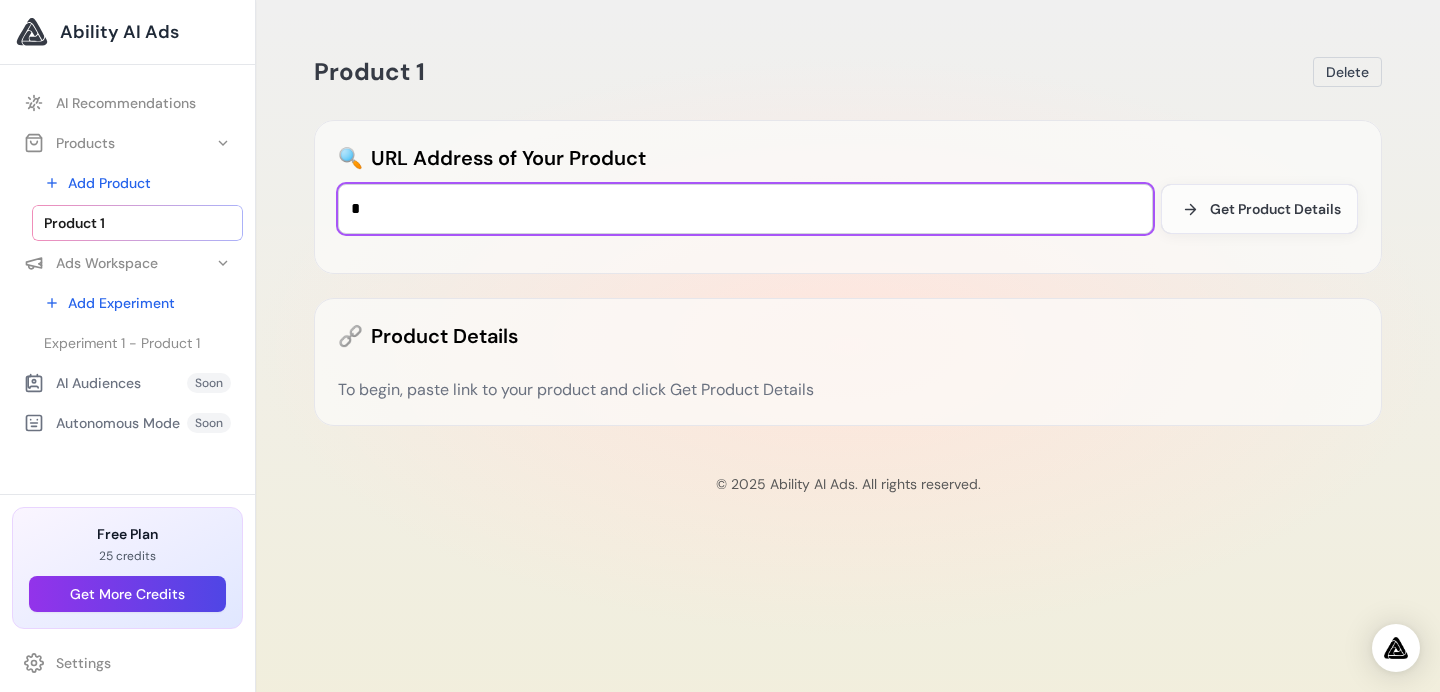 click at bounding box center [745, 209] 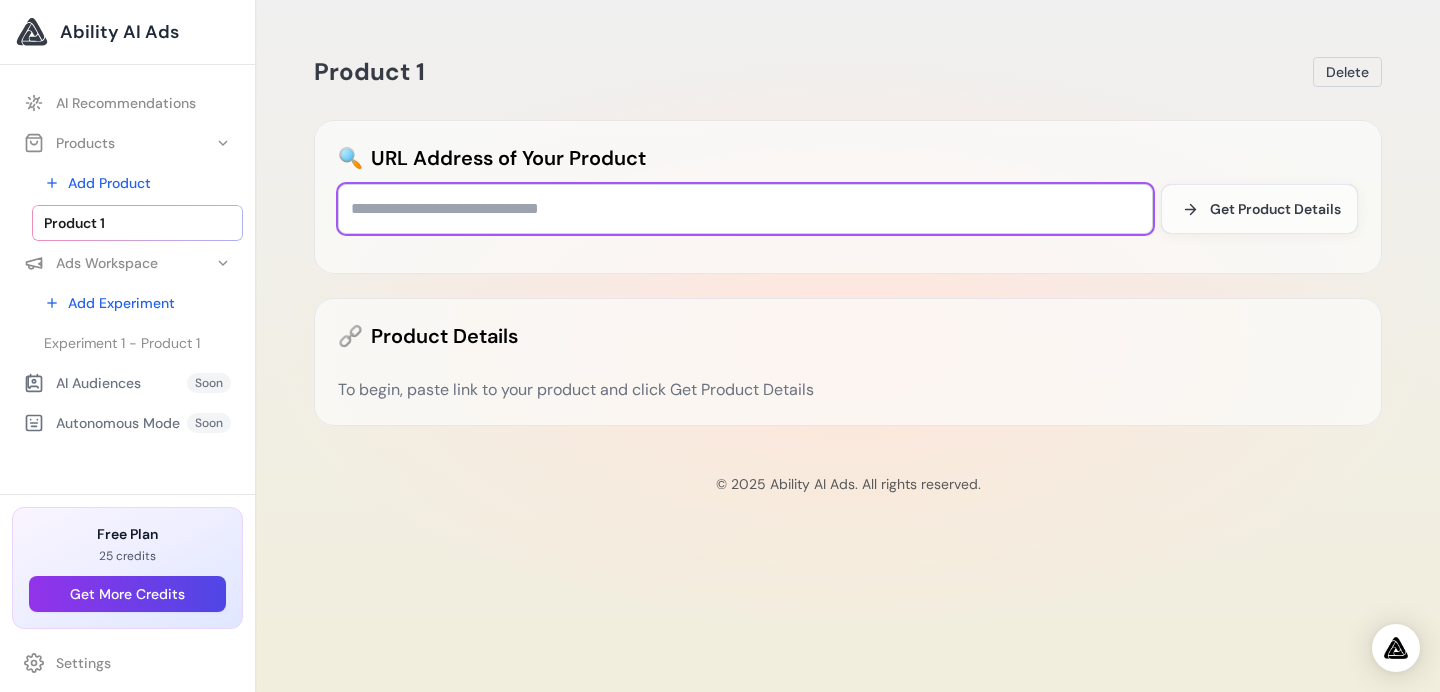 paste on "**********" 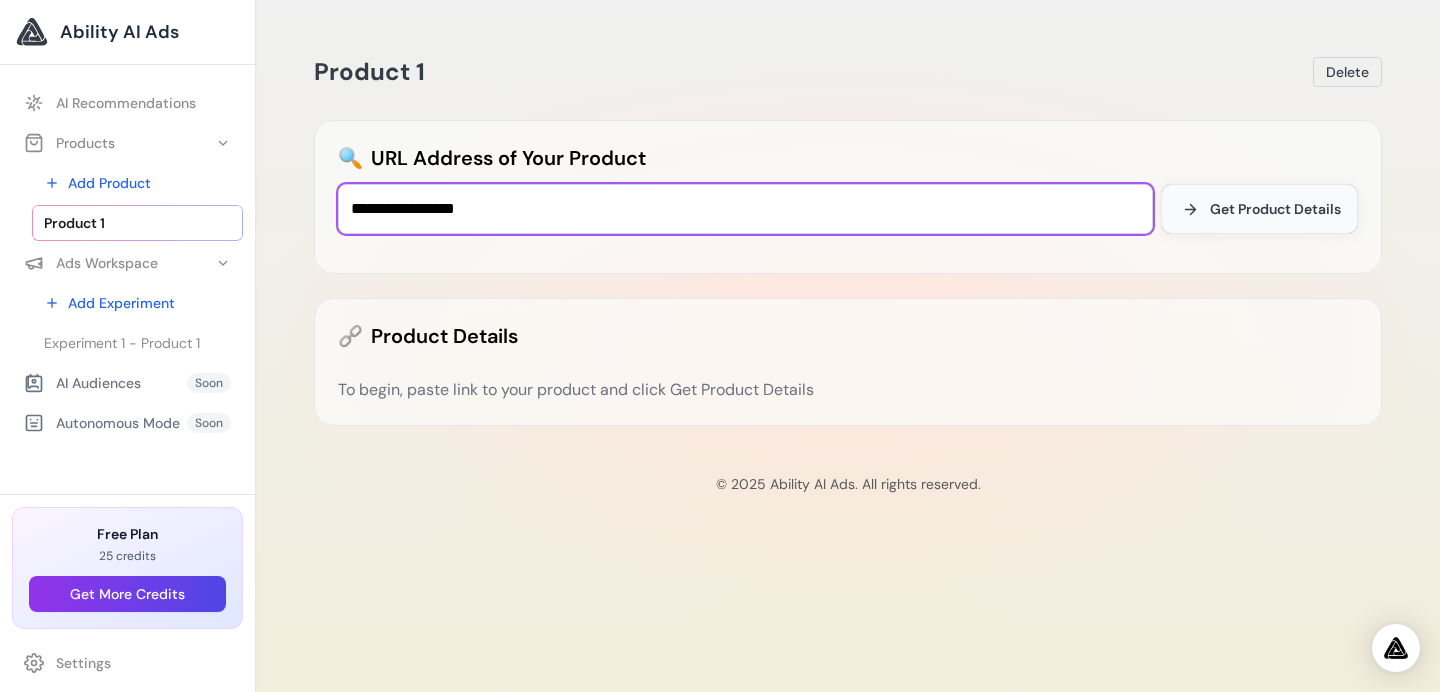type on "**********" 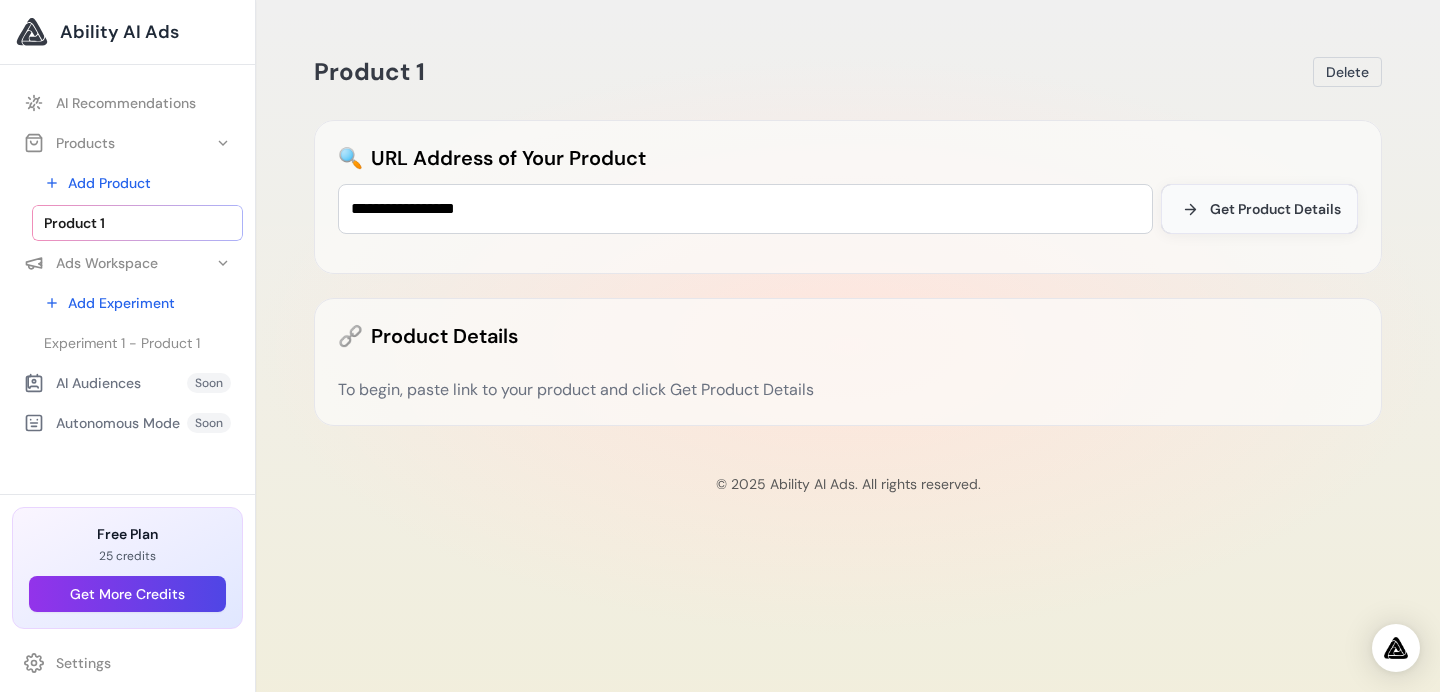 click on "Get Product Details" at bounding box center (1259, 209) 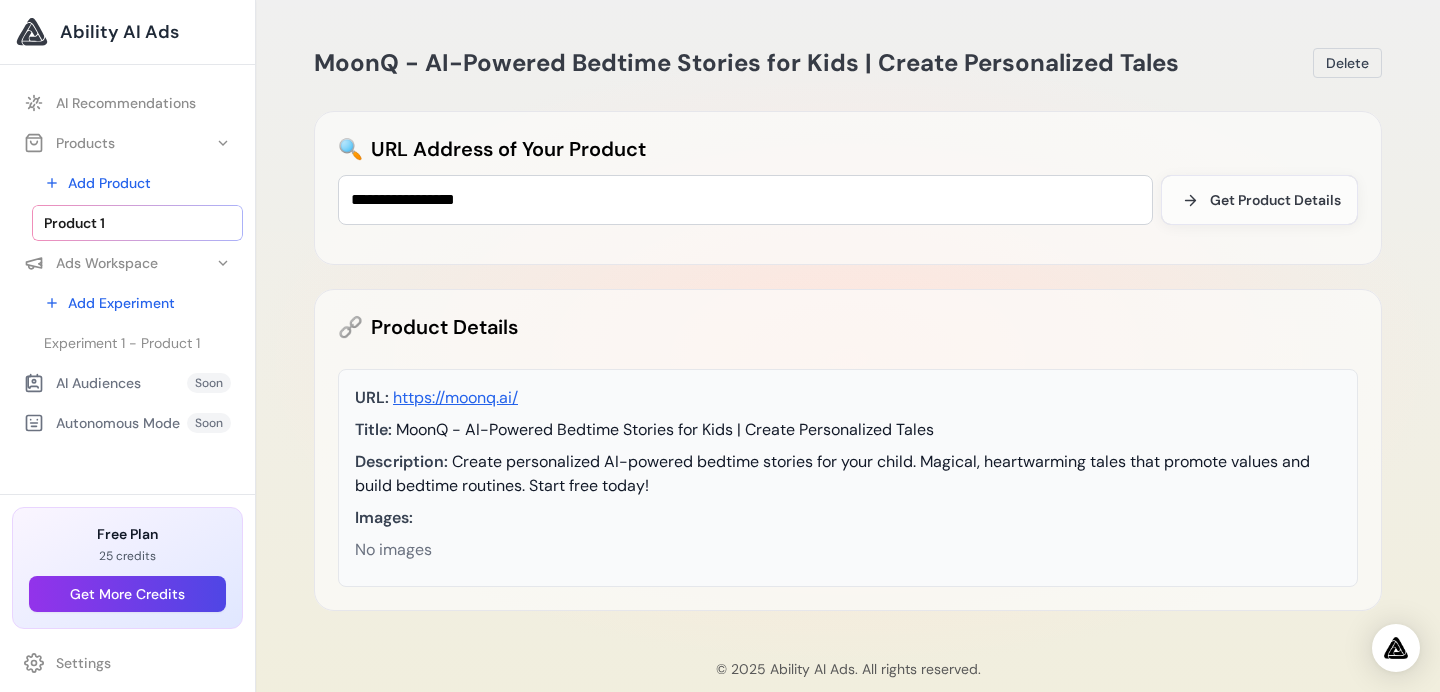 scroll, scrollTop: 0, scrollLeft: 0, axis: both 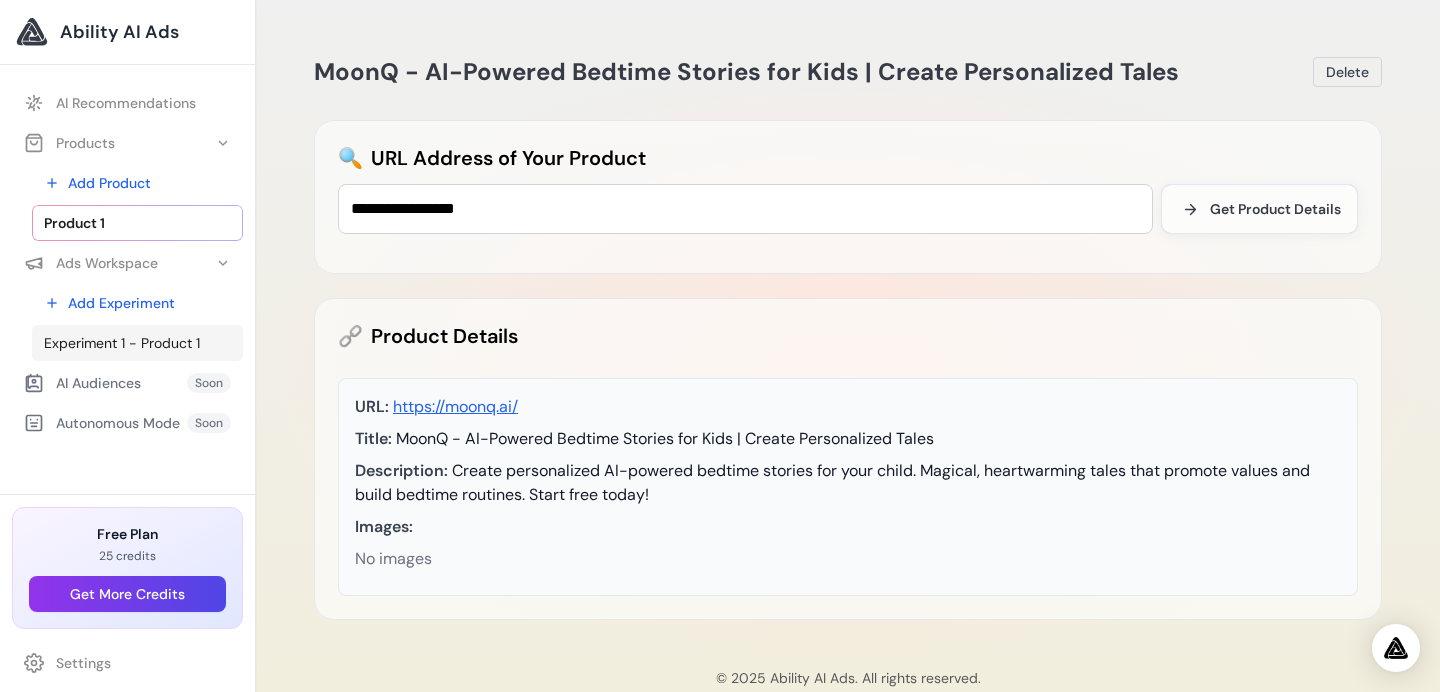 click on "Experiment 1 - Product 1" at bounding box center (137, 343) 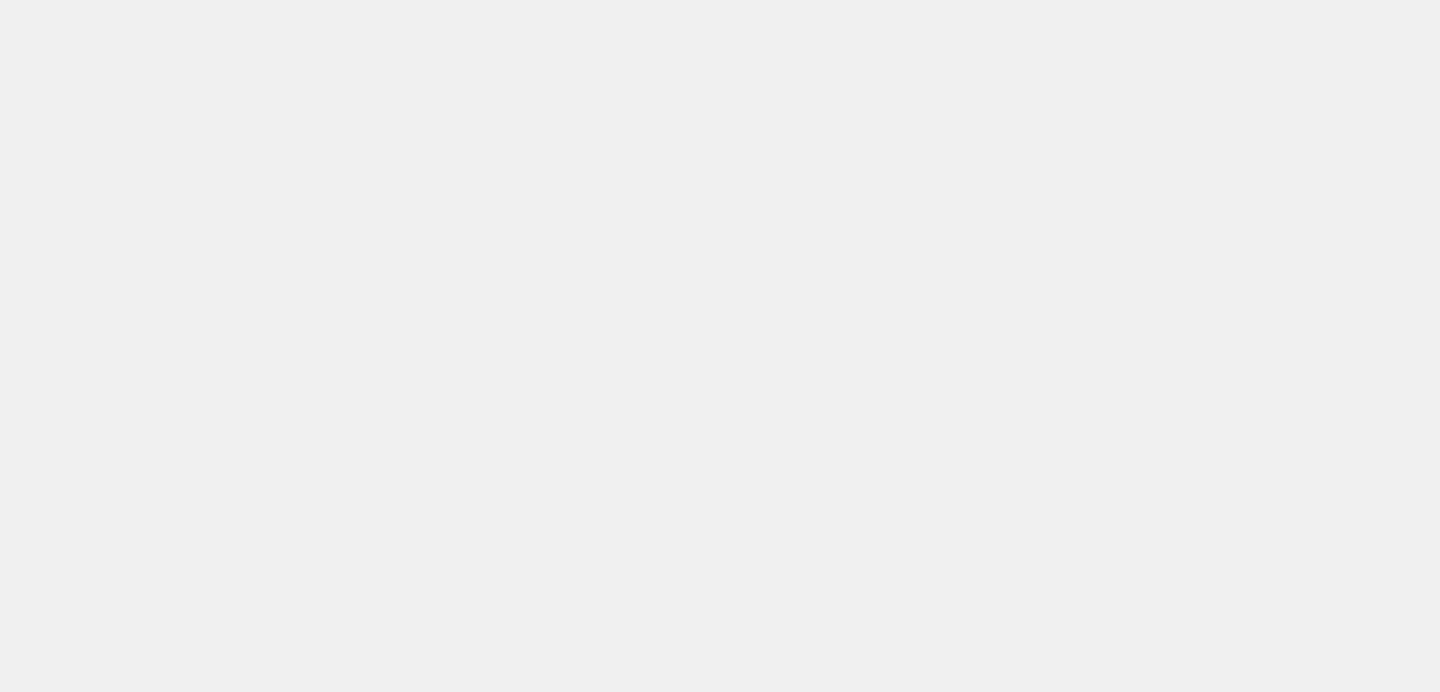 scroll, scrollTop: 0, scrollLeft: 0, axis: both 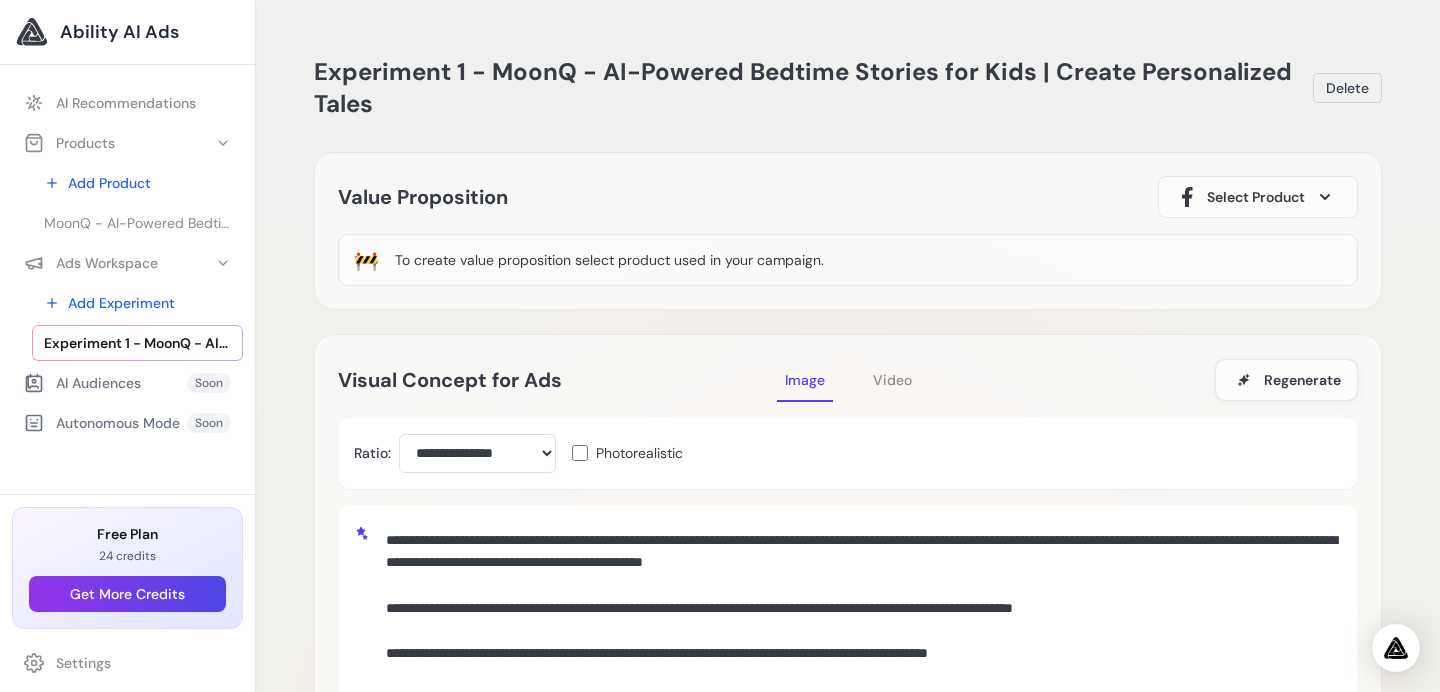 click 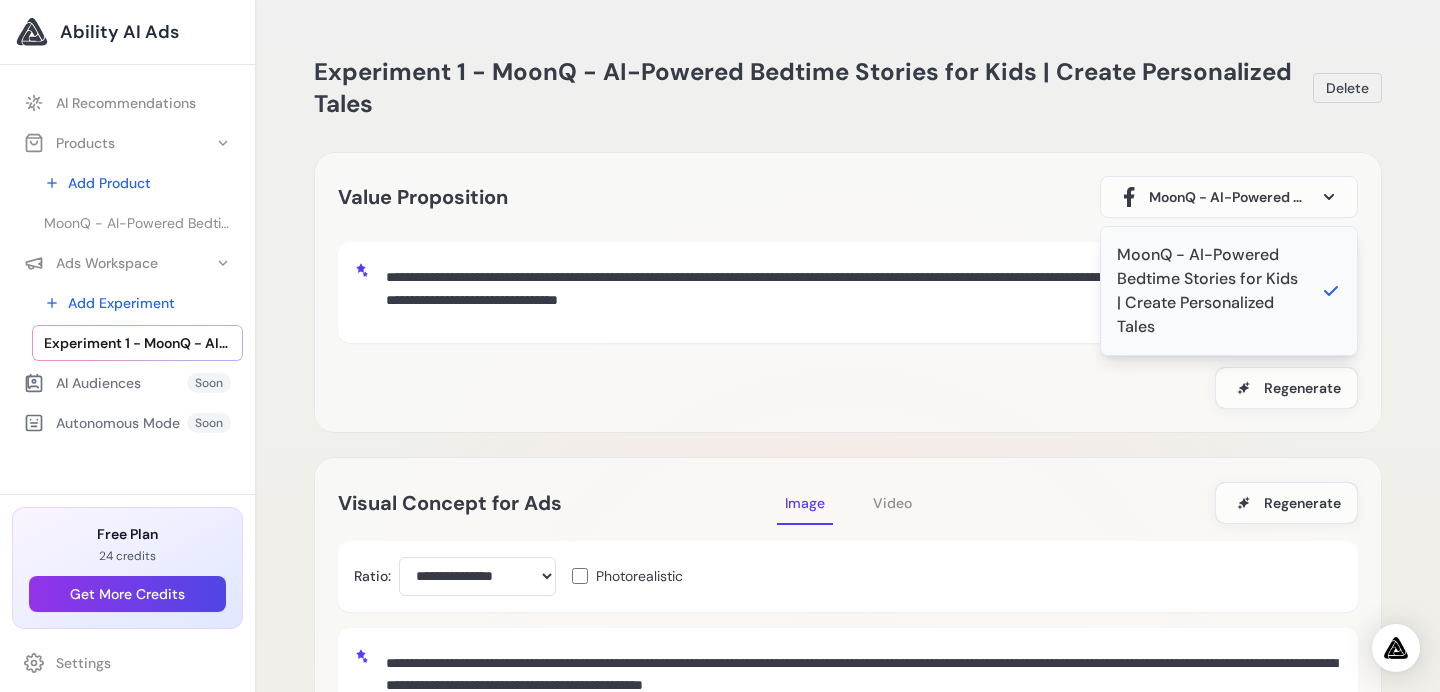 click on "MoonQ - AI-Powered Bedtime Stories for Kids | Create Personalized Tales" at bounding box center (1211, 291) 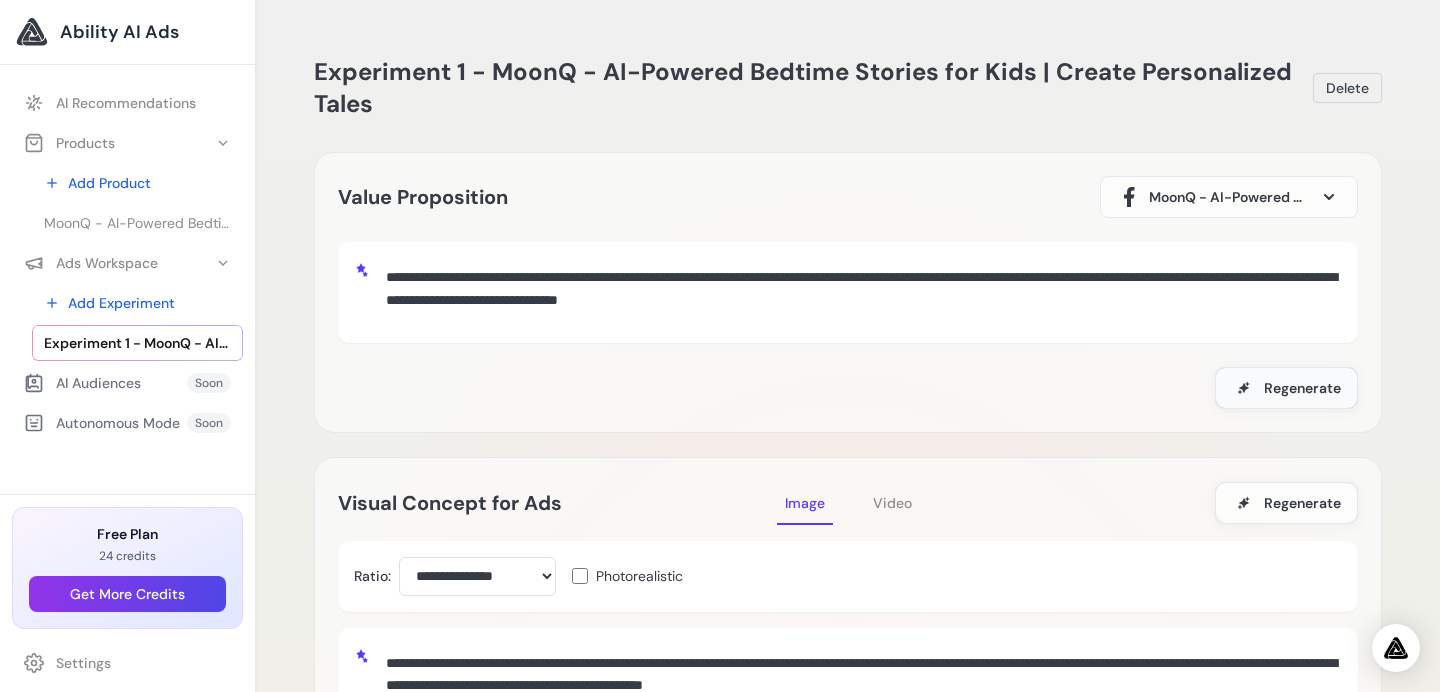click on "Regenerate" at bounding box center (1302, 388) 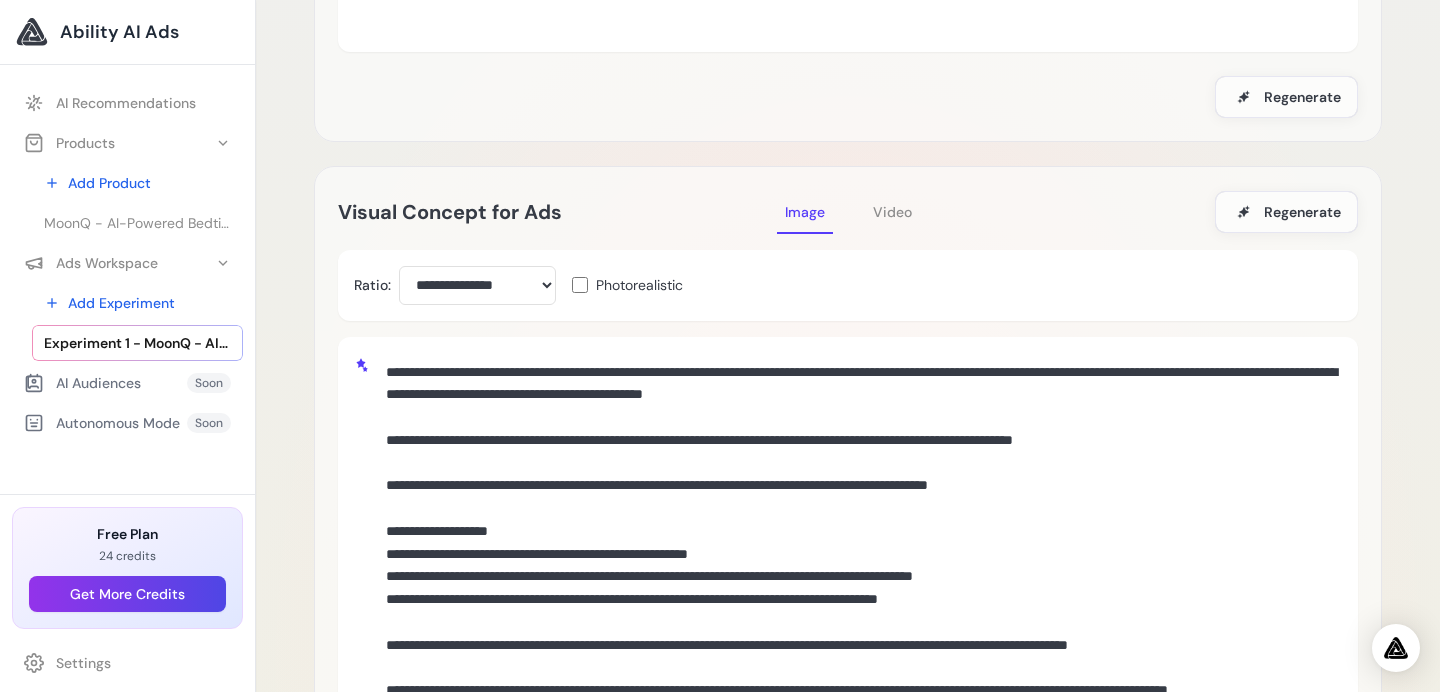 scroll, scrollTop: 329, scrollLeft: 0, axis: vertical 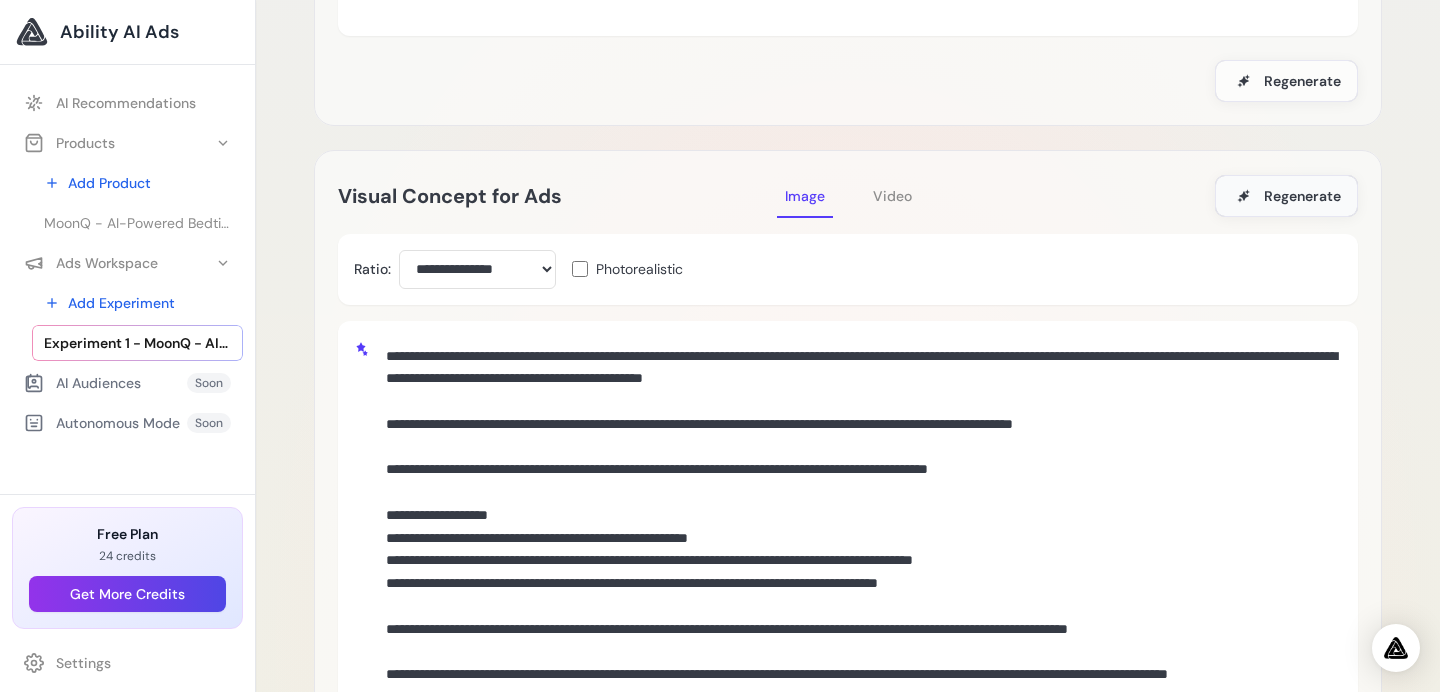 click on "Regenerate" at bounding box center [1286, 196] 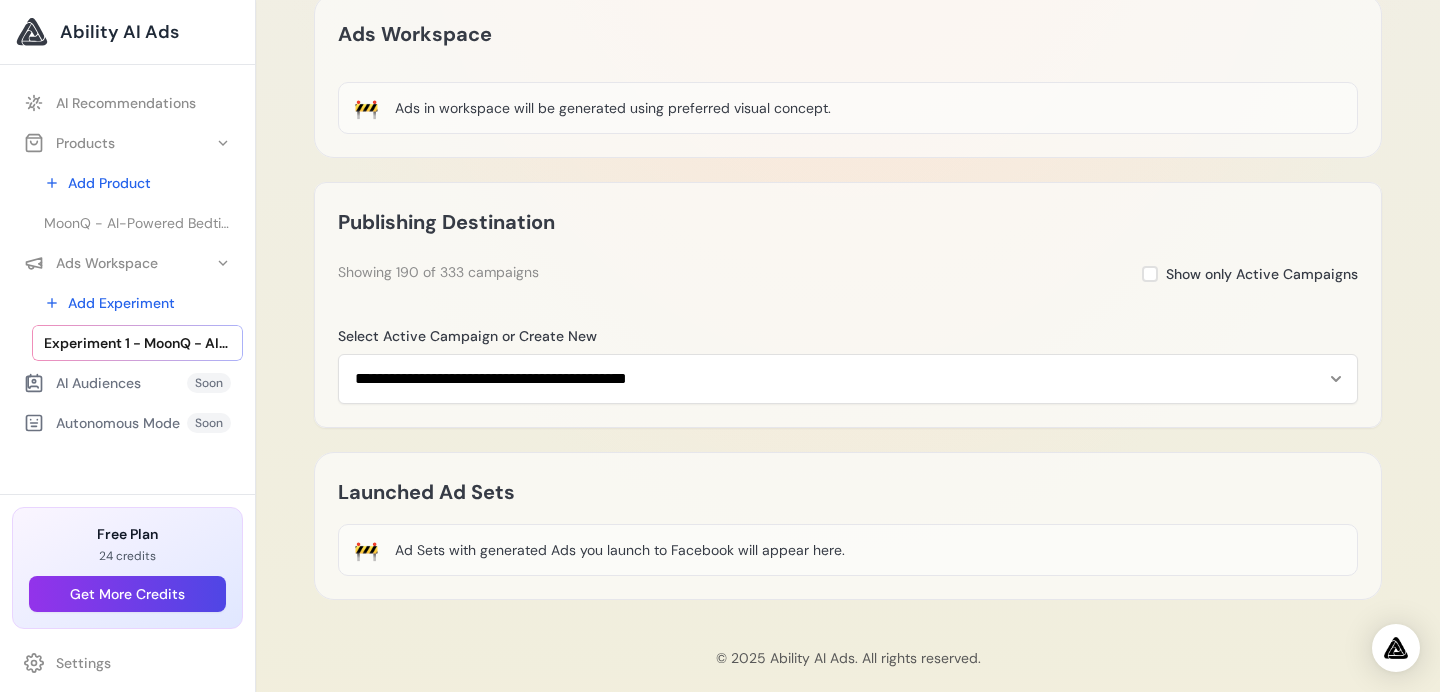 scroll, scrollTop: 1279, scrollLeft: 0, axis: vertical 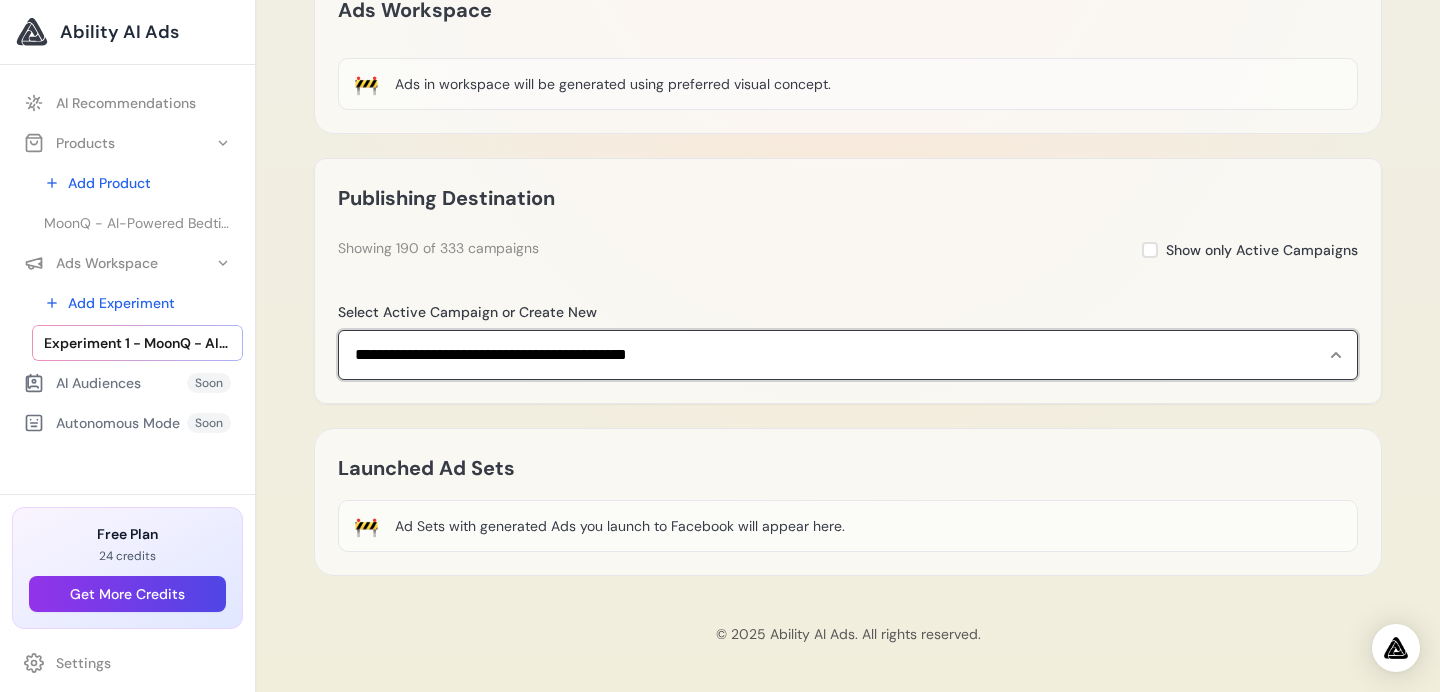 click on "**********" at bounding box center [848, 355] 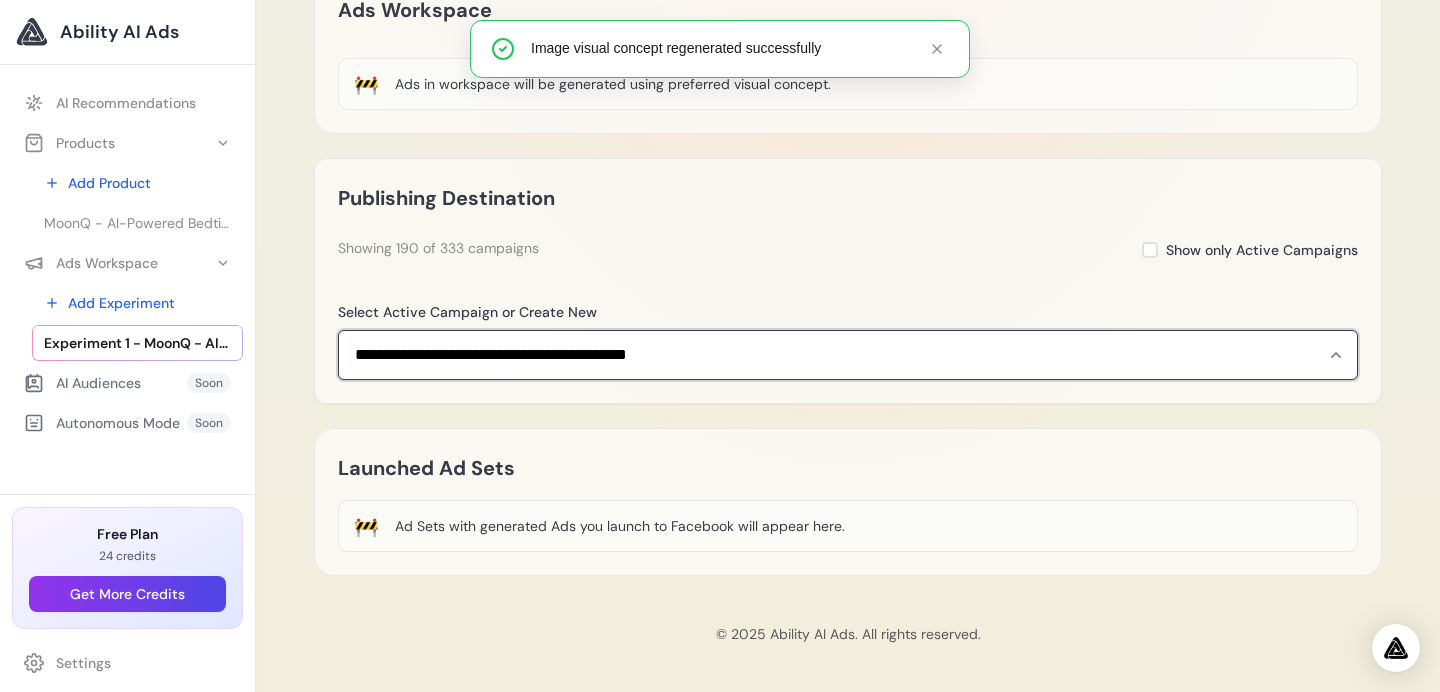 select on "**********" 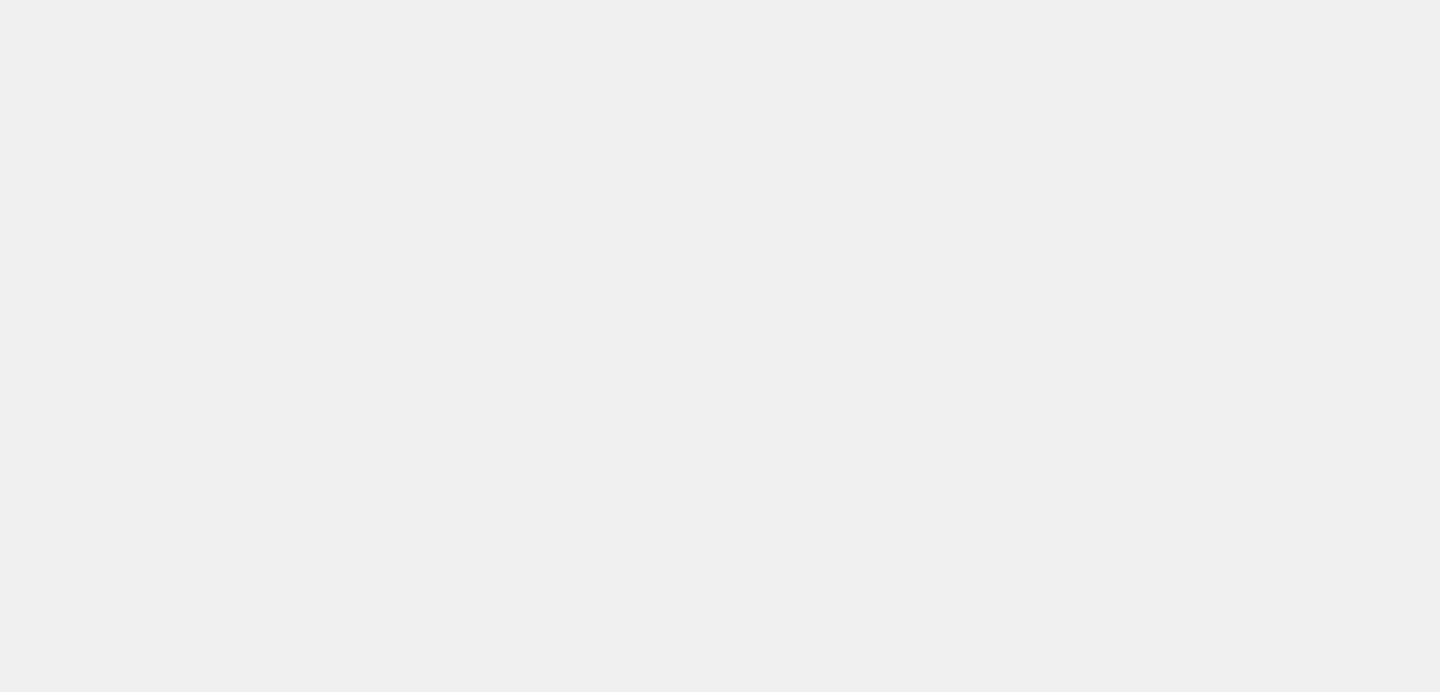 scroll, scrollTop: 0, scrollLeft: 0, axis: both 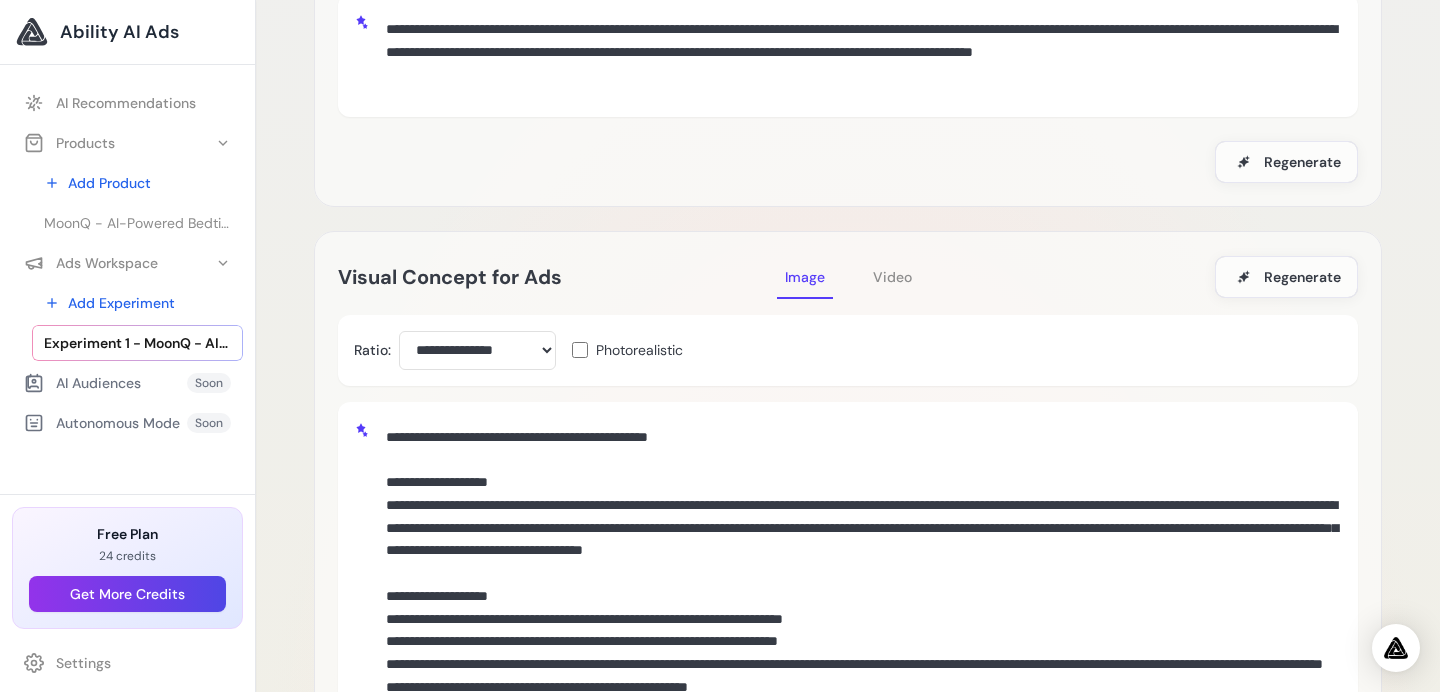 click on "Video" at bounding box center [892, 277] 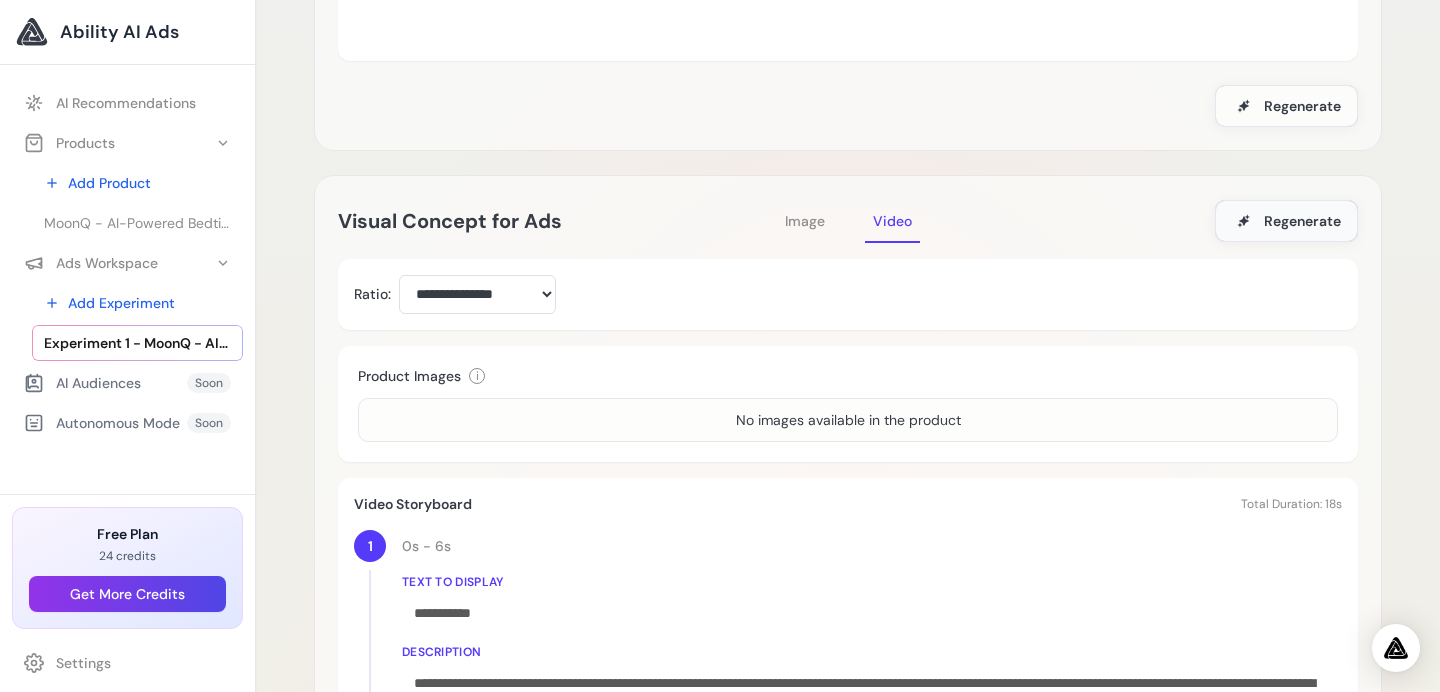 scroll, scrollTop: 260, scrollLeft: 0, axis: vertical 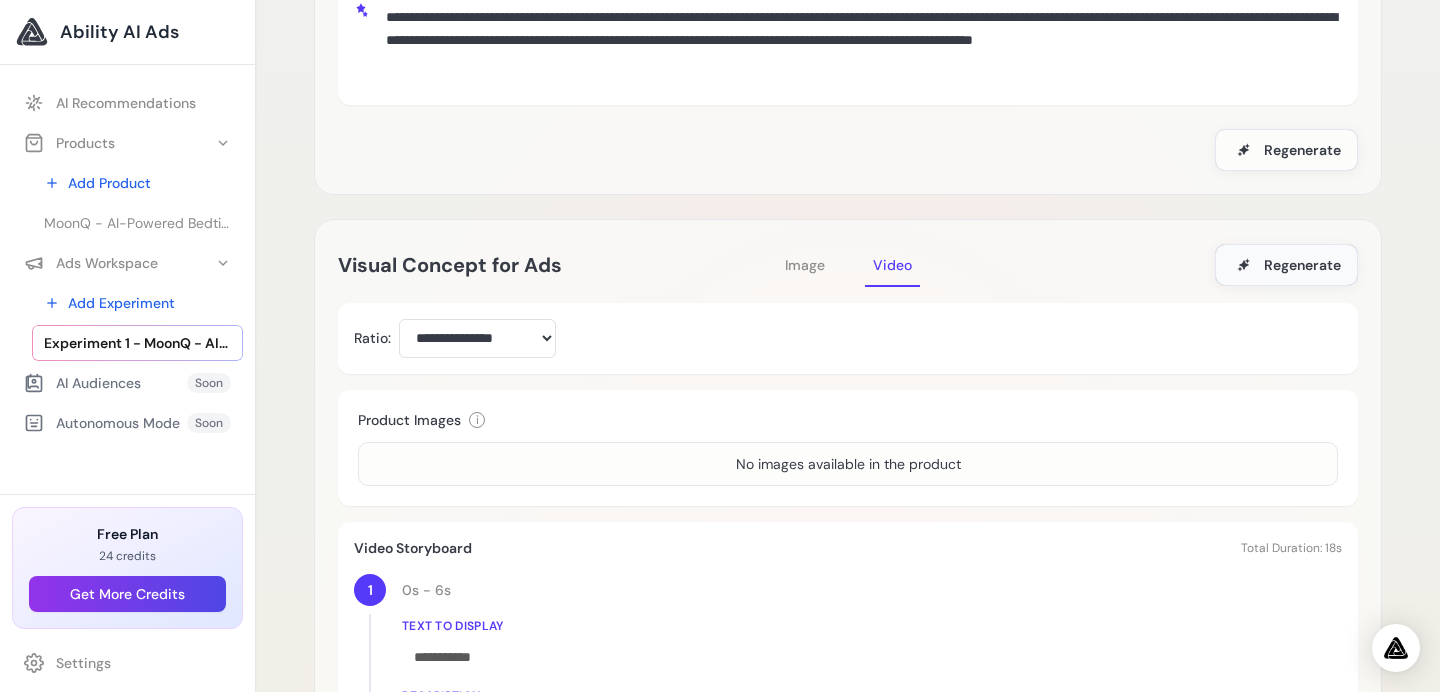click on "Regenerate" at bounding box center (1286, 265) 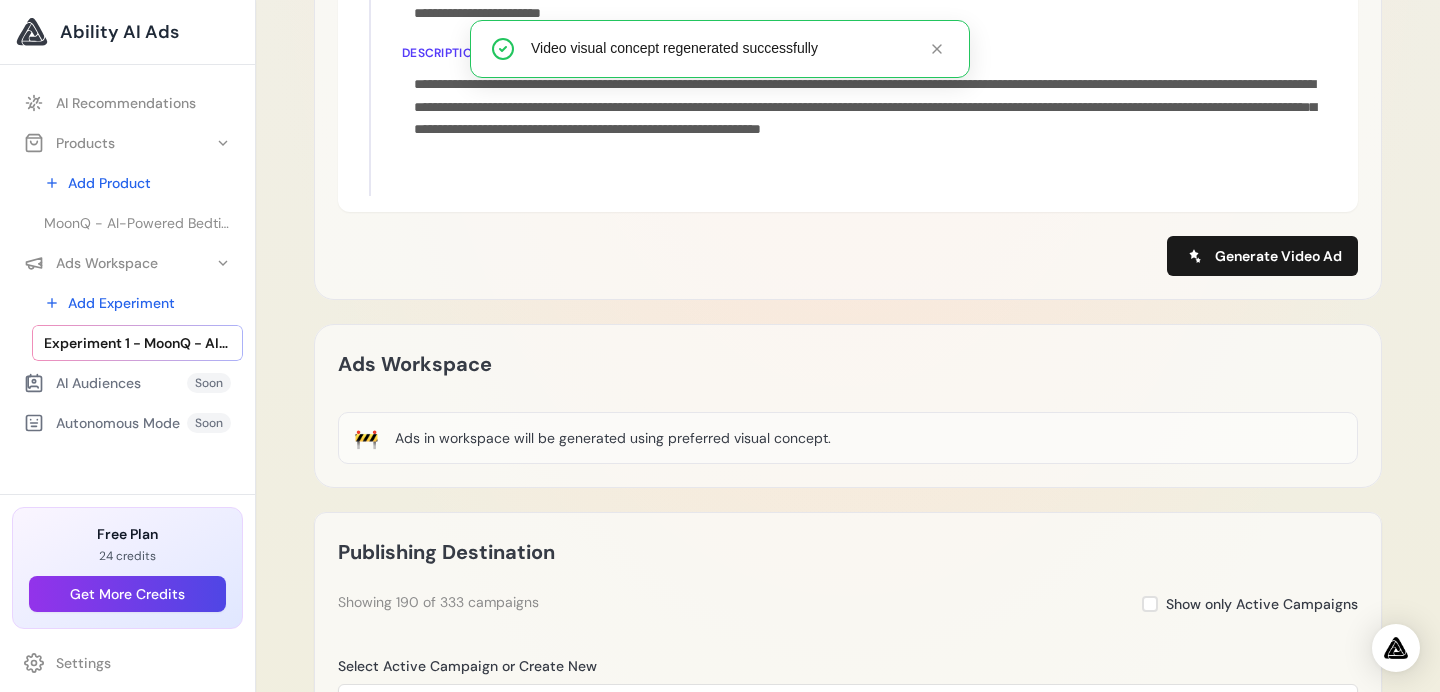 scroll, scrollTop: 1506, scrollLeft: 0, axis: vertical 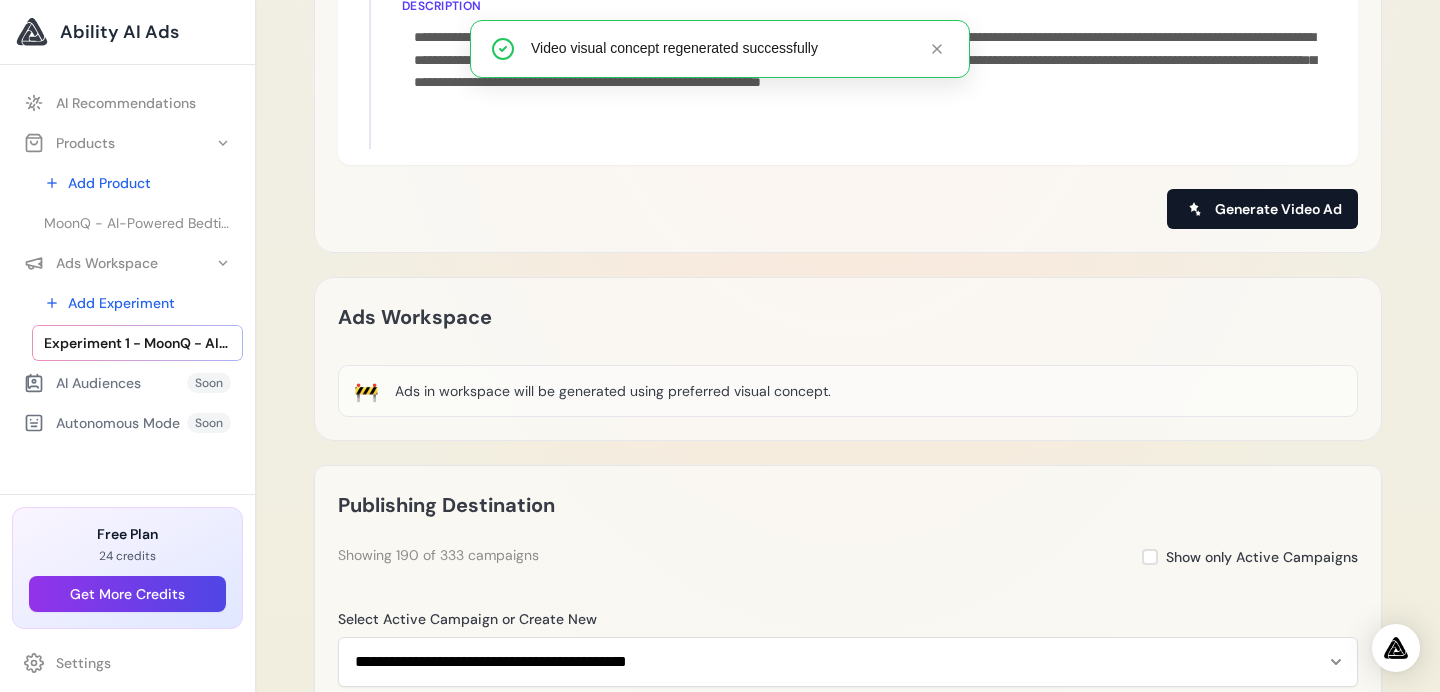 click on "Generate Video Ad" at bounding box center (1262, 209) 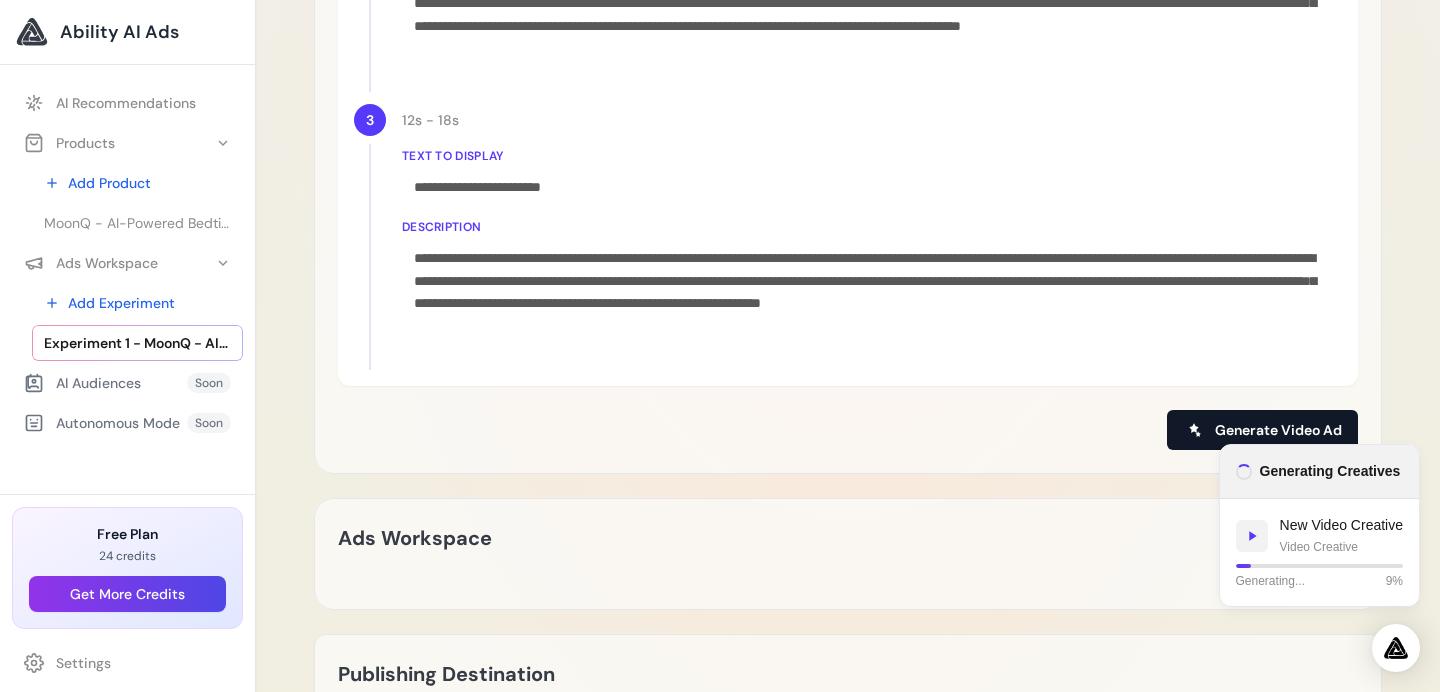 scroll, scrollTop: 1284, scrollLeft: 0, axis: vertical 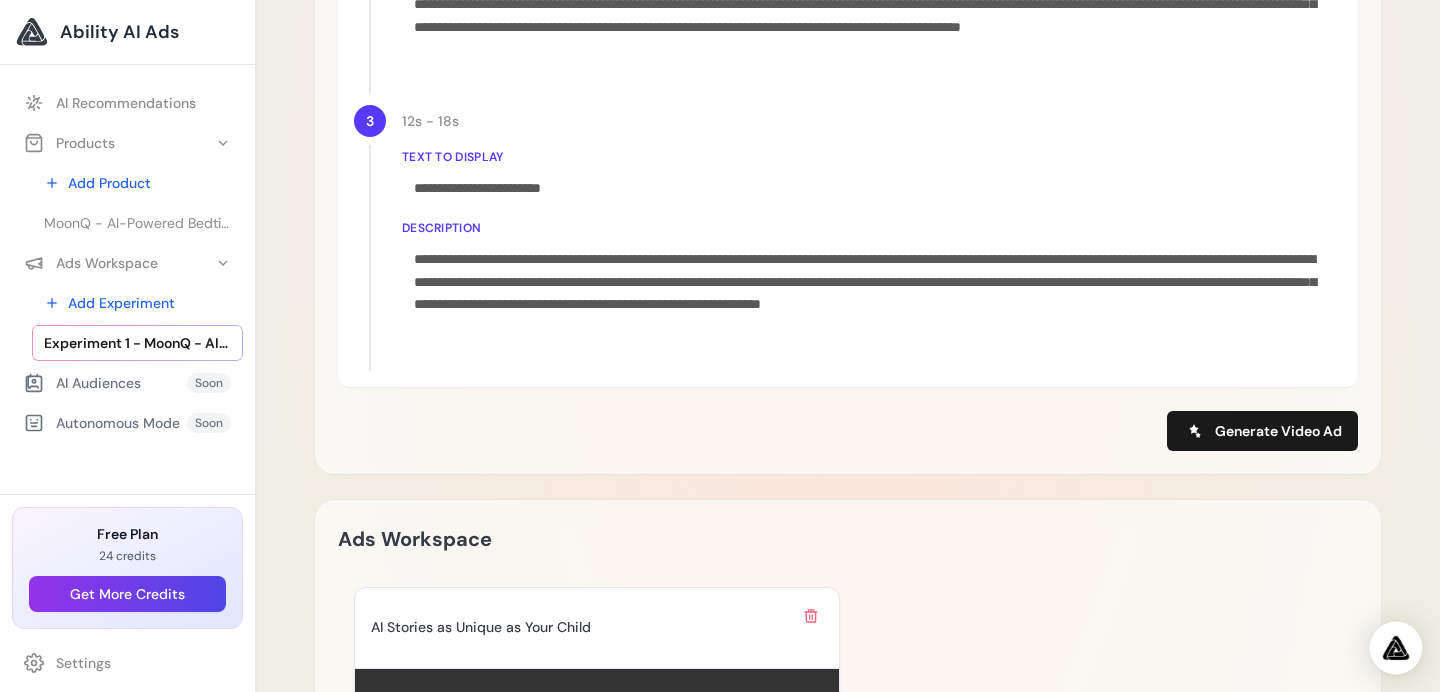 click at bounding box center [1396, 648] 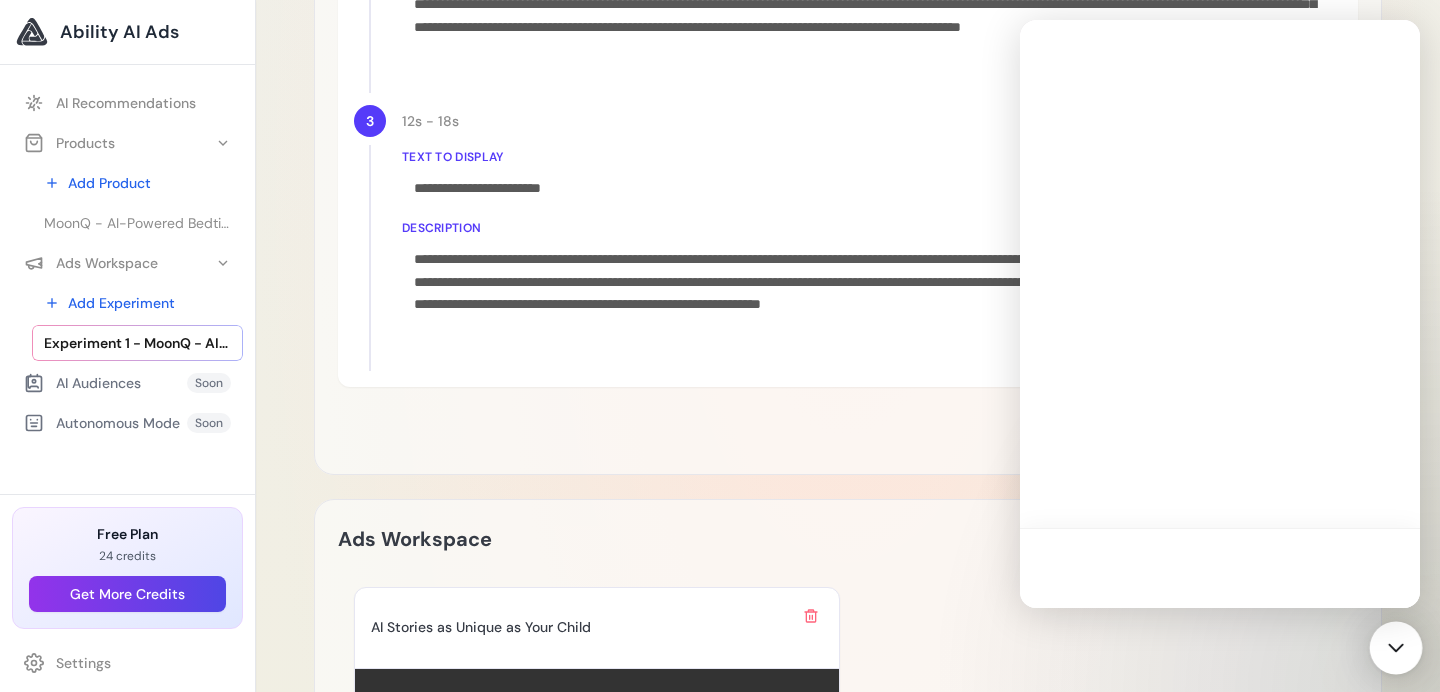 scroll, scrollTop: 0, scrollLeft: 0, axis: both 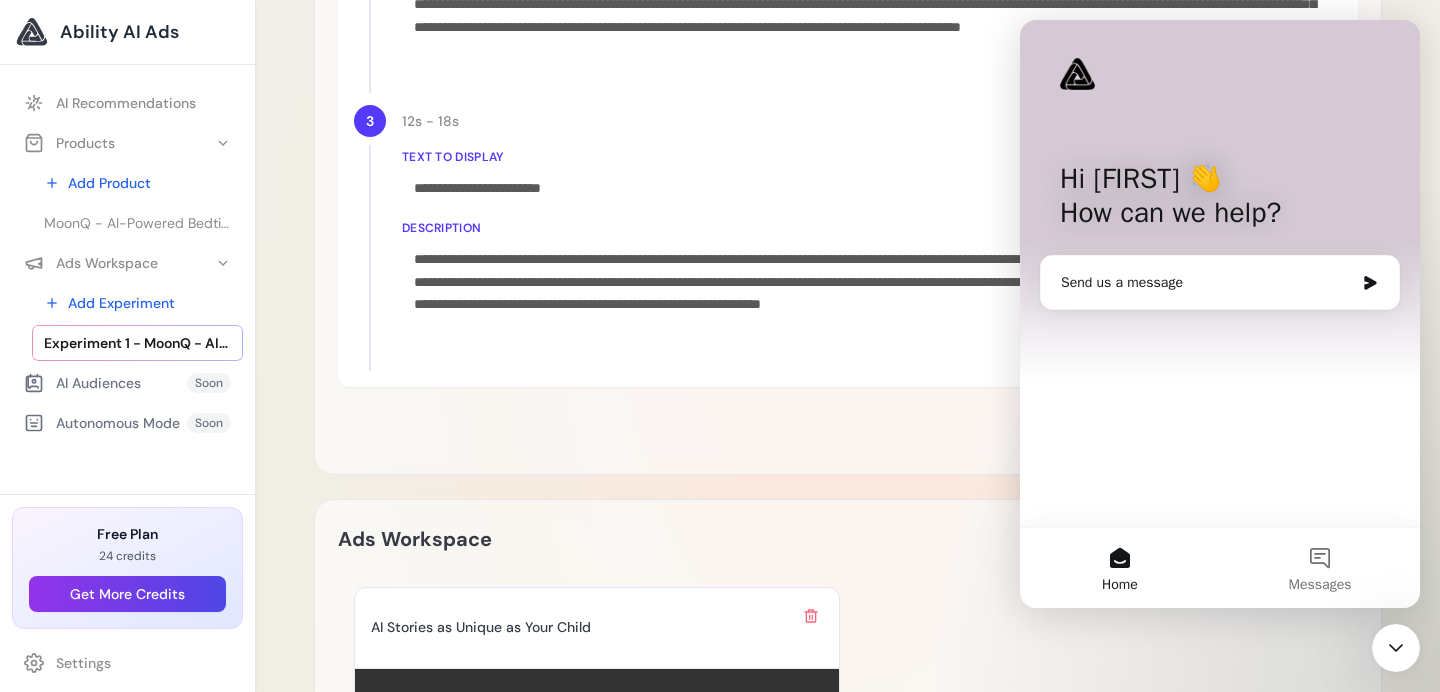 click on "**********" at bounding box center [848, -165] 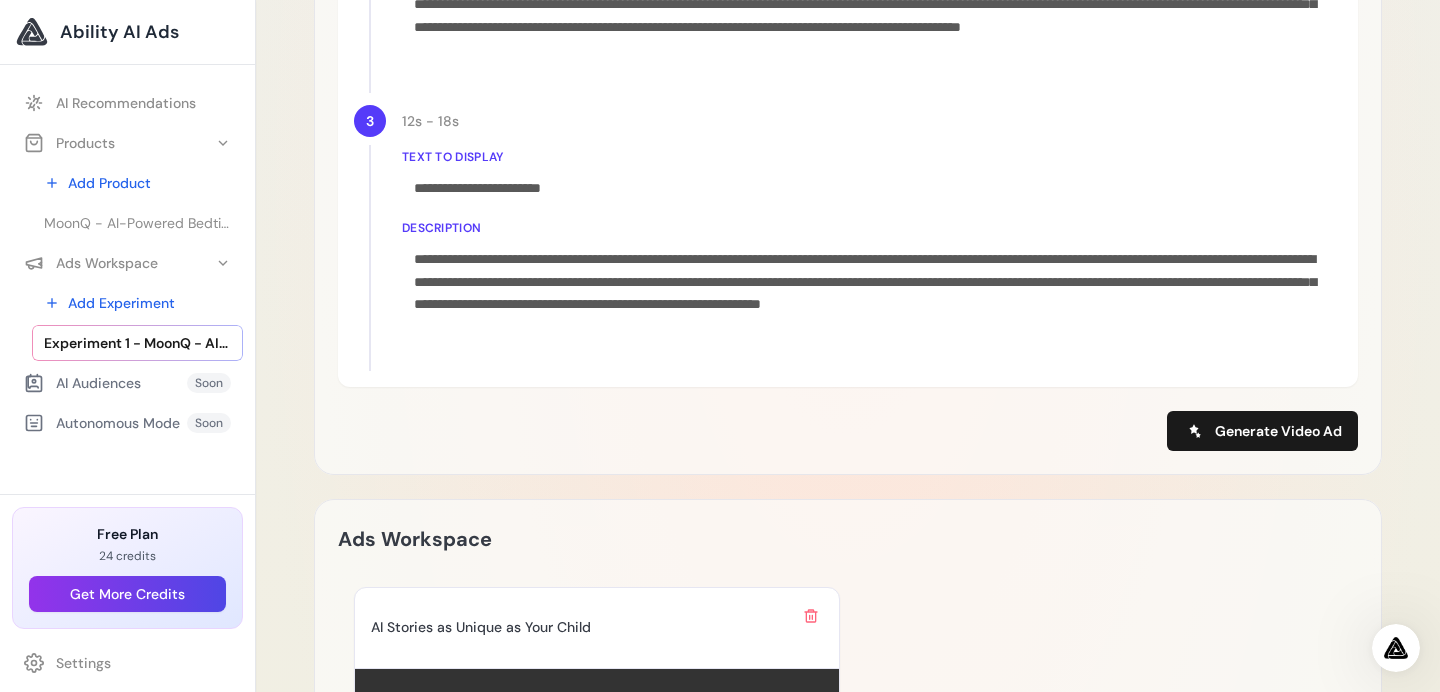 scroll, scrollTop: 0, scrollLeft: 0, axis: both 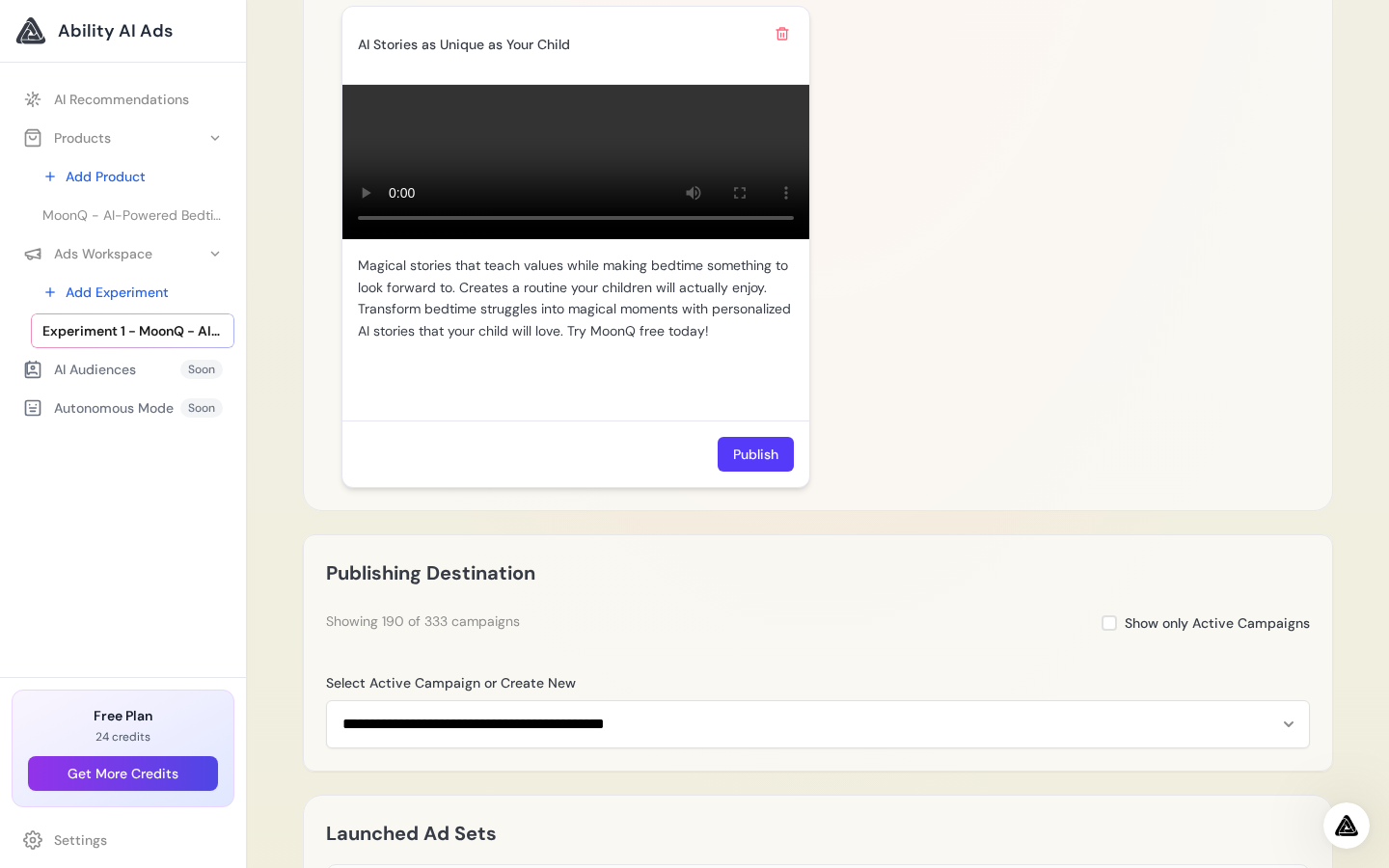 click on "Your browser does not support the video tag." at bounding box center [576, 162] 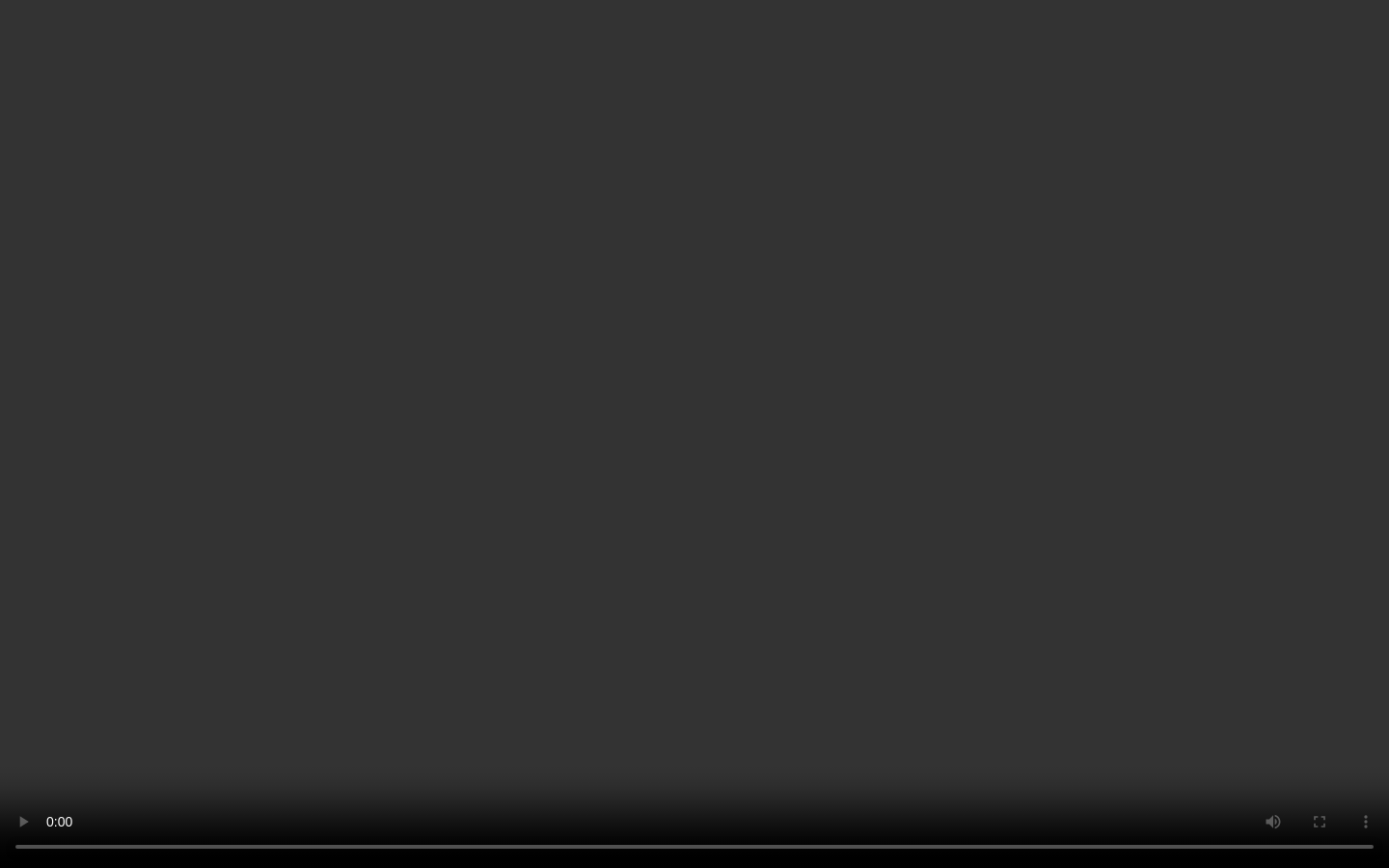 type 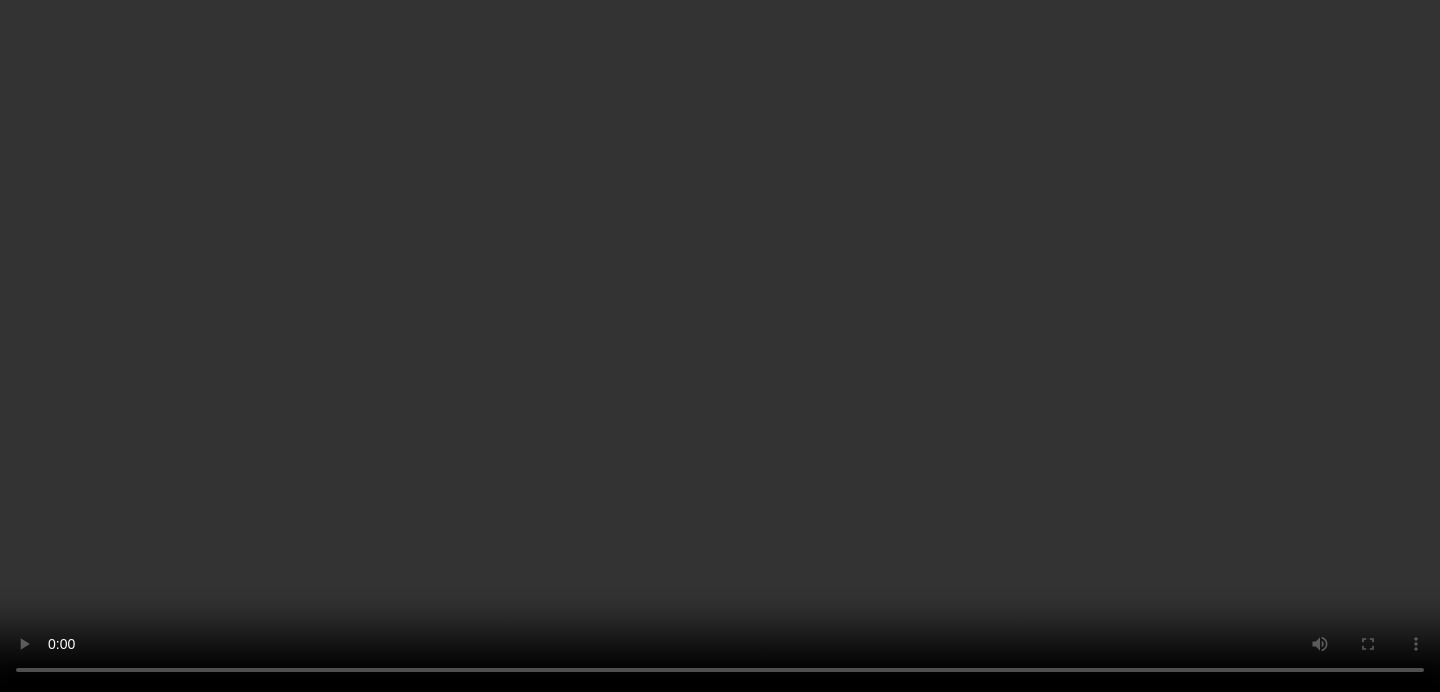 scroll, scrollTop: 72, scrollLeft: 0, axis: vertical 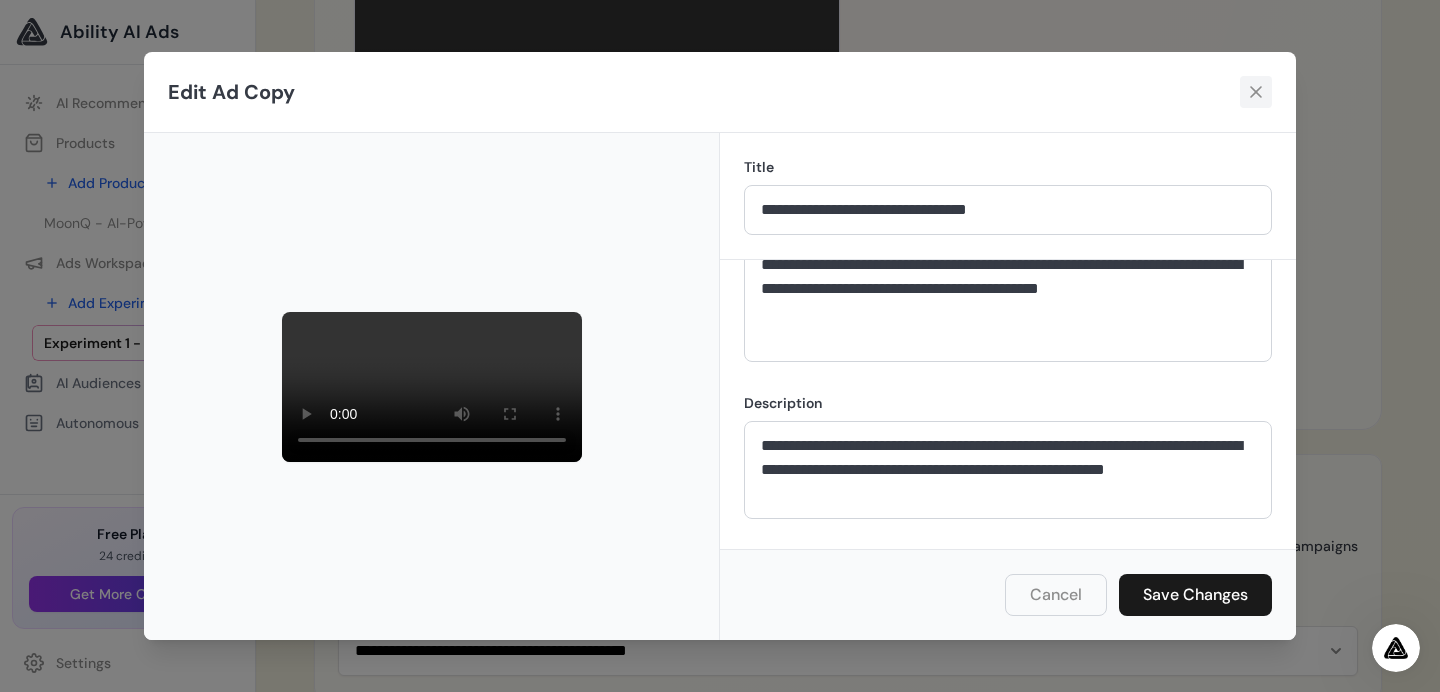 click 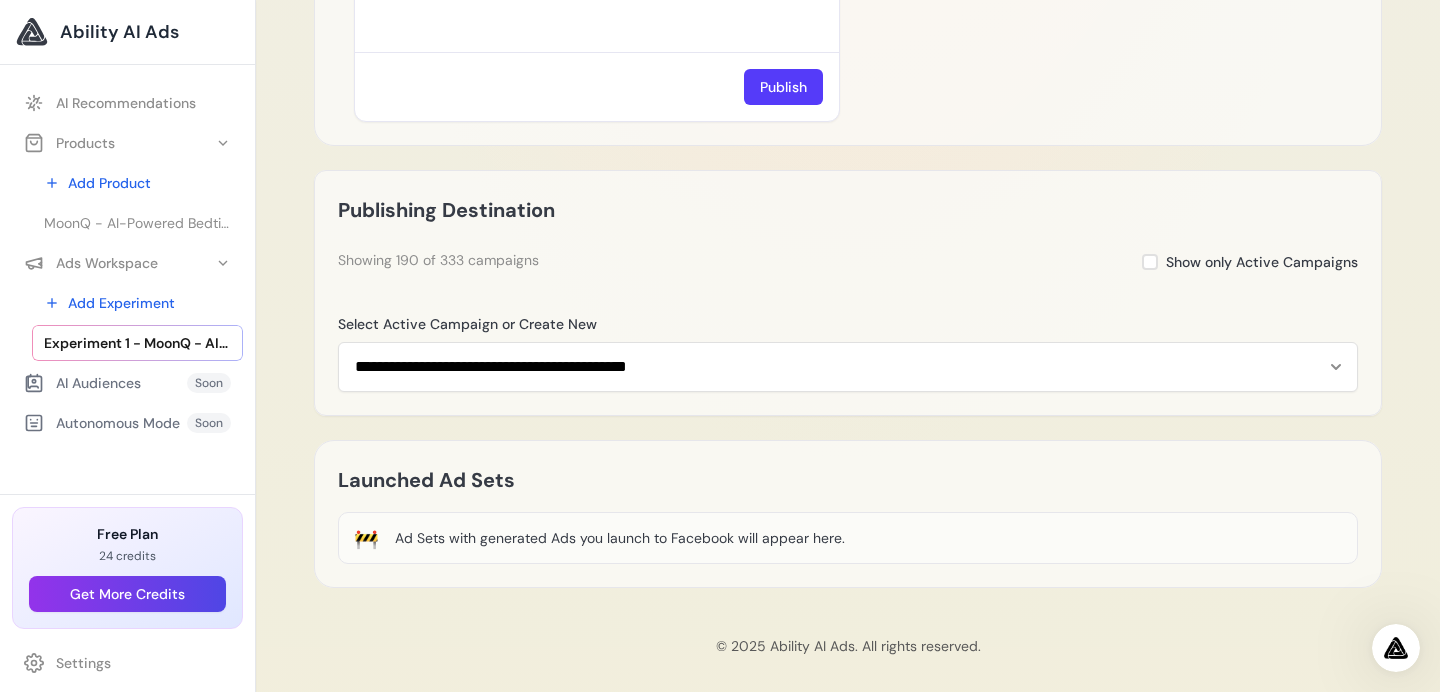 scroll, scrollTop: 2261, scrollLeft: 0, axis: vertical 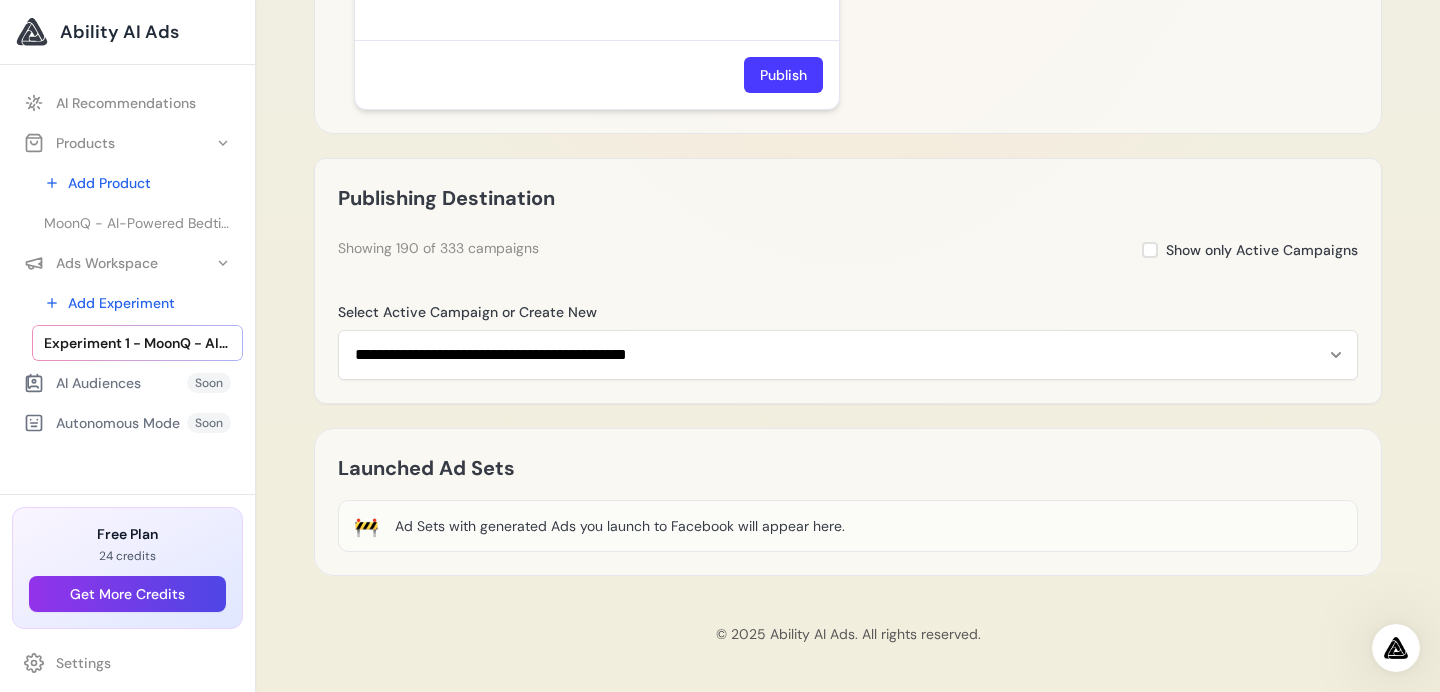 click on "Publish" at bounding box center (783, 75) 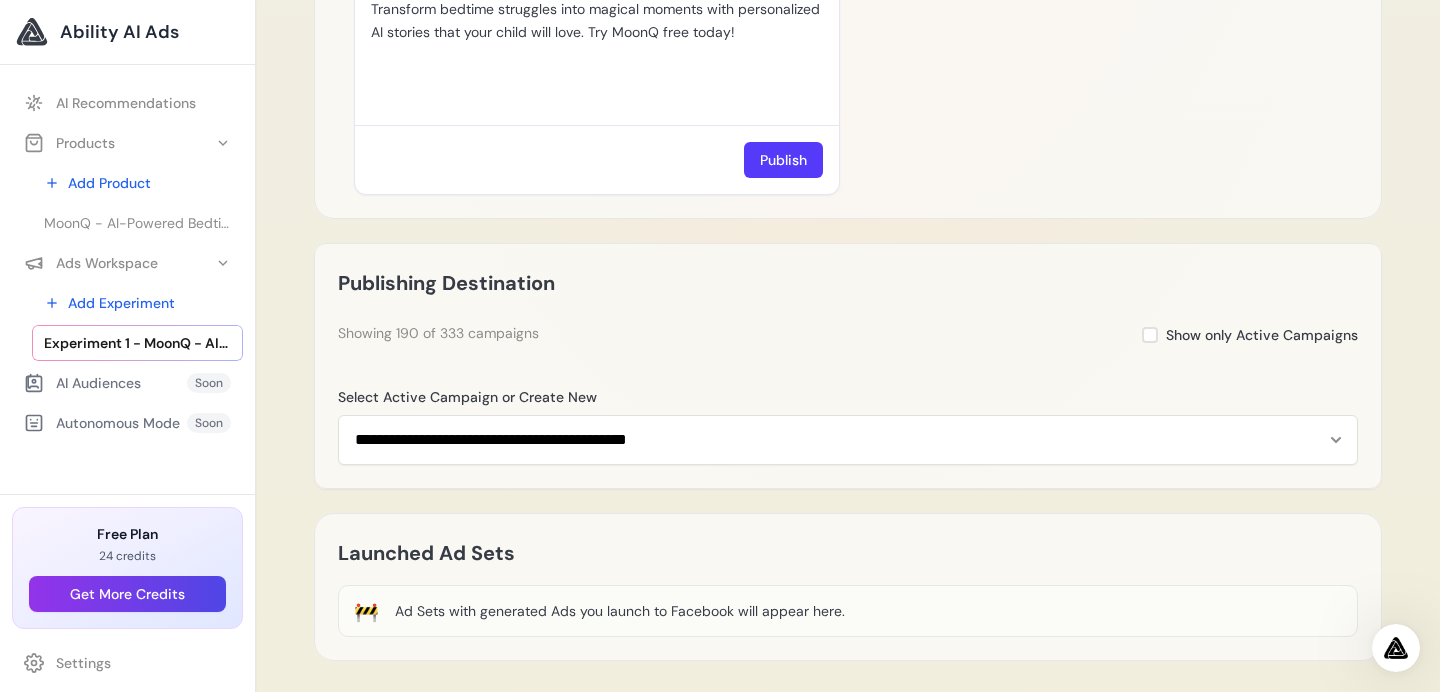 scroll, scrollTop: 2175, scrollLeft: 0, axis: vertical 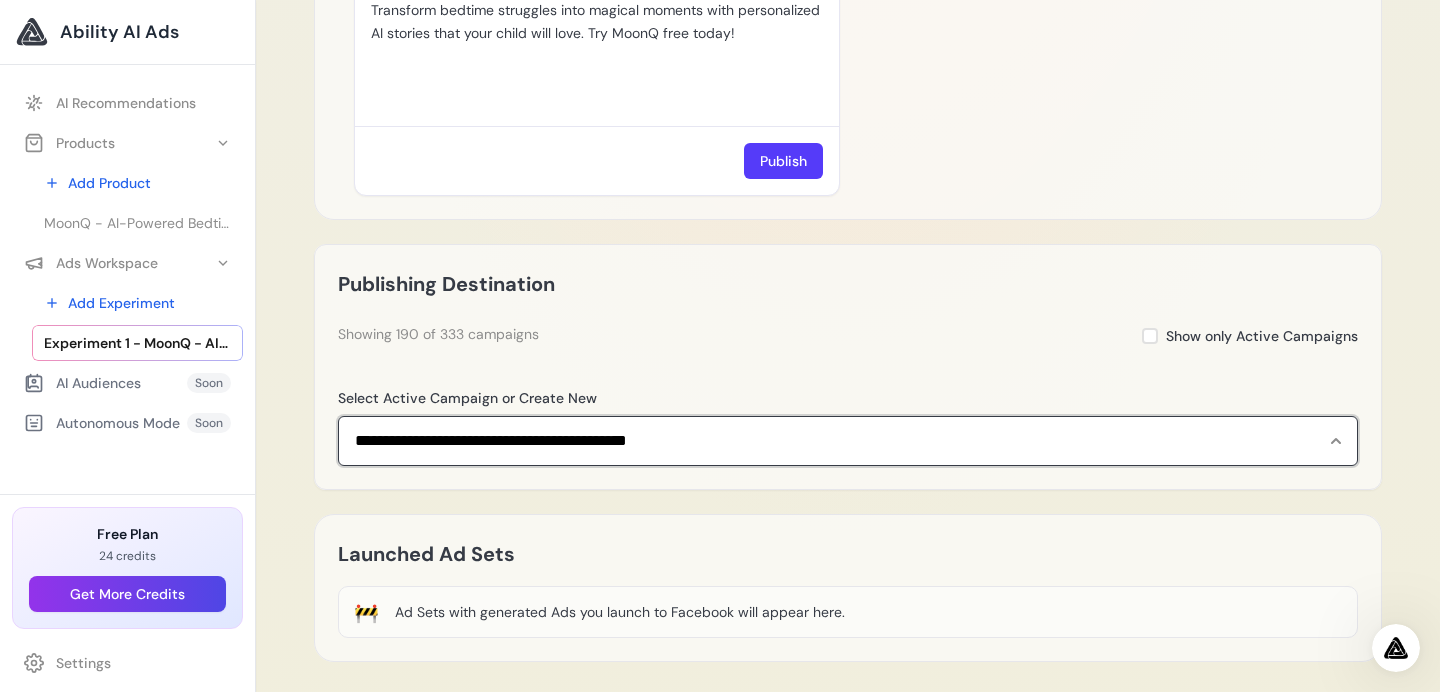 click on "**********" at bounding box center [848, 441] 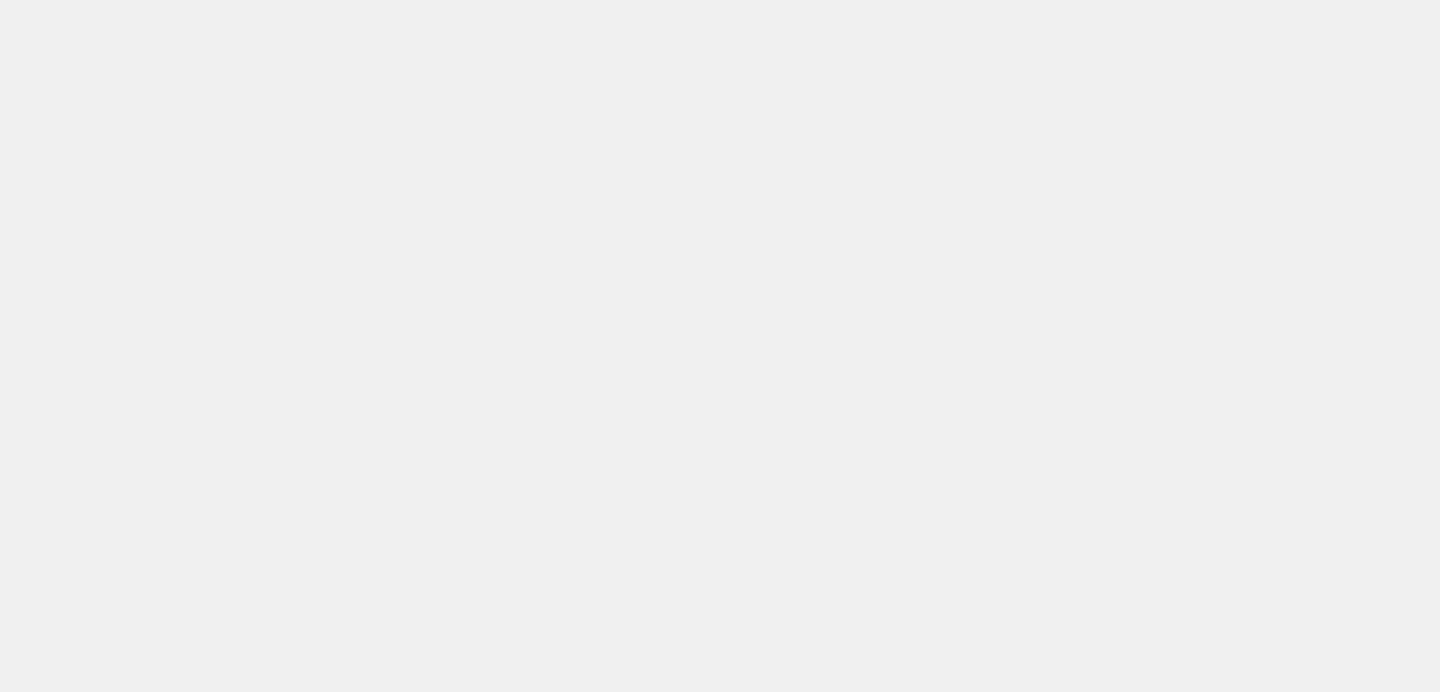 scroll, scrollTop: 0, scrollLeft: 0, axis: both 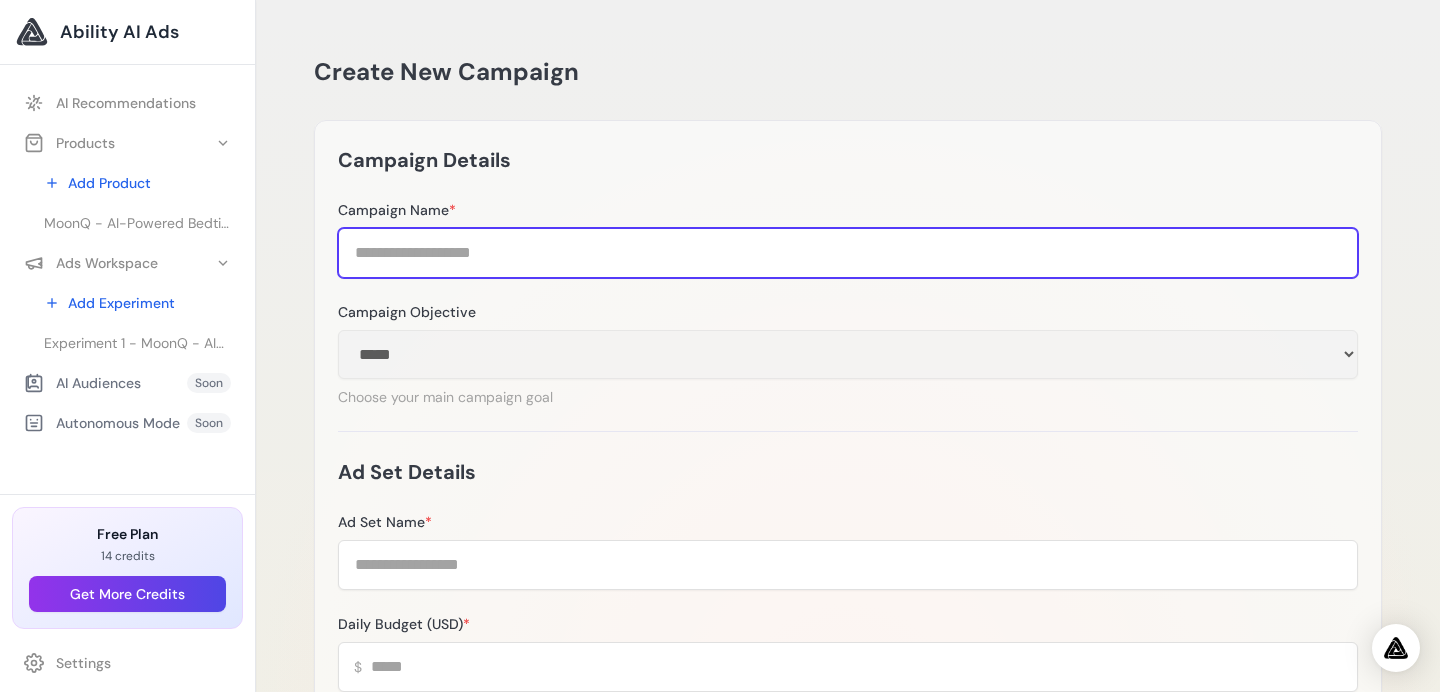 click on "Campaign Name  *" at bounding box center (848, 253) 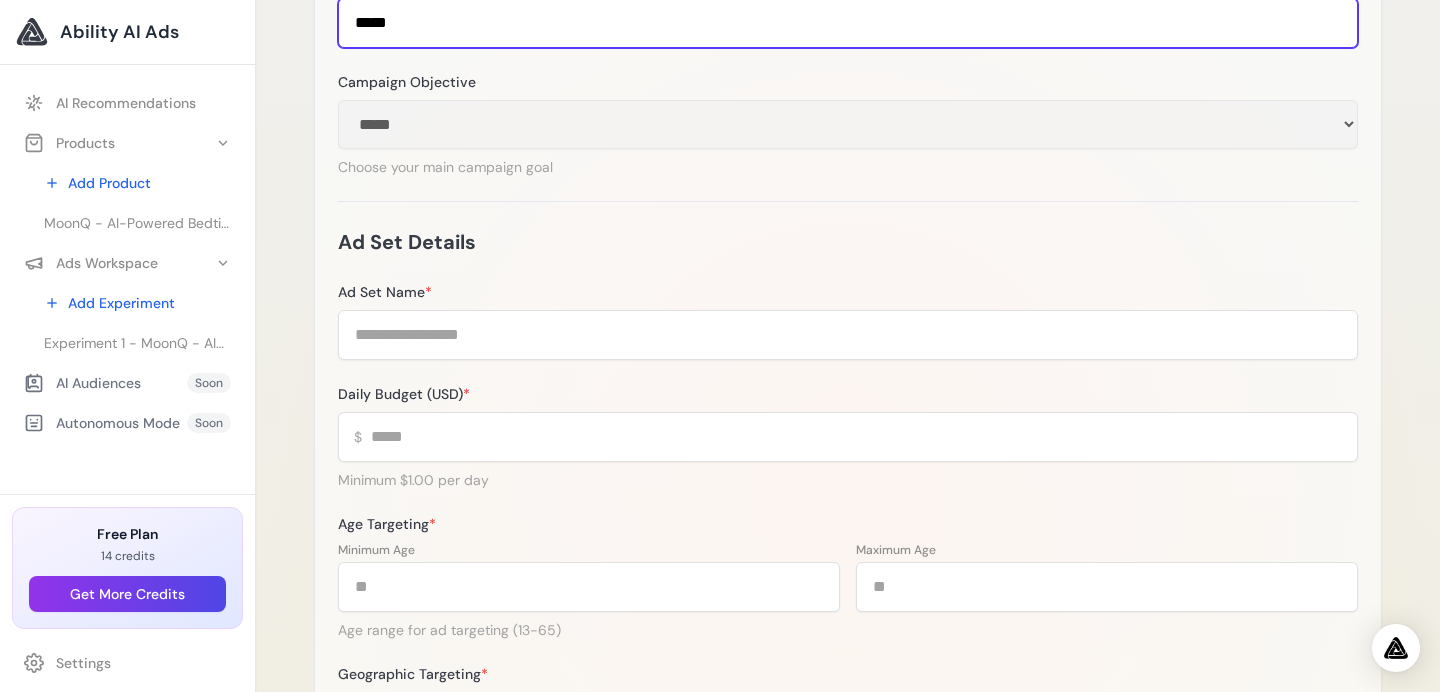 scroll, scrollTop: 232, scrollLeft: 0, axis: vertical 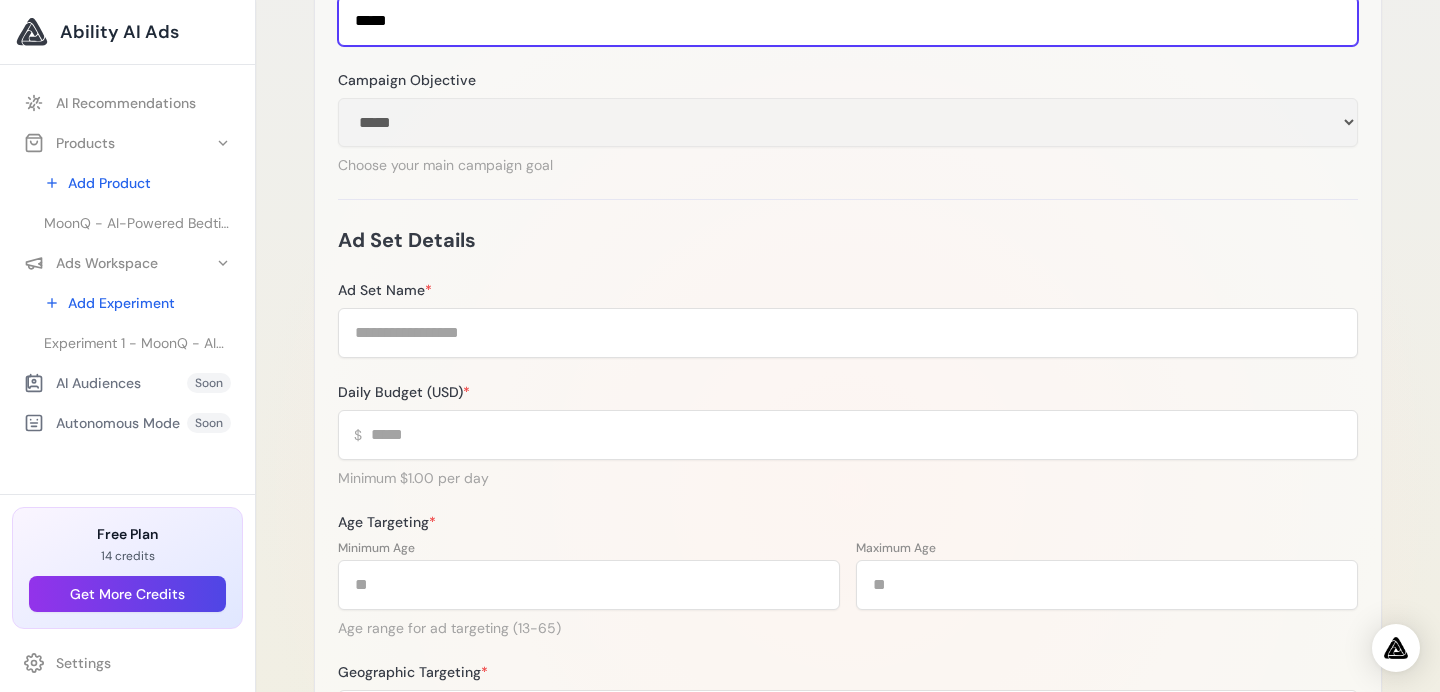 type on "*****" 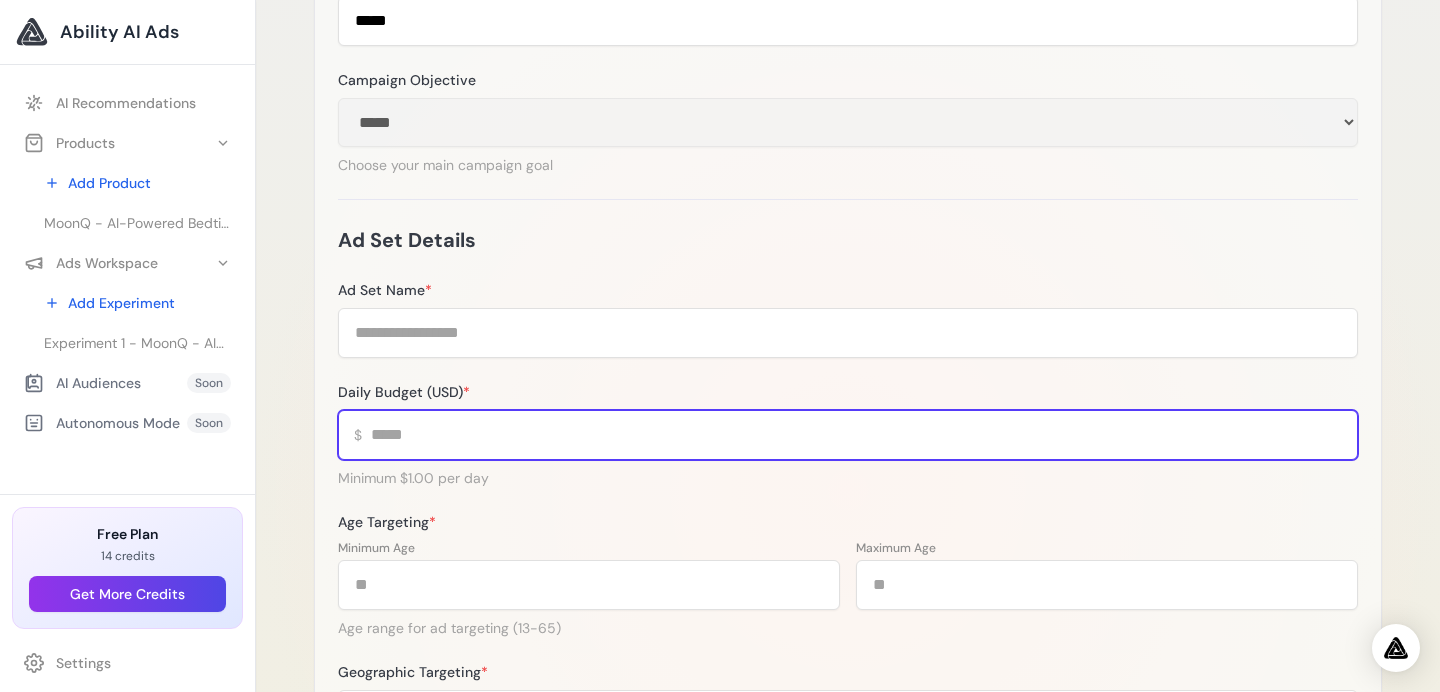 click on "Daily Budget (USD)  *" at bounding box center [848, 435] 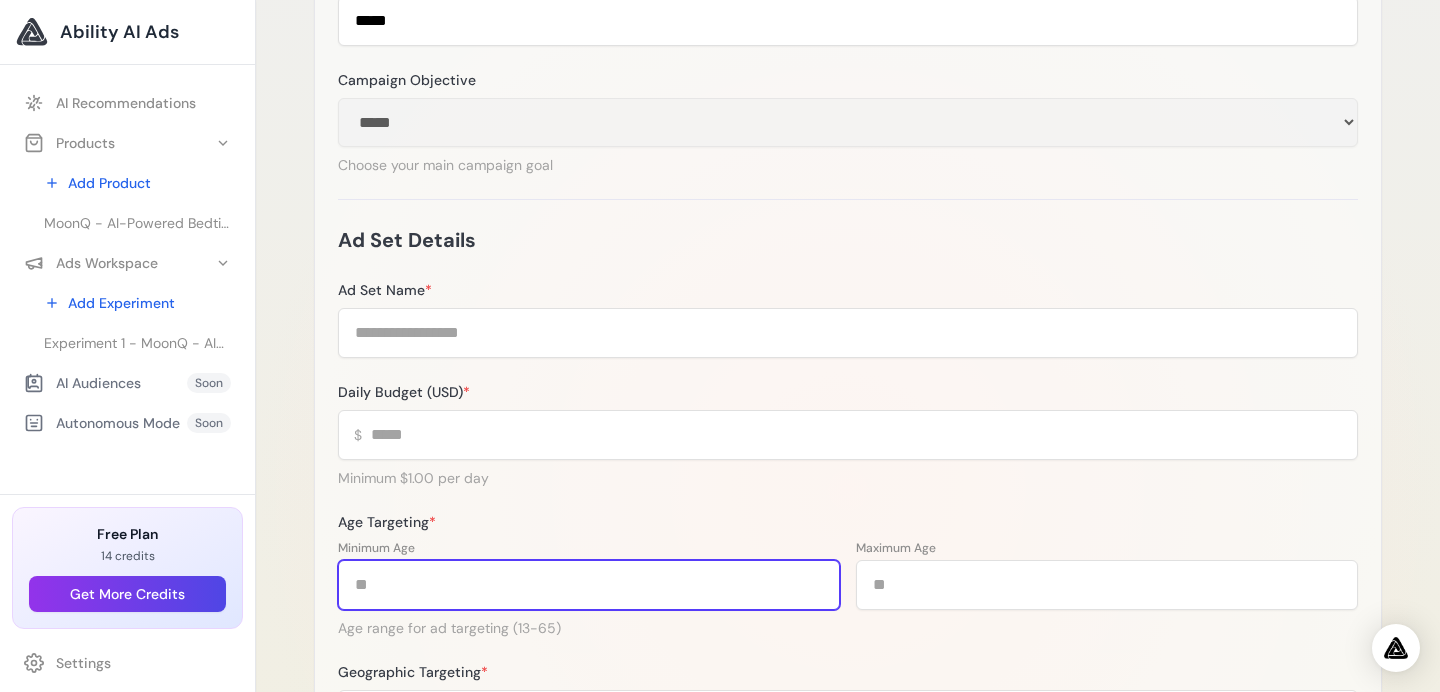 click on "**" at bounding box center [589, 585] 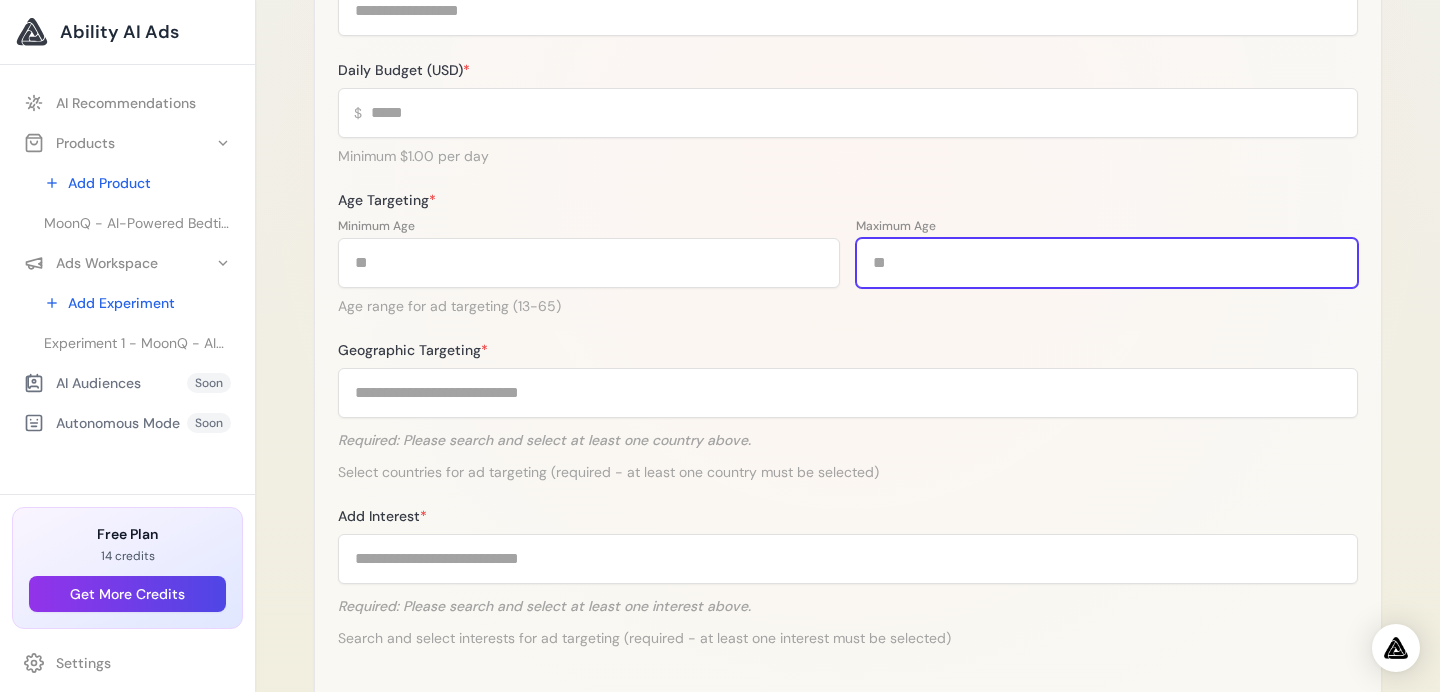 scroll, scrollTop: 557, scrollLeft: 0, axis: vertical 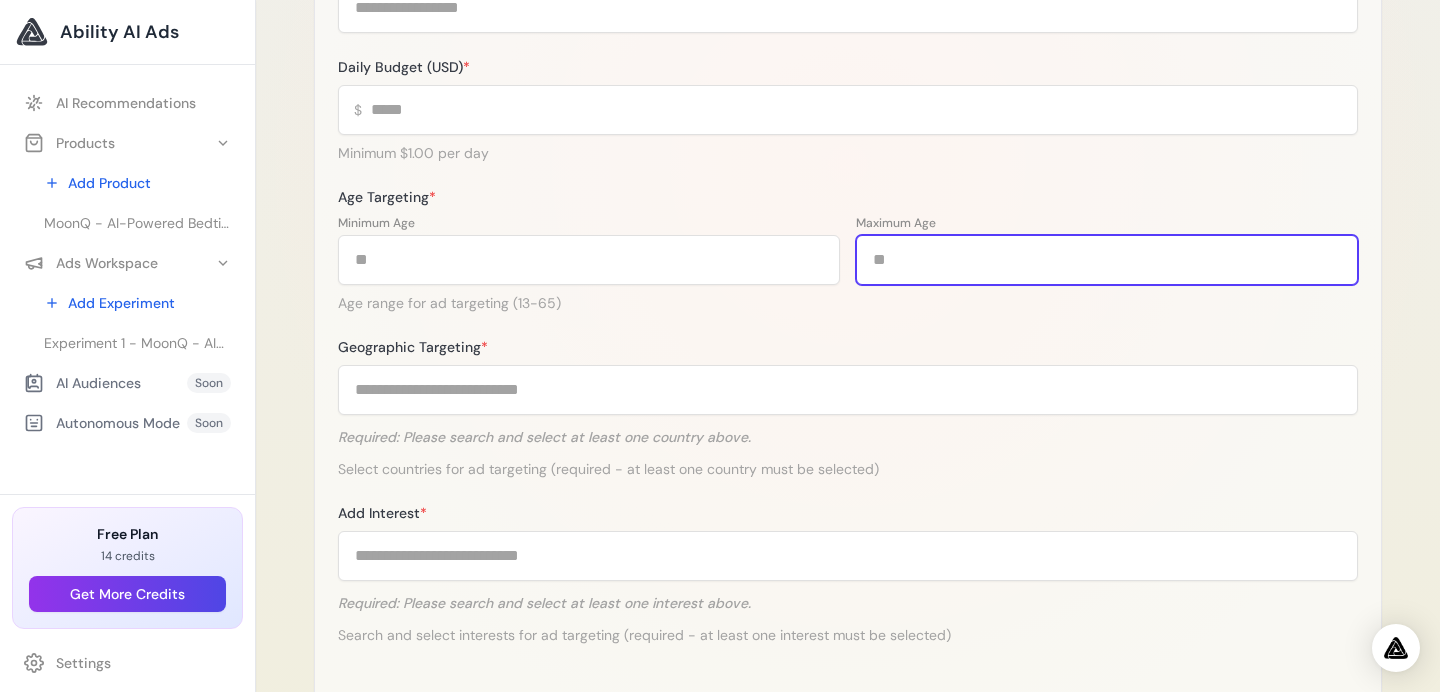 type on "**" 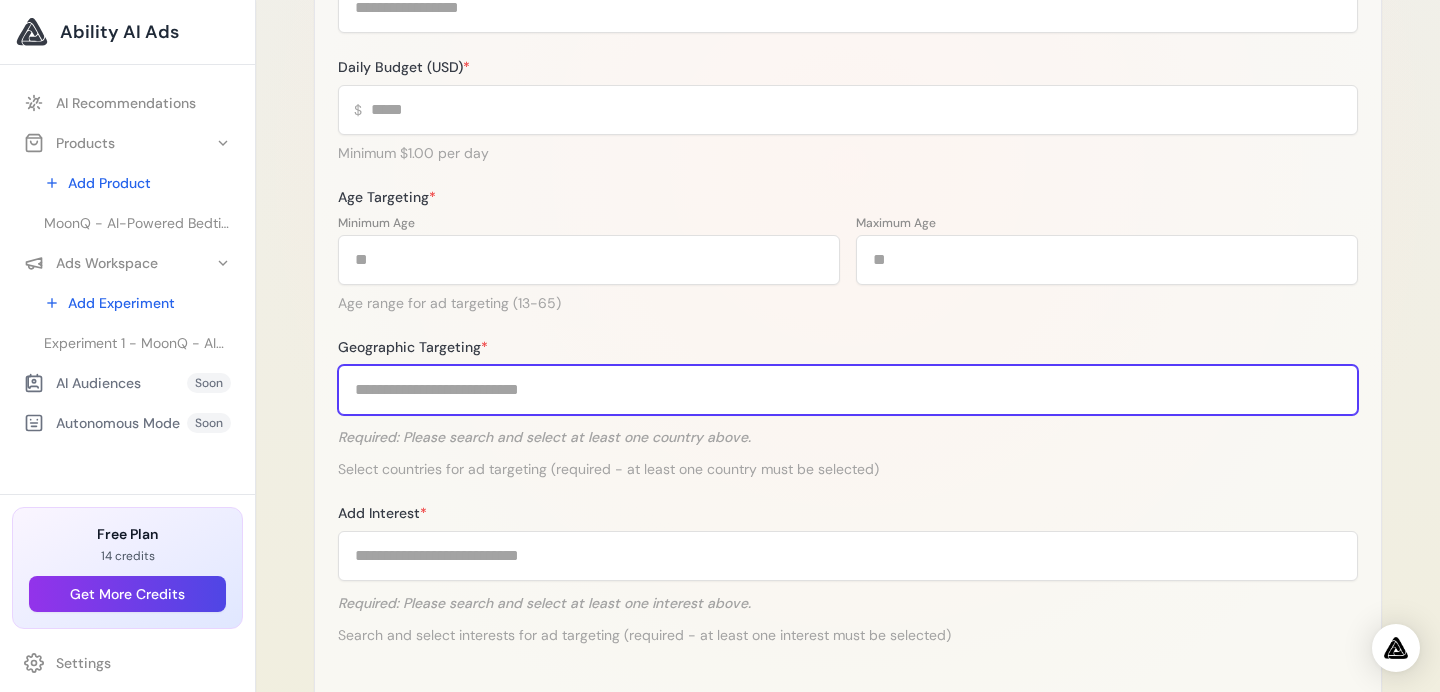 click on "Geographic Targeting  *" at bounding box center (848, 390) 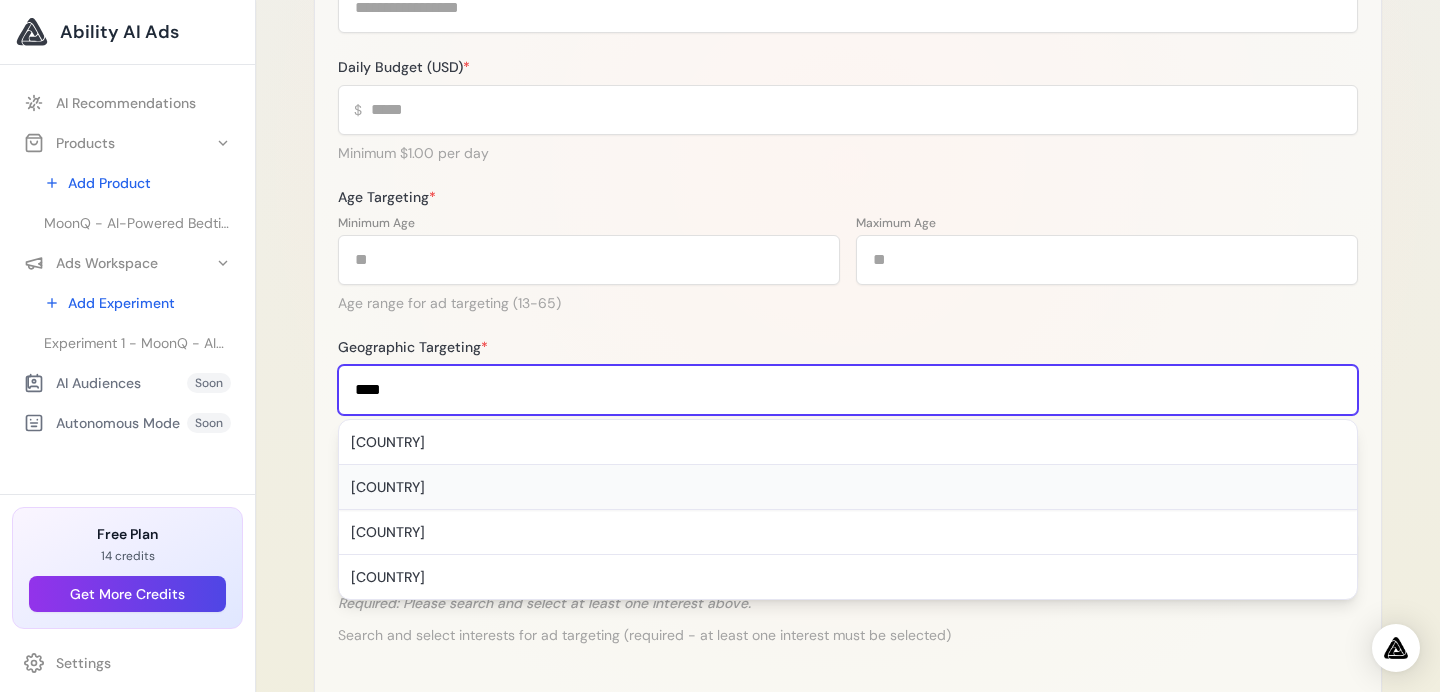 type on "****" 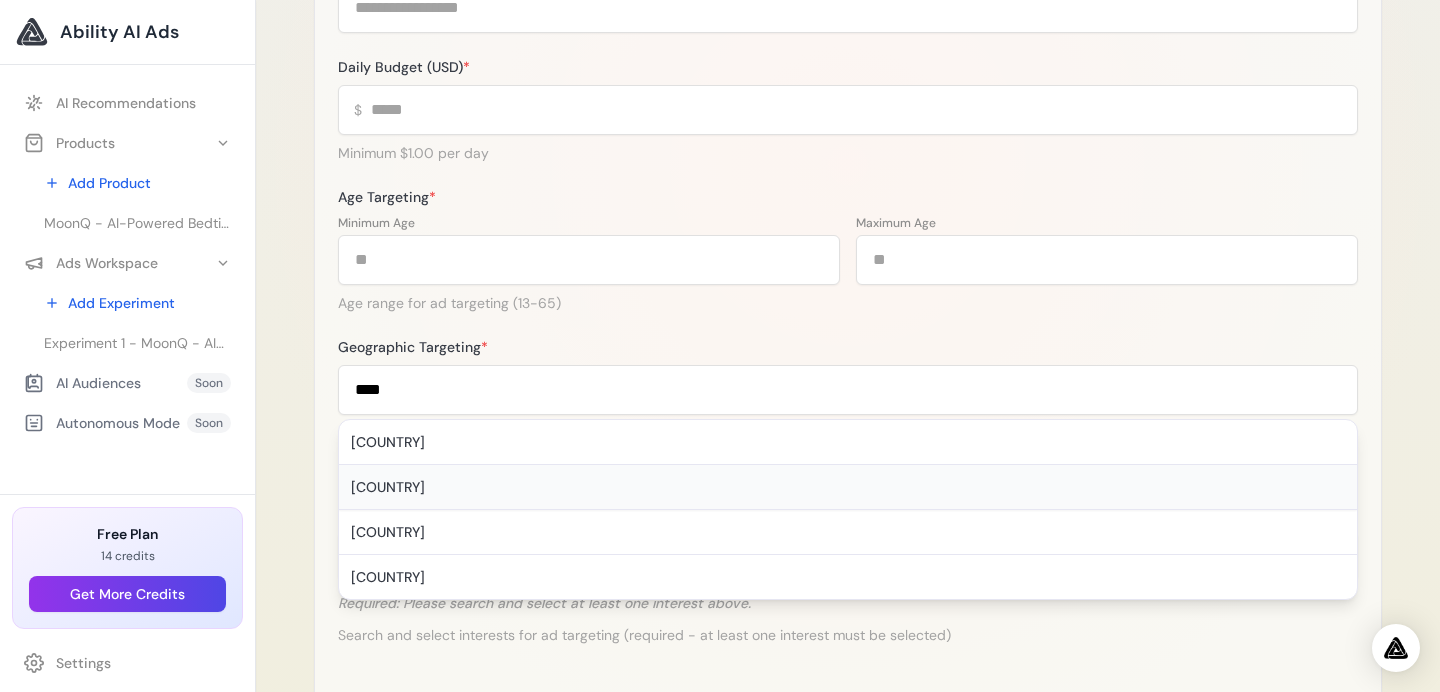 click on "[COUNTRY]" at bounding box center (848, 487) 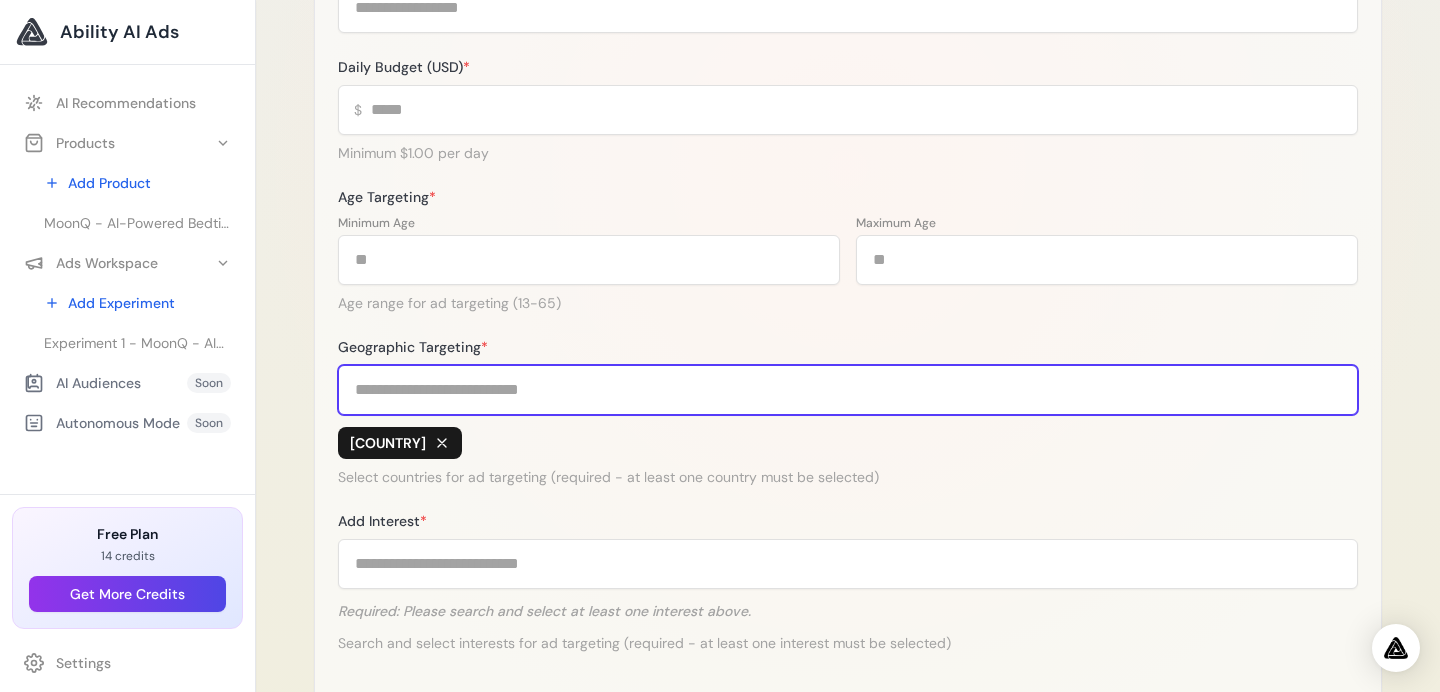 click on "Geographic Targeting  *" at bounding box center (848, 390) 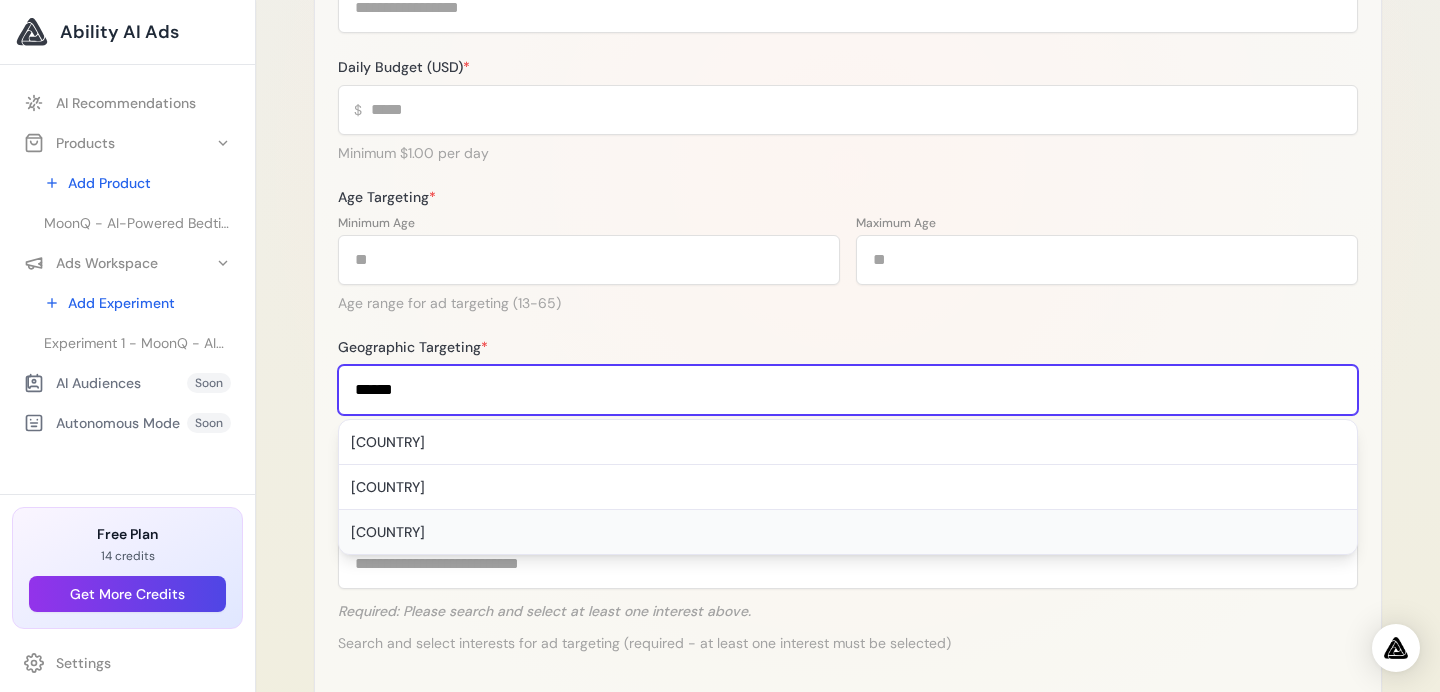 type on "******" 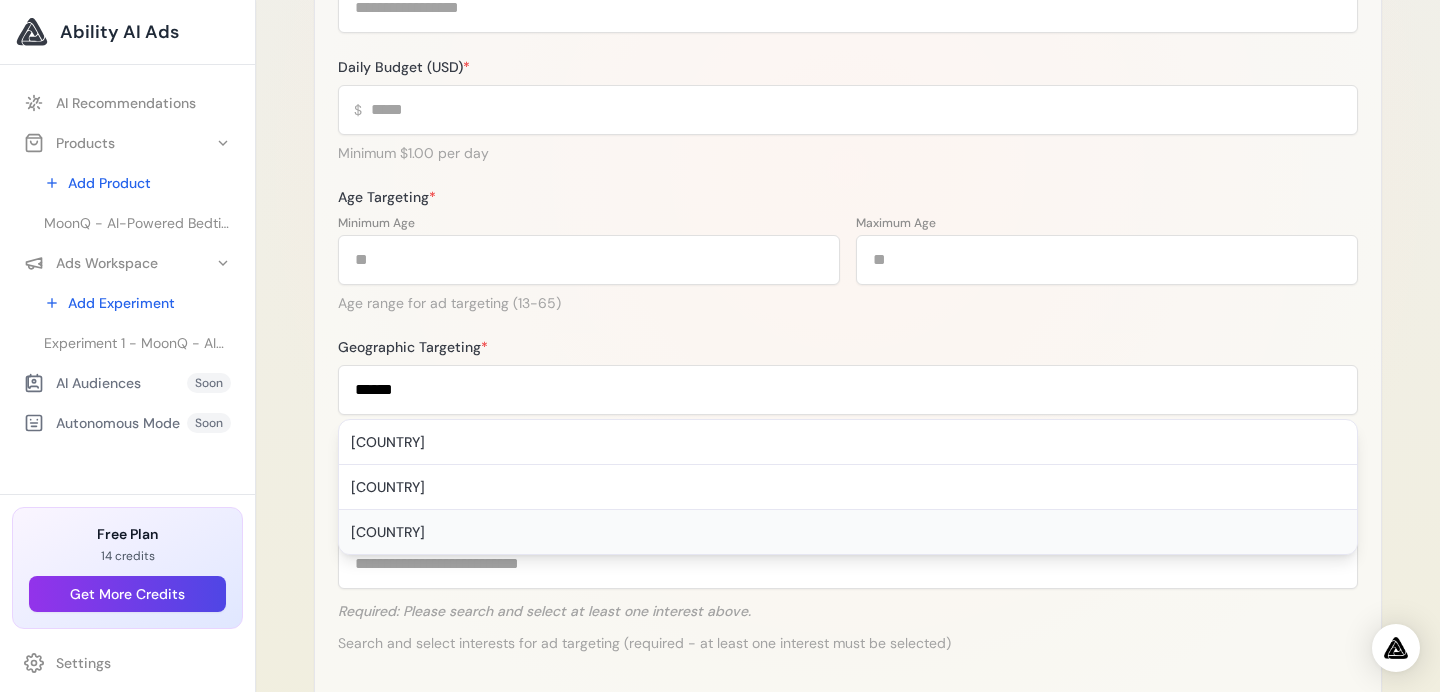 click on "[COUNTRY]" at bounding box center (848, 532) 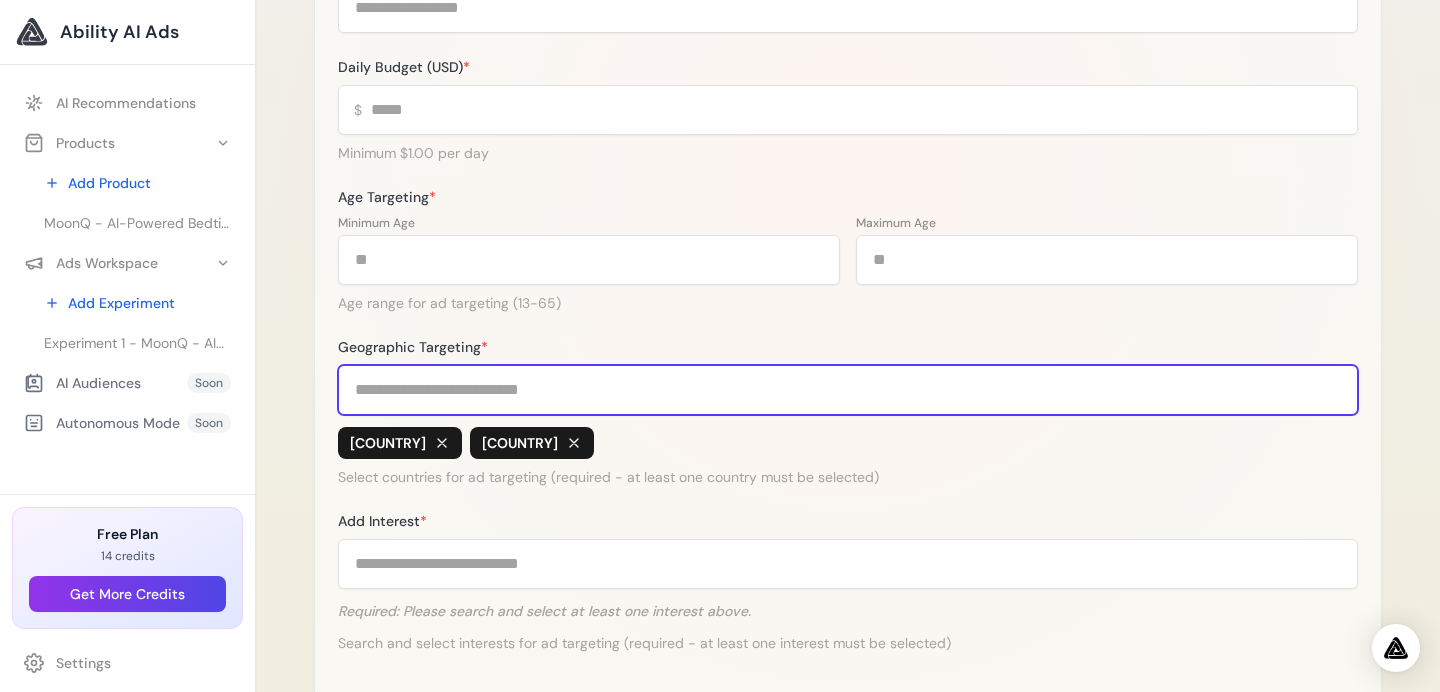 click on "Geographic Targeting  *" at bounding box center [848, 390] 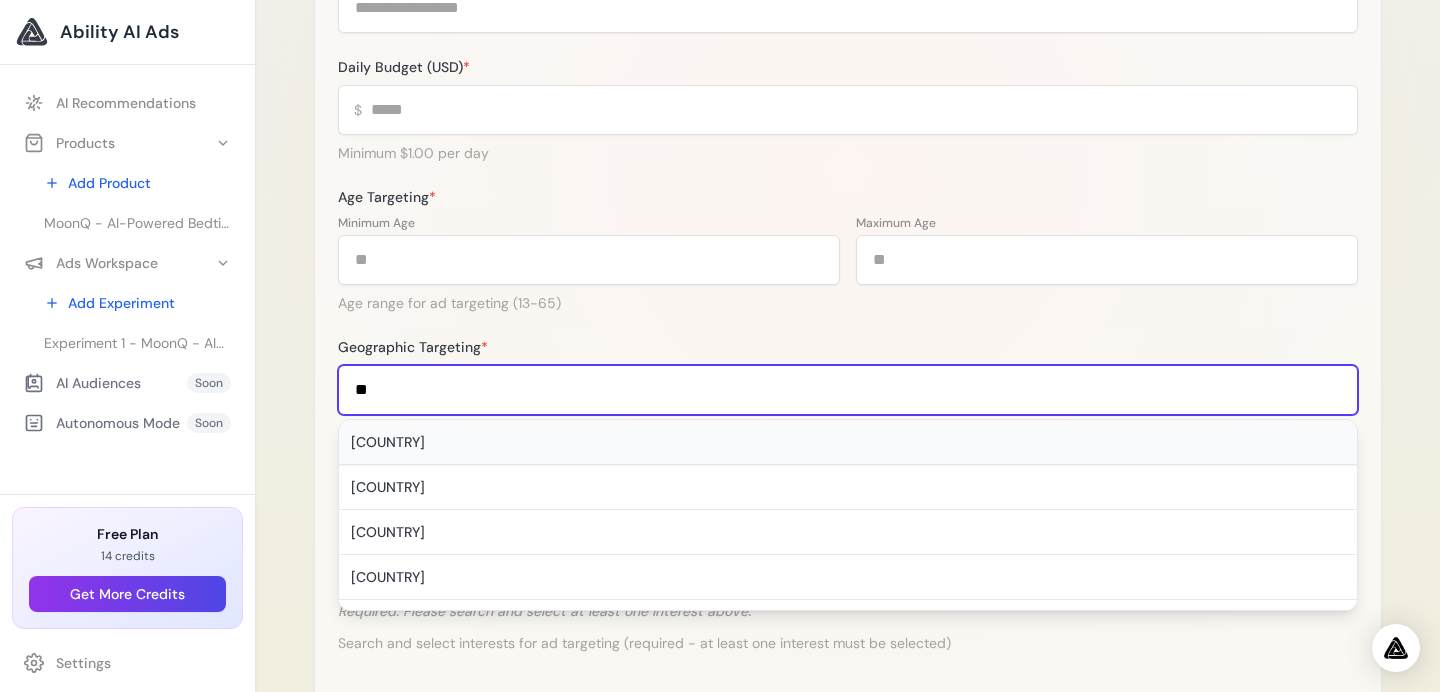 type on "*" 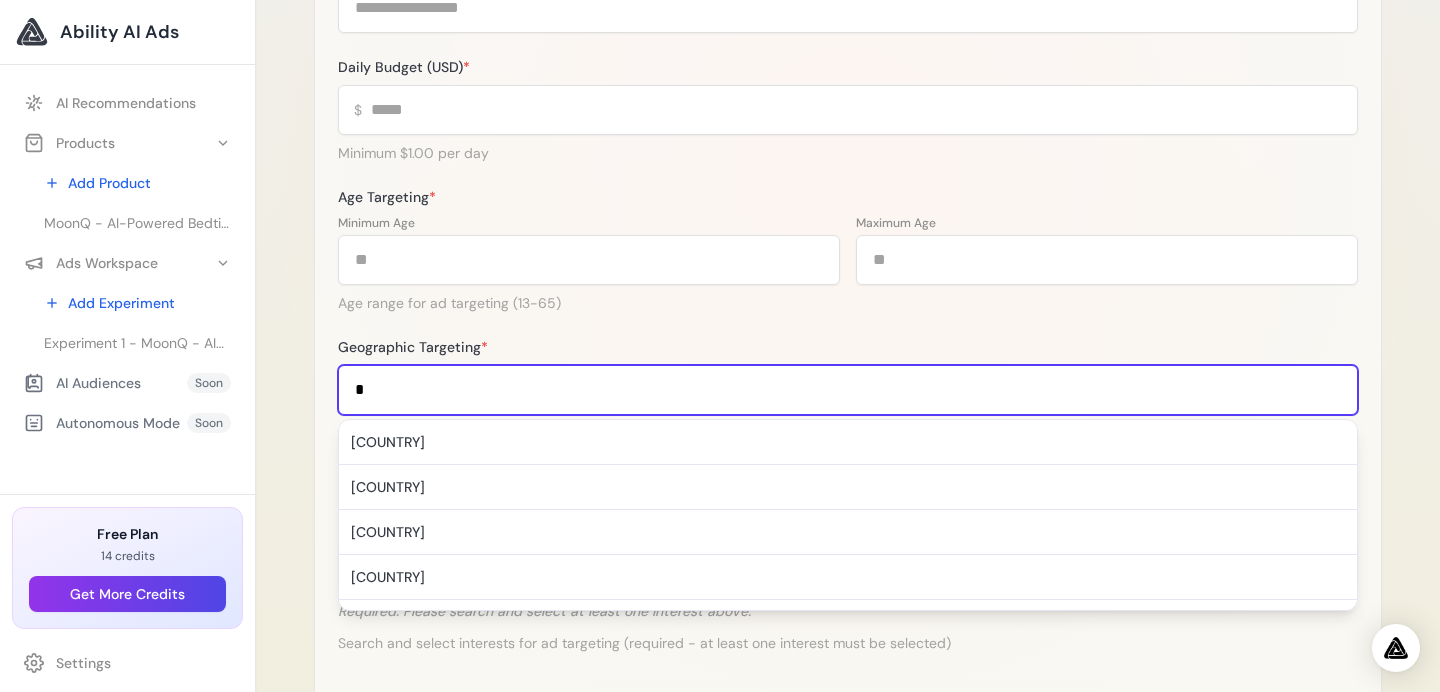 type 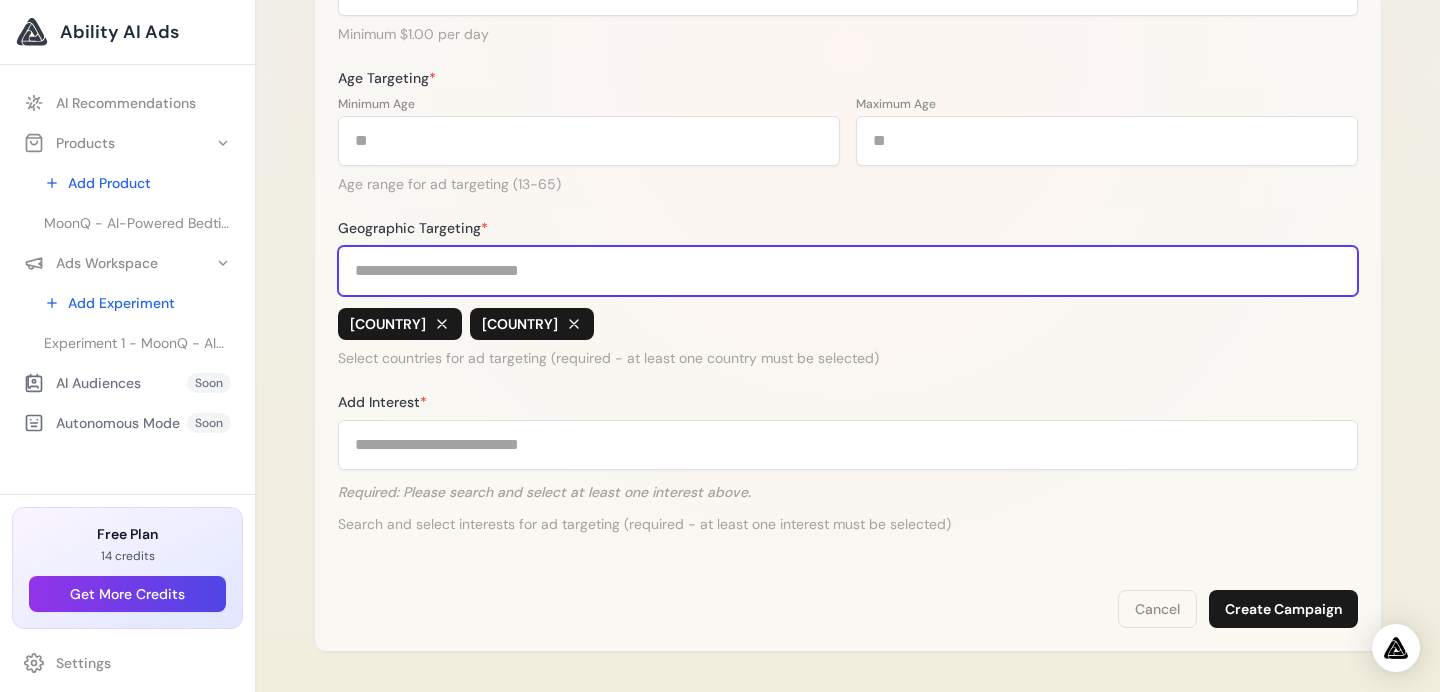 scroll, scrollTop: 719, scrollLeft: 0, axis: vertical 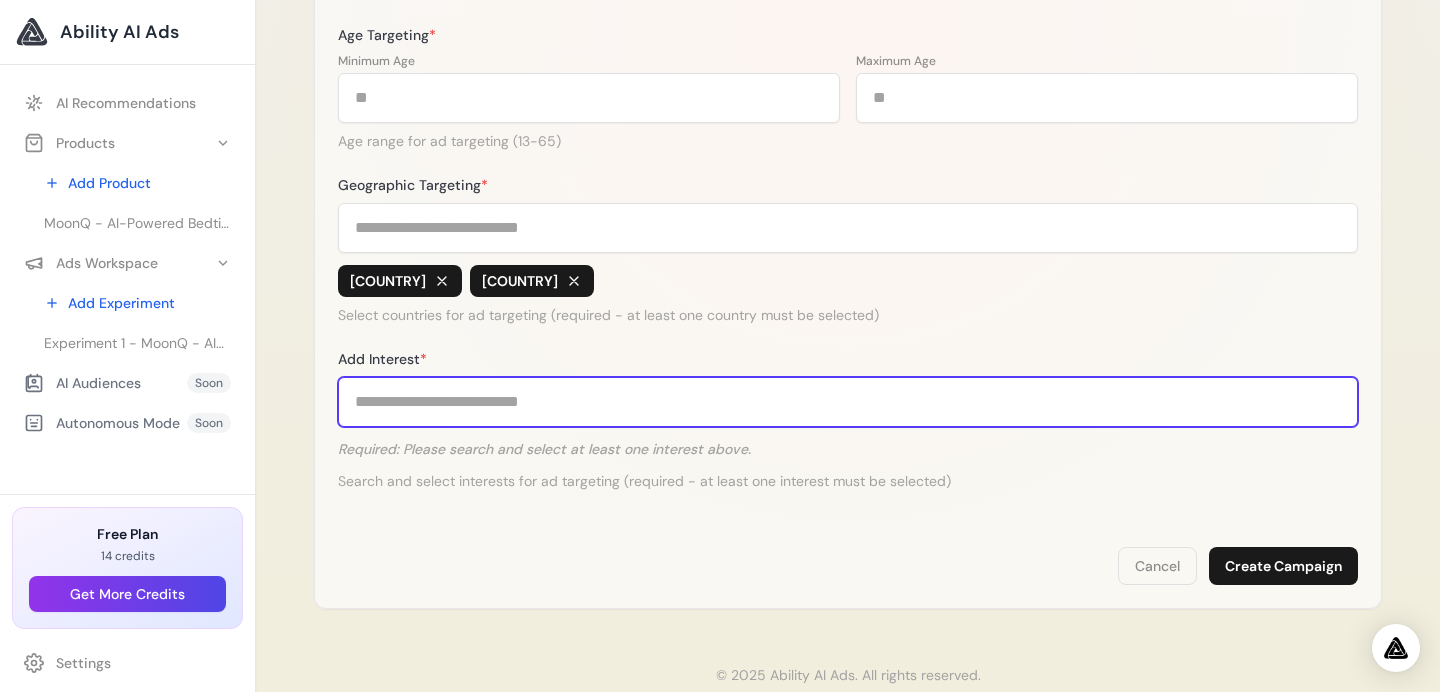 click on "Add Interest  *" at bounding box center [848, 402] 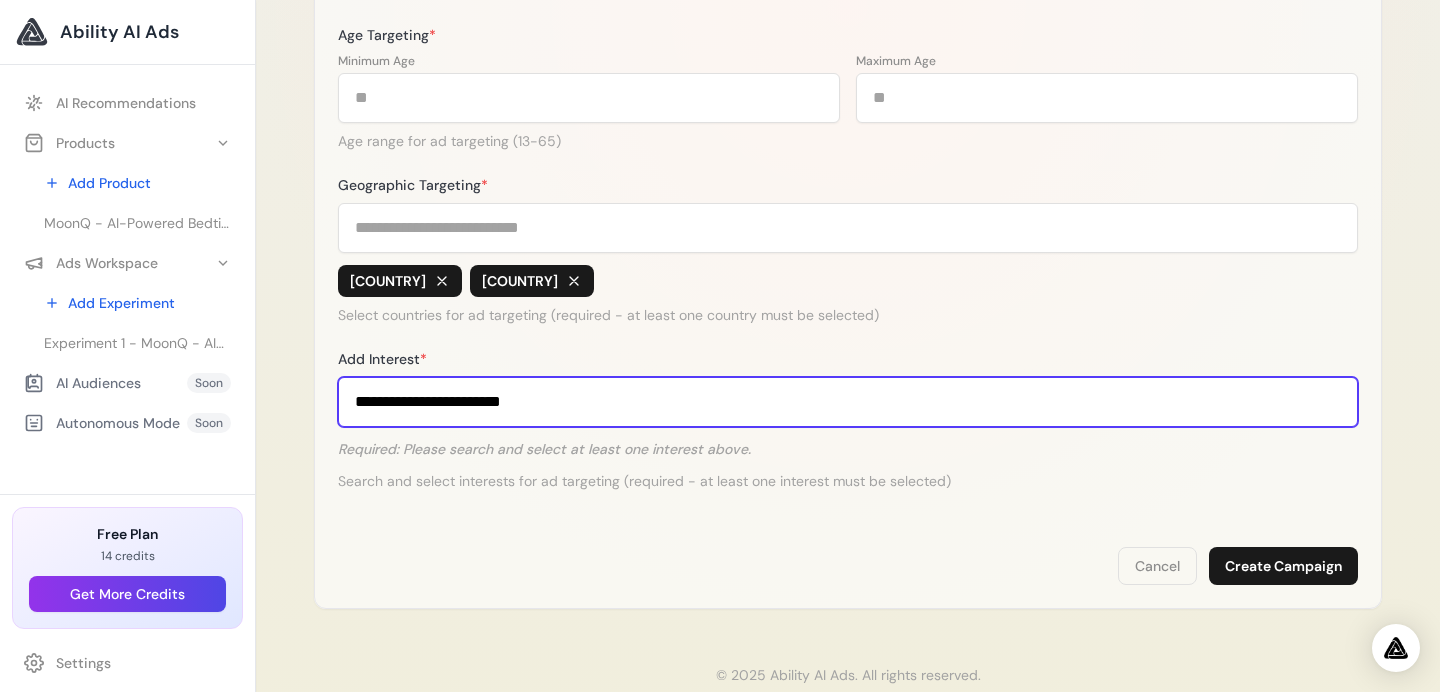 type on "**********" 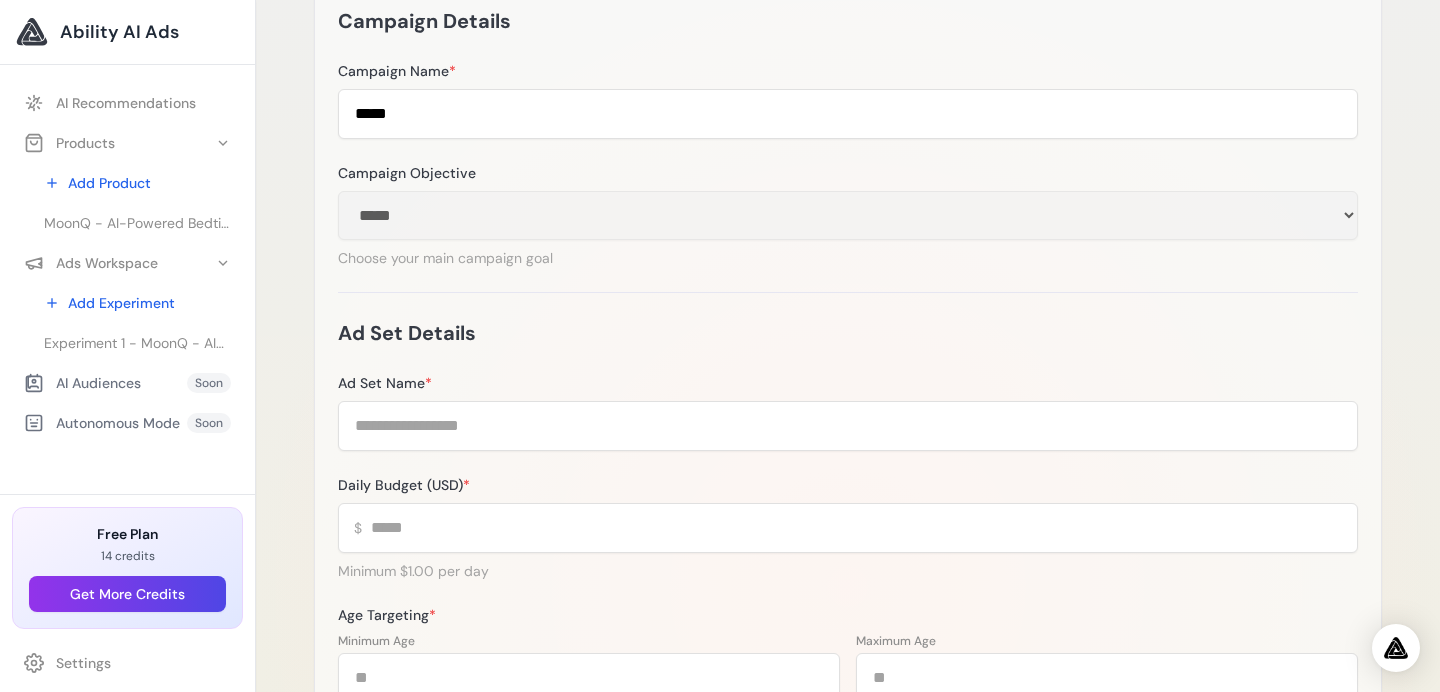scroll, scrollTop: 125, scrollLeft: 0, axis: vertical 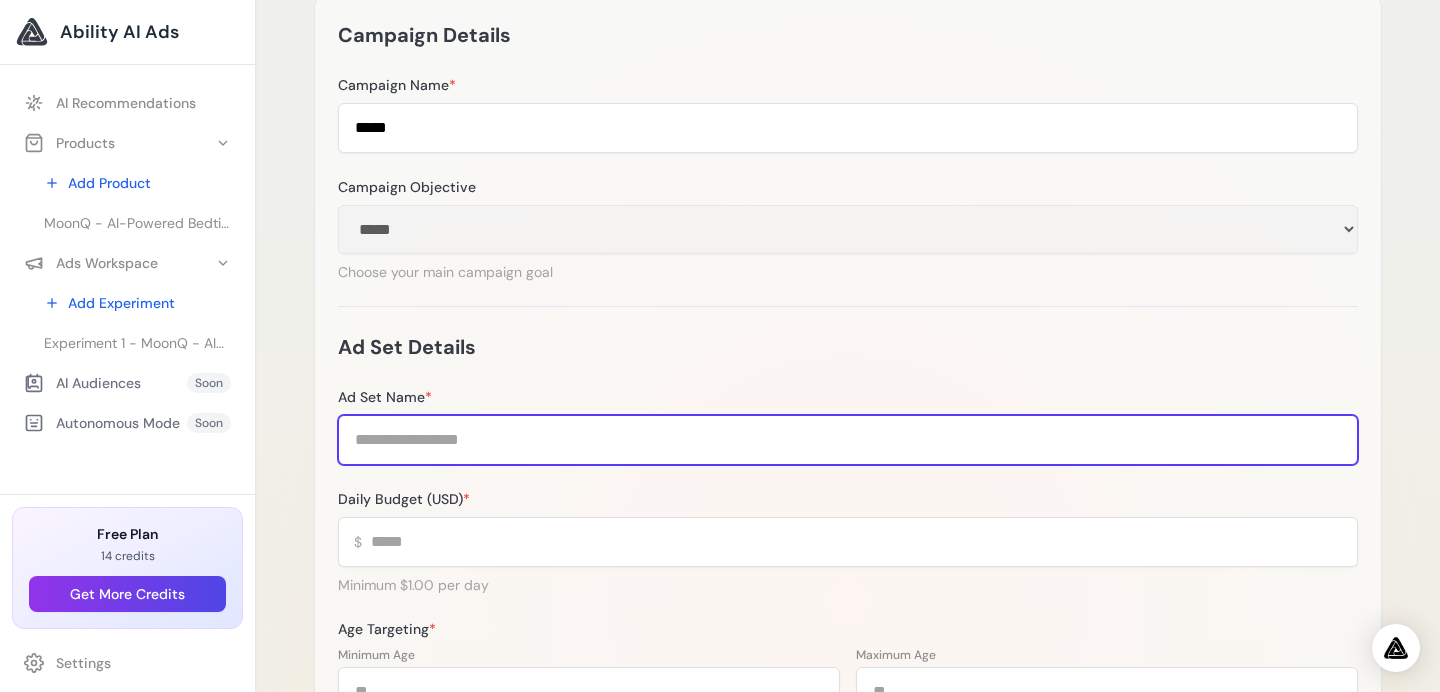 click on "Ad Set Name  *" at bounding box center (848, 440) 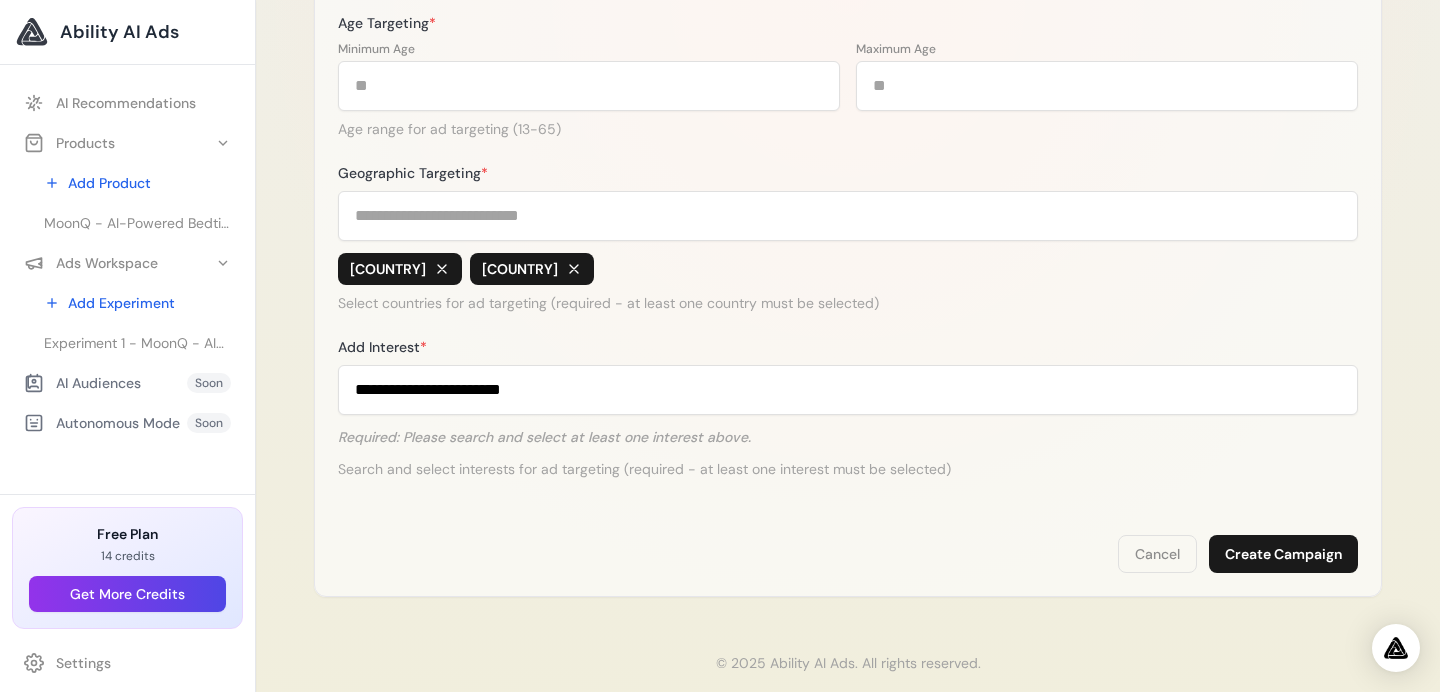 scroll, scrollTop: 760, scrollLeft: 0, axis: vertical 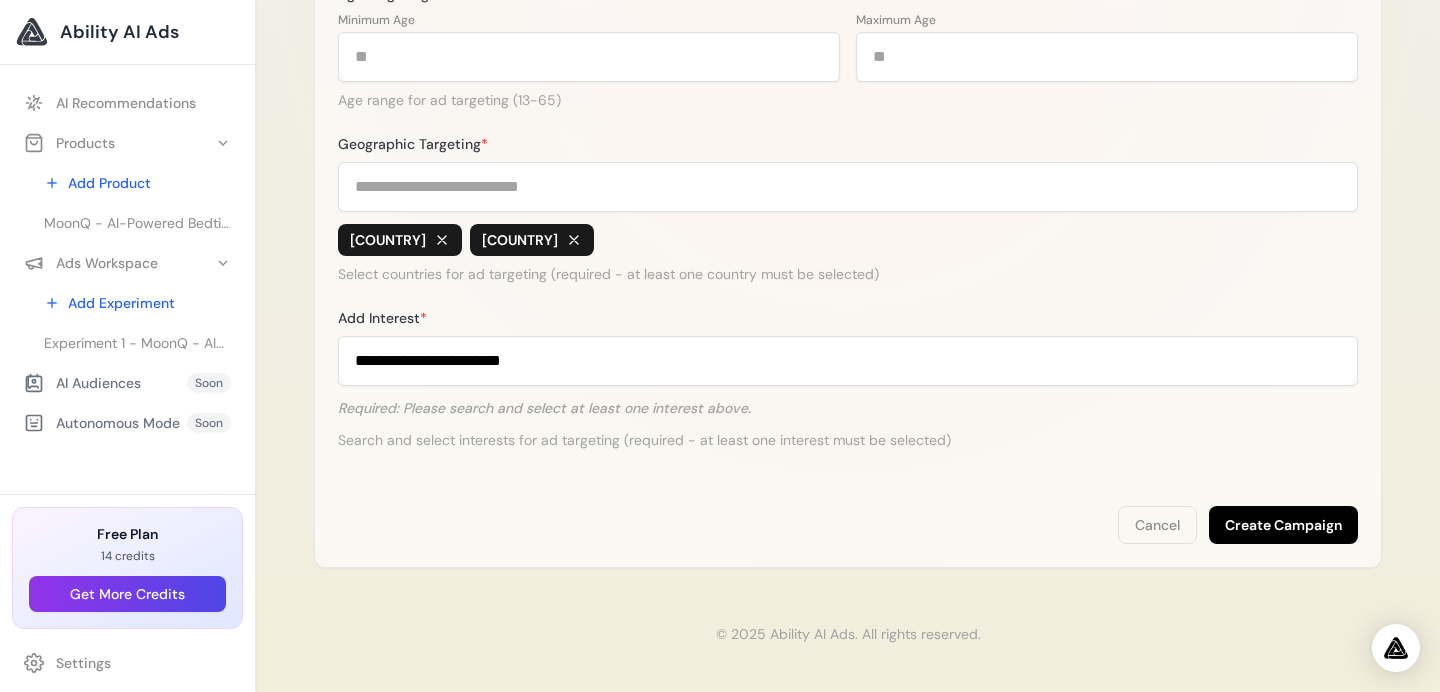 type on "*****" 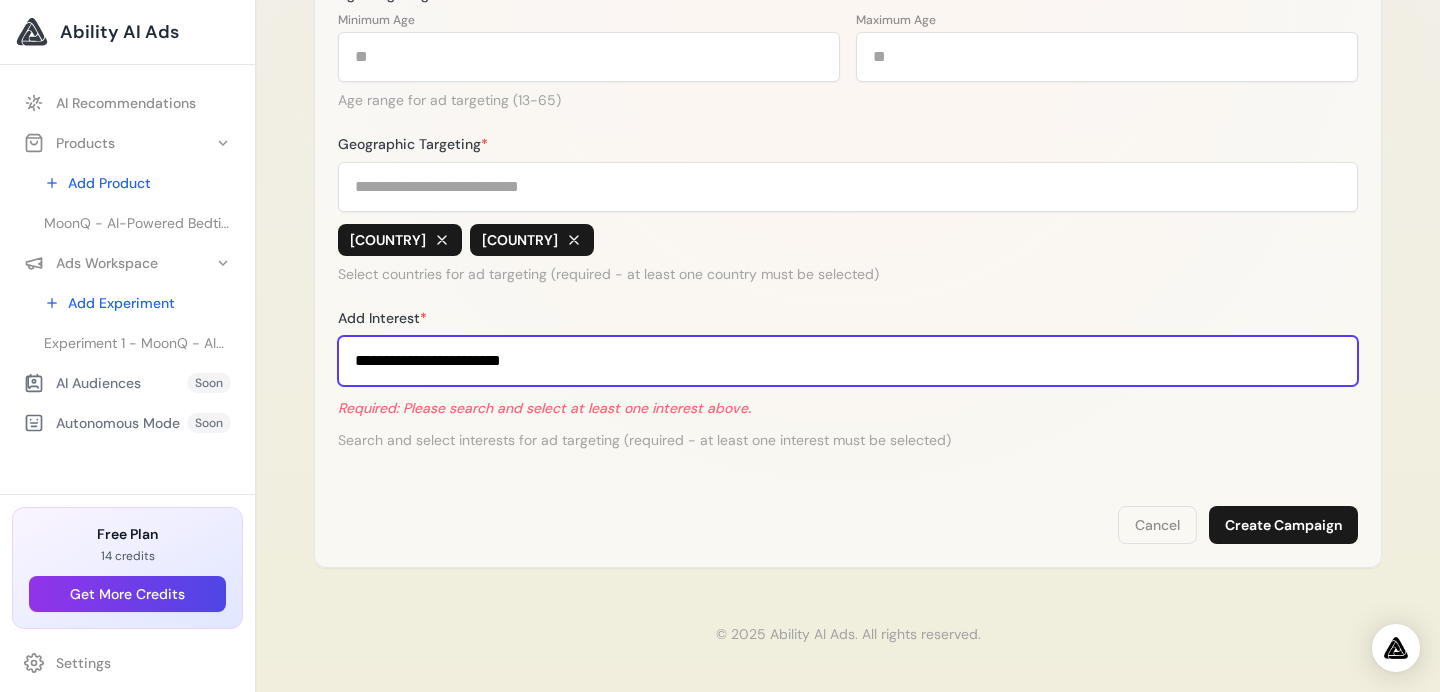 click on "**********" at bounding box center [848, 361] 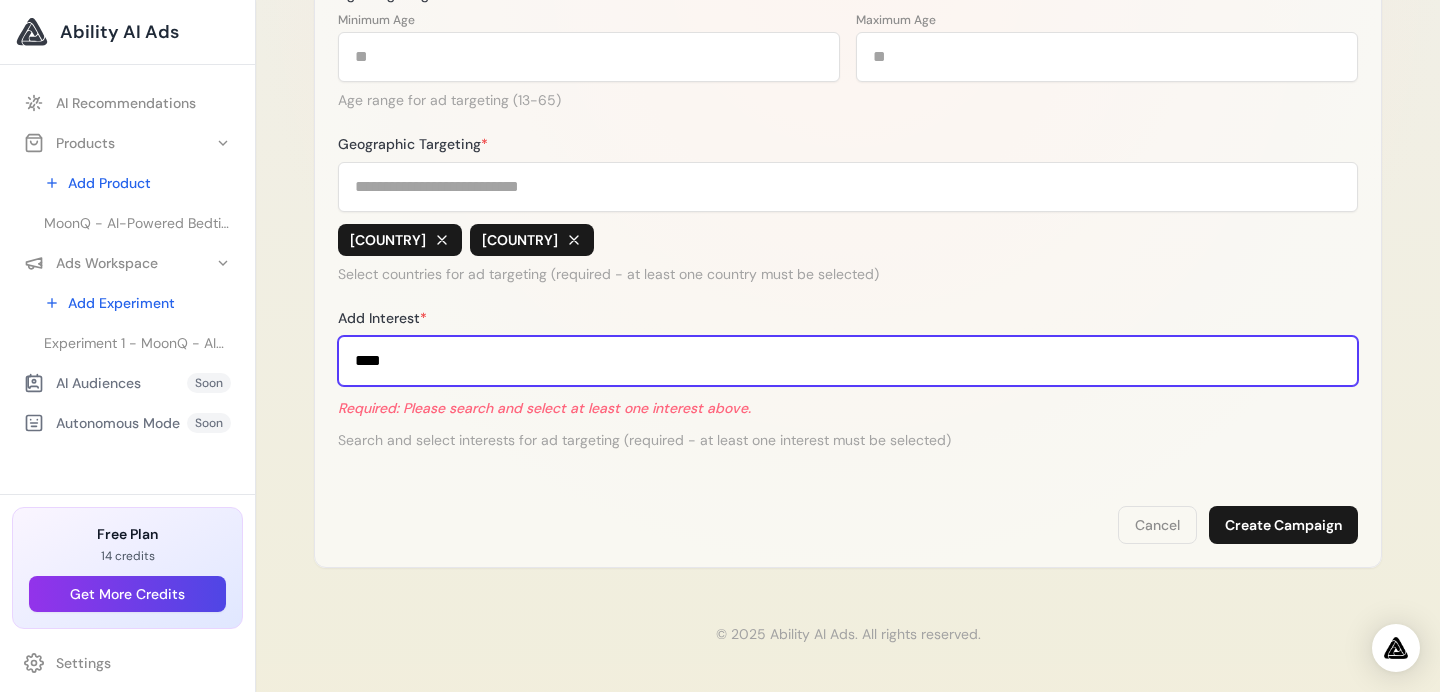 type on "****" 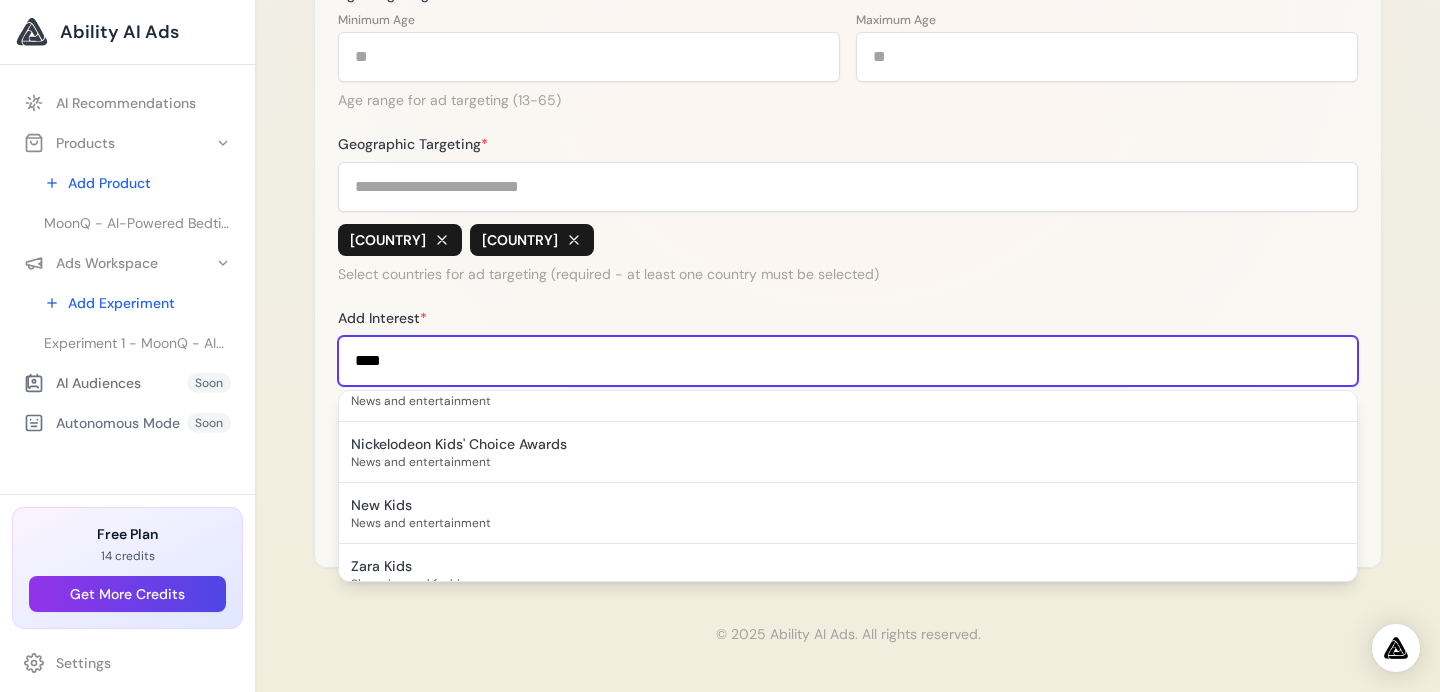 scroll, scrollTop: 419, scrollLeft: 0, axis: vertical 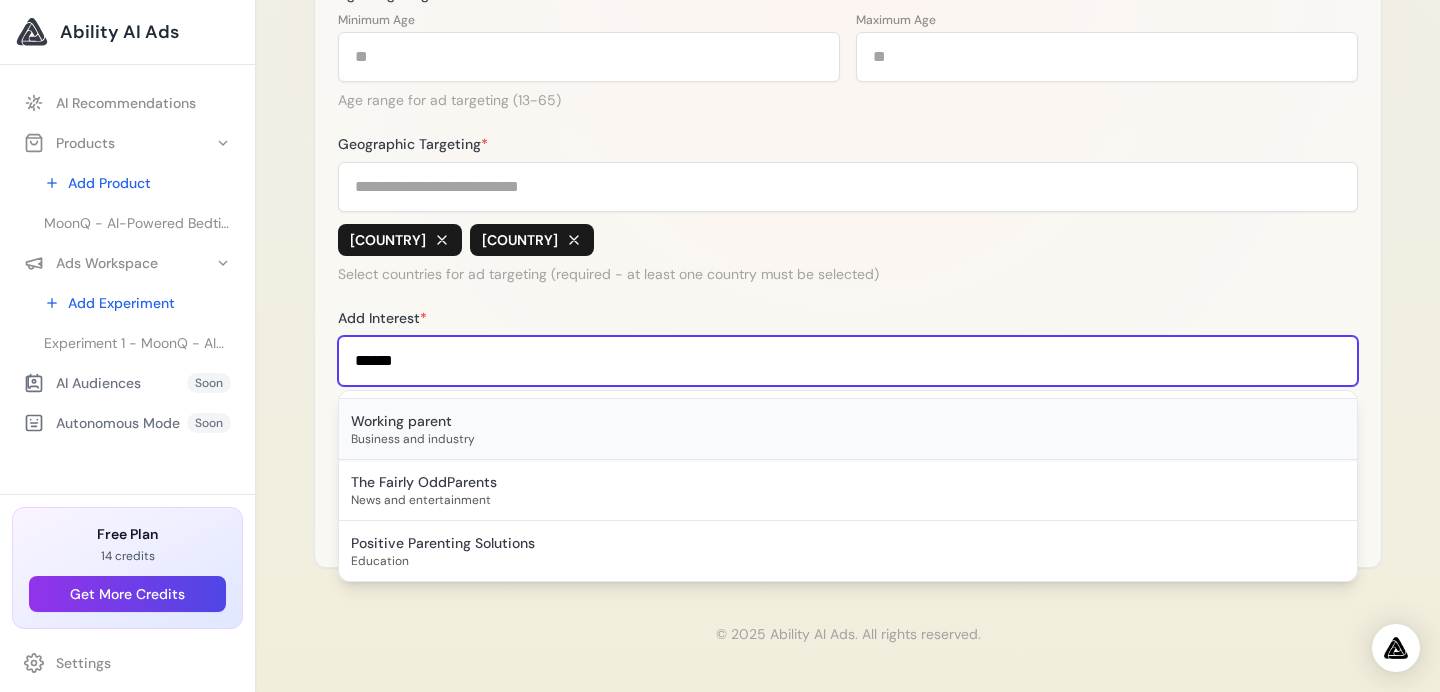 type on "******" 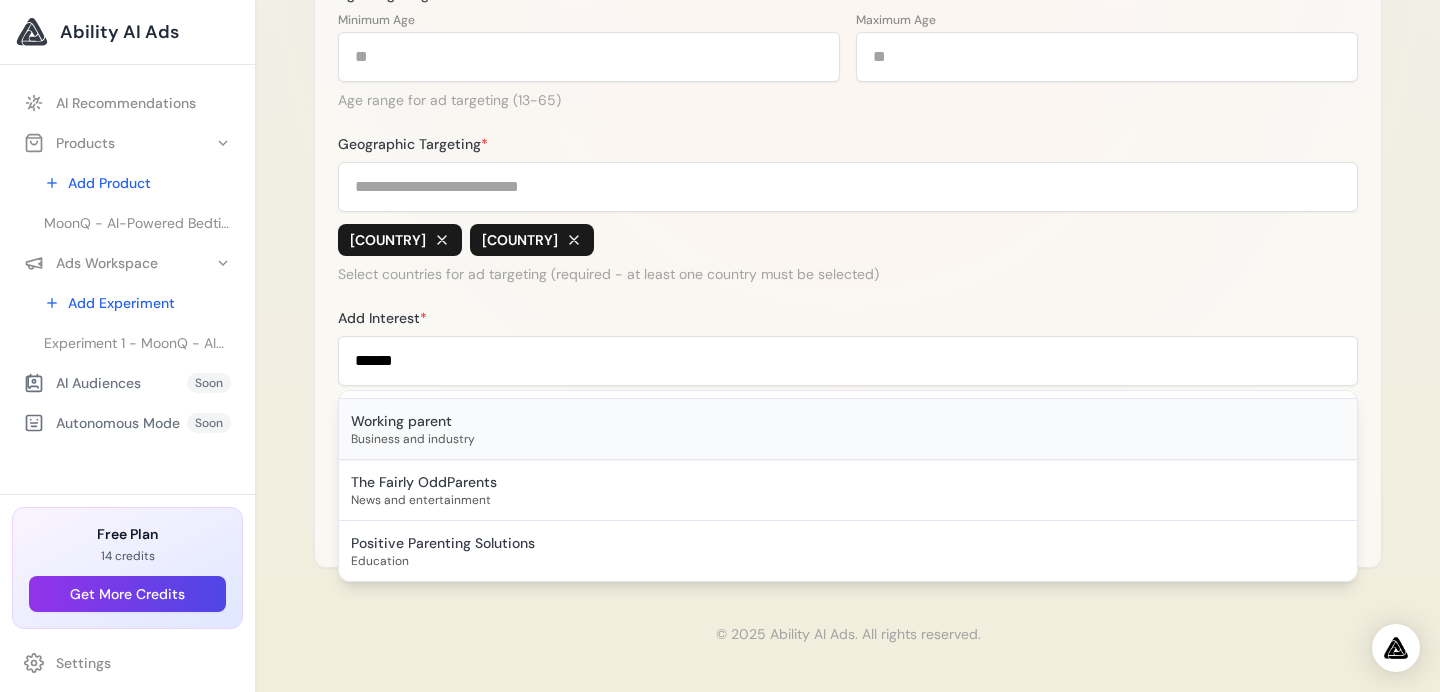 click on "Working parent" at bounding box center [848, 421] 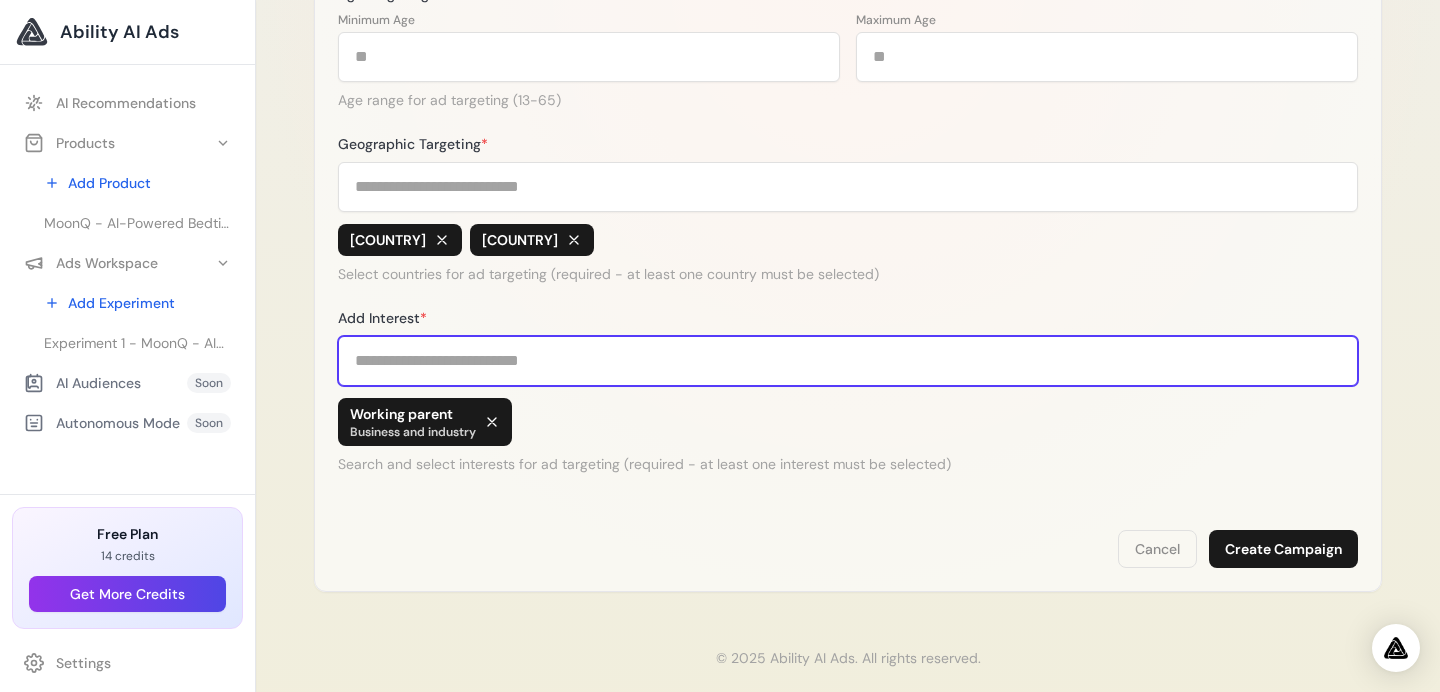 click on "Add Interest  *" at bounding box center [848, 361] 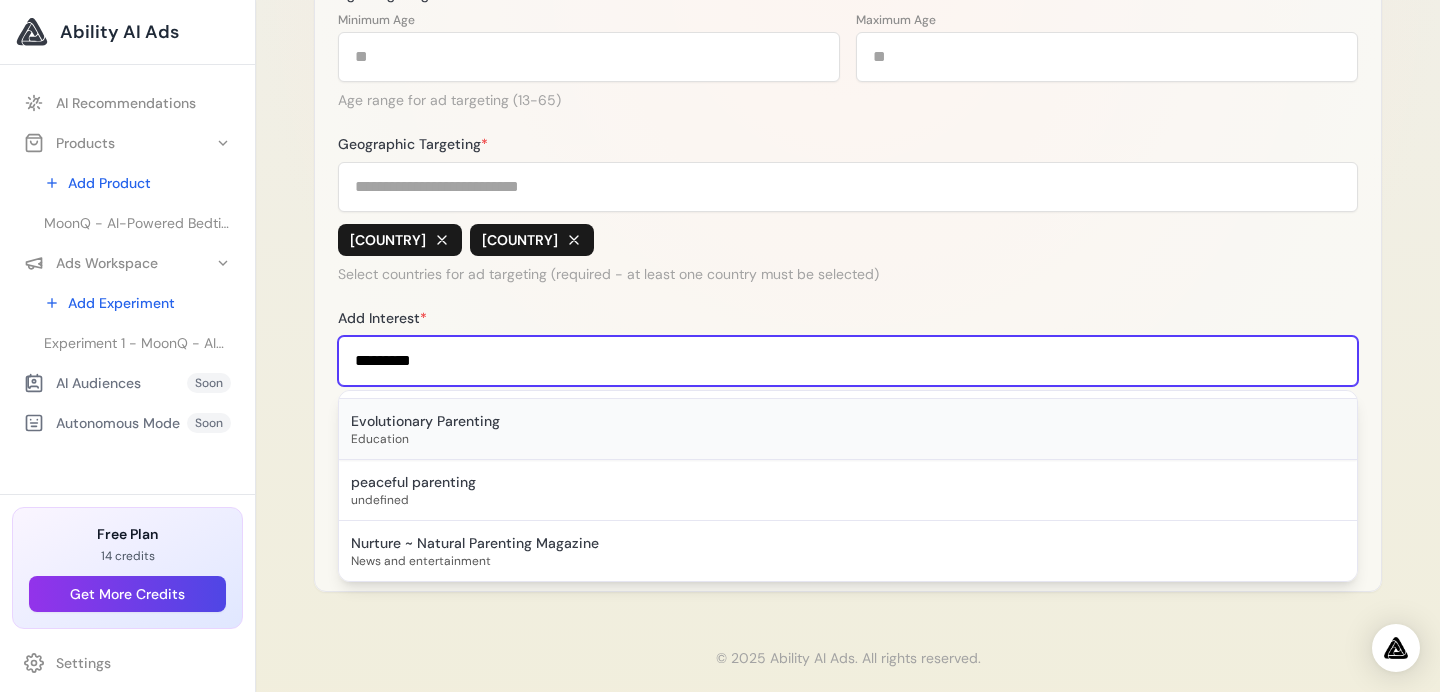 type on "*********" 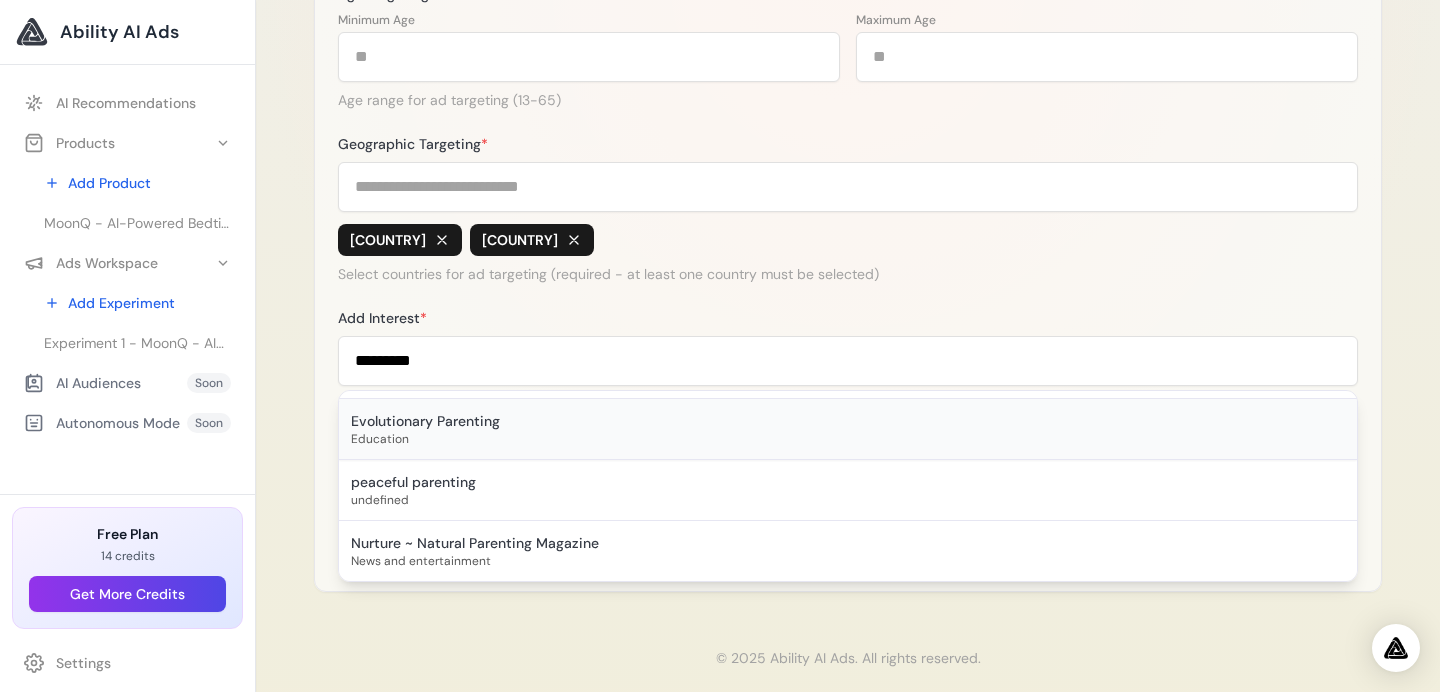 click on "Evolutionary Parenting" at bounding box center [848, 421] 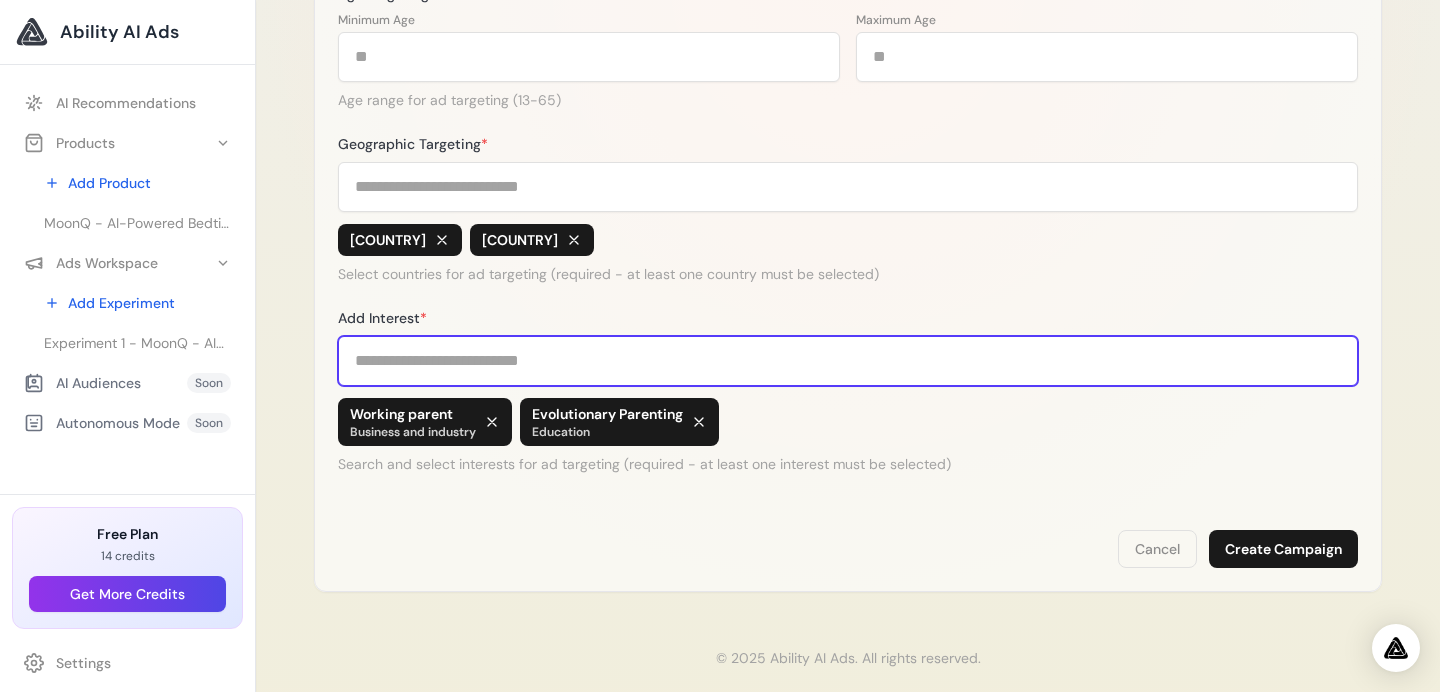click on "Add Interest  *" at bounding box center [848, 361] 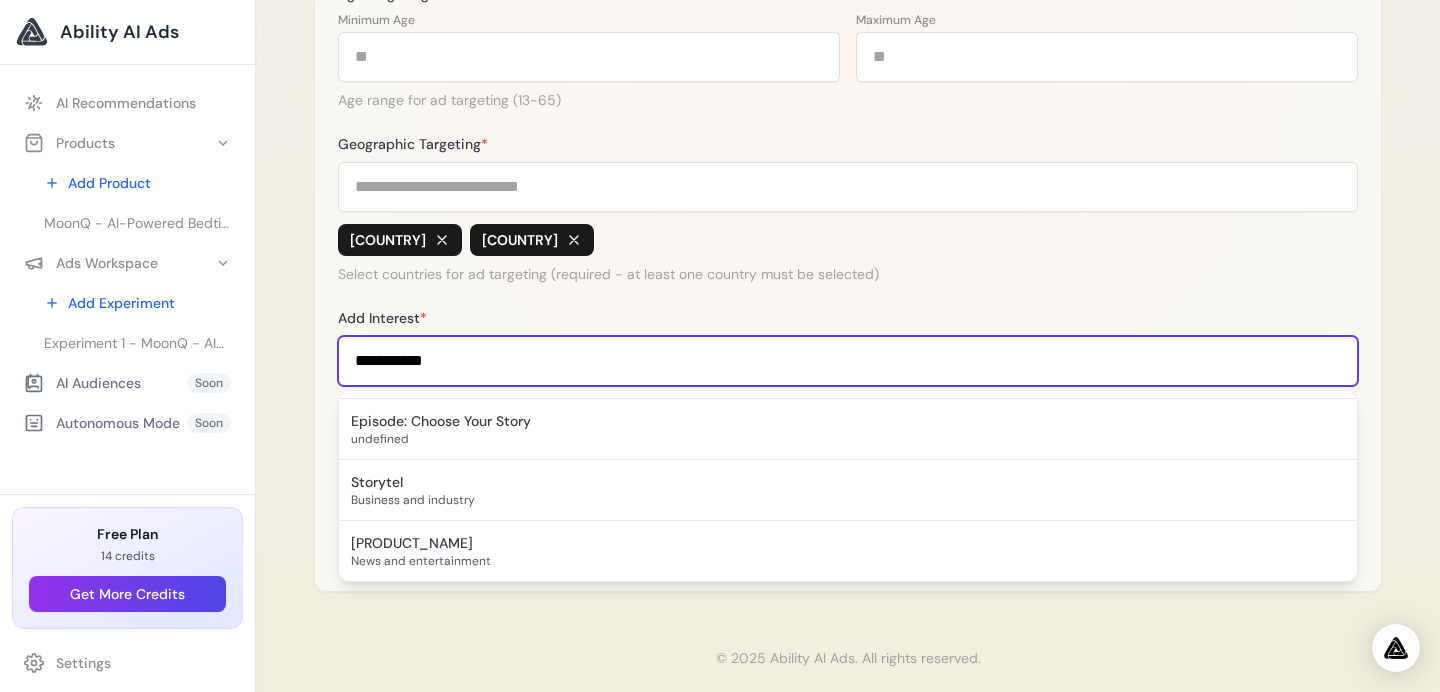 scroll, scrollTop: 0, scrollLeft: 0, axis: both 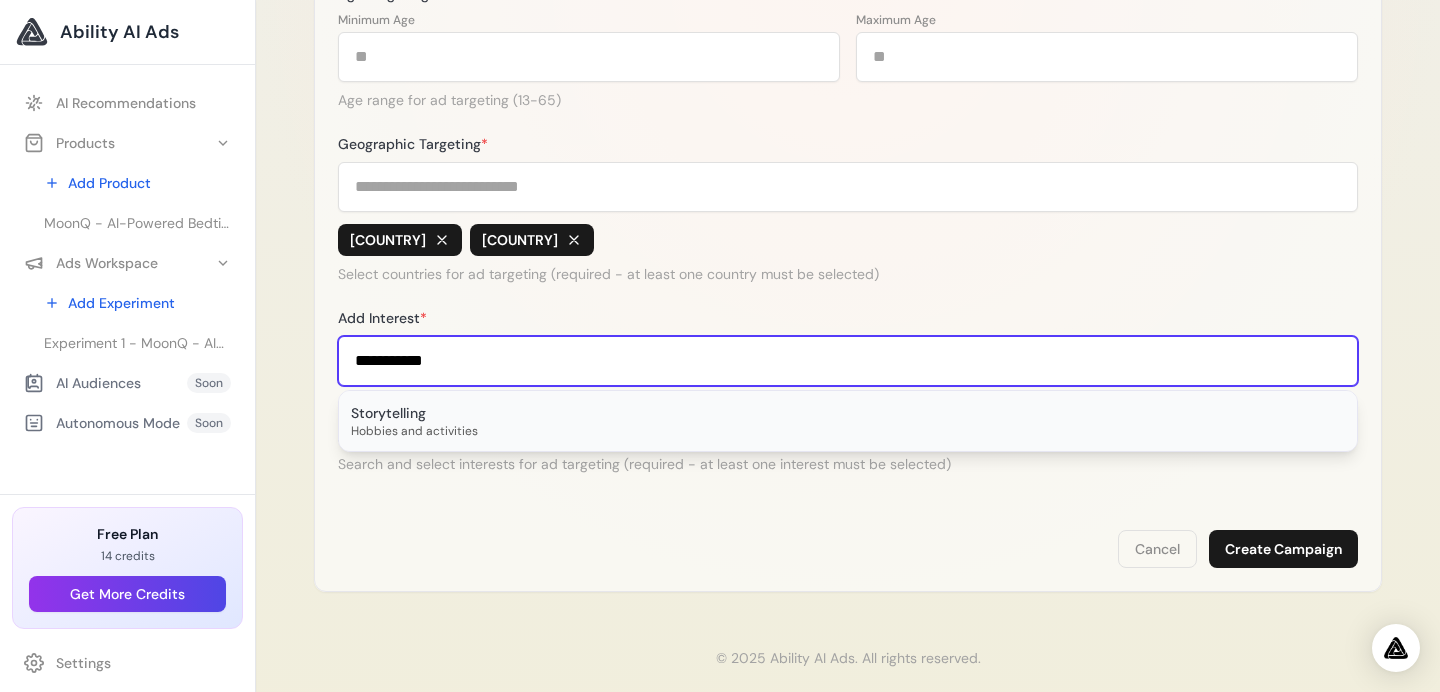 type on "**********" 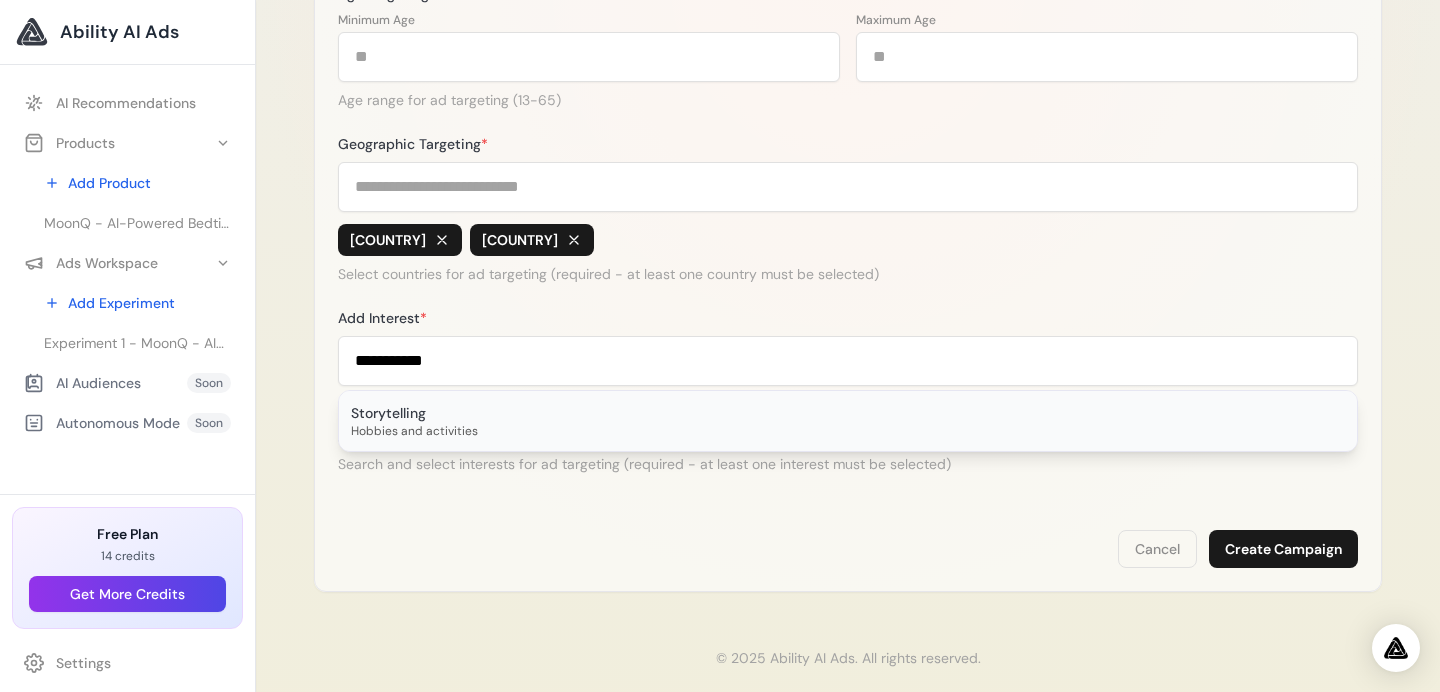 click on "Storytelling" at bounding box center (848, 413) 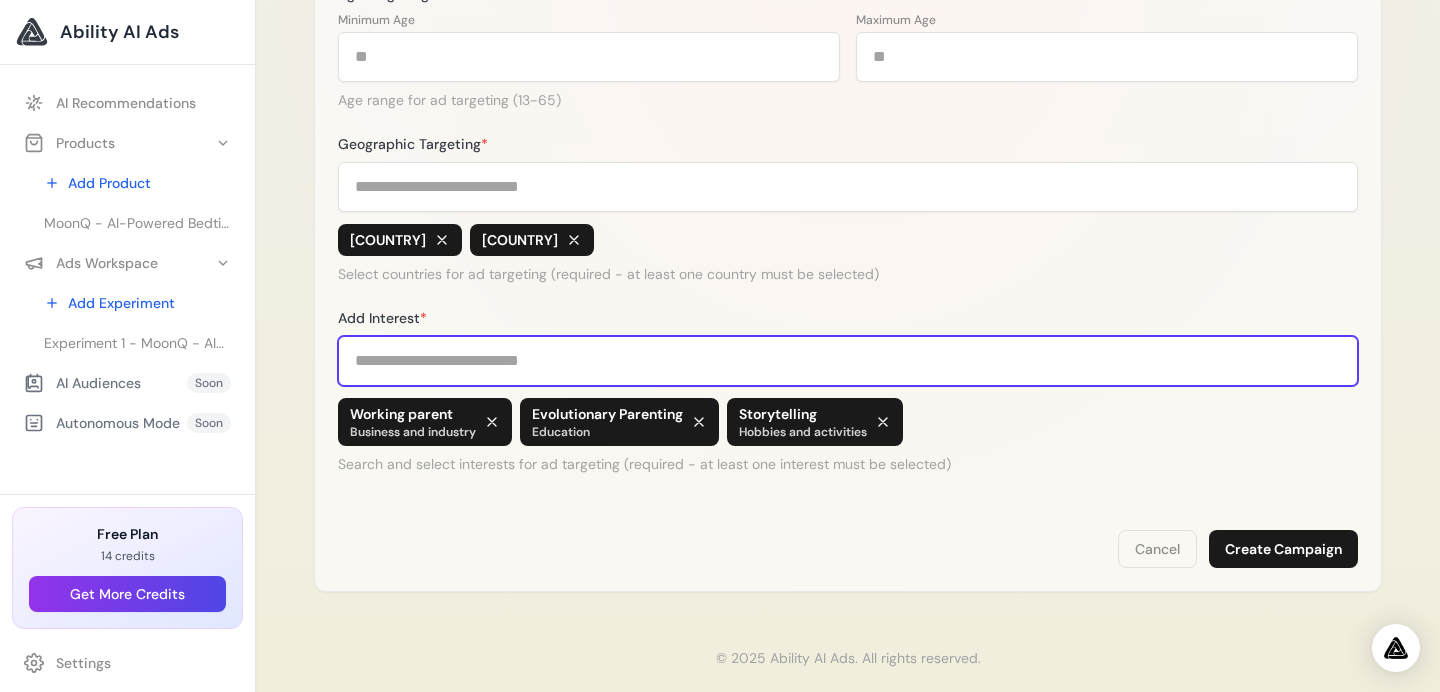 click on "Add Interest  *" at bounding box center (848, 361) 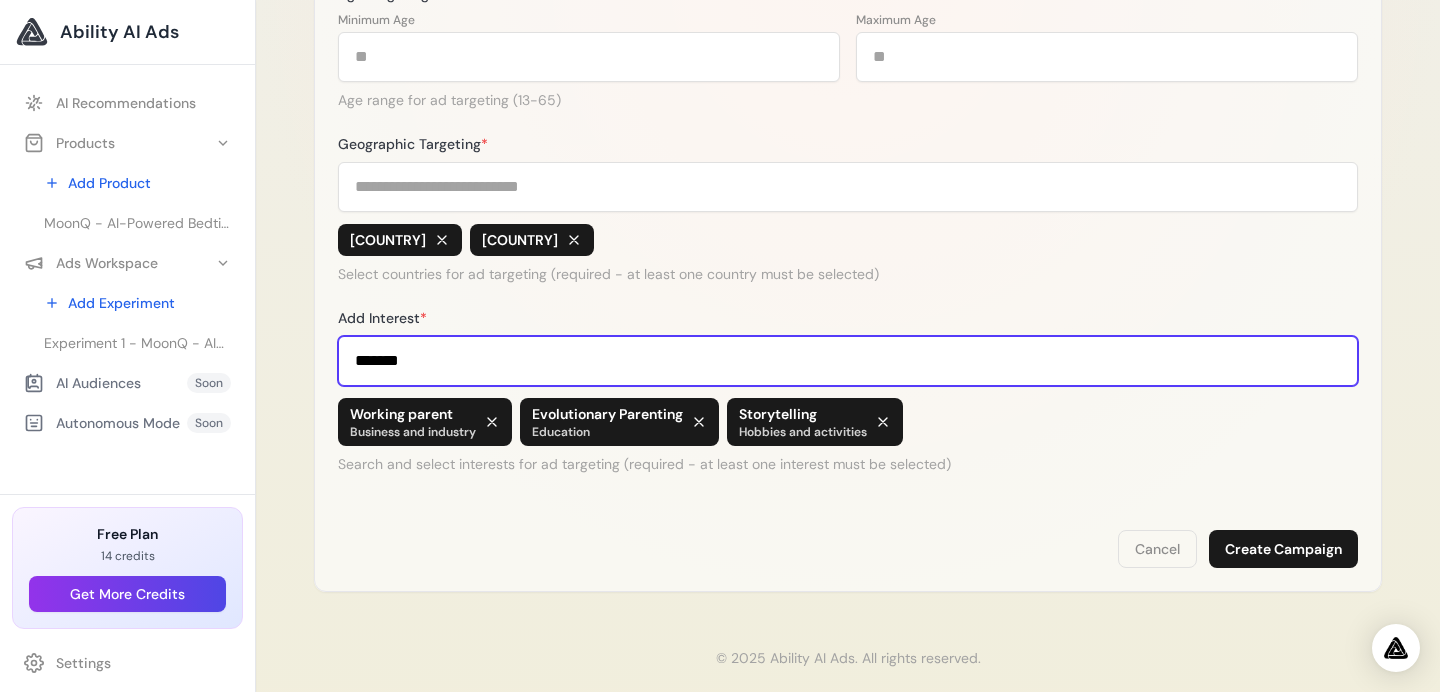 click on "*******" at bounding box center [848, 361] 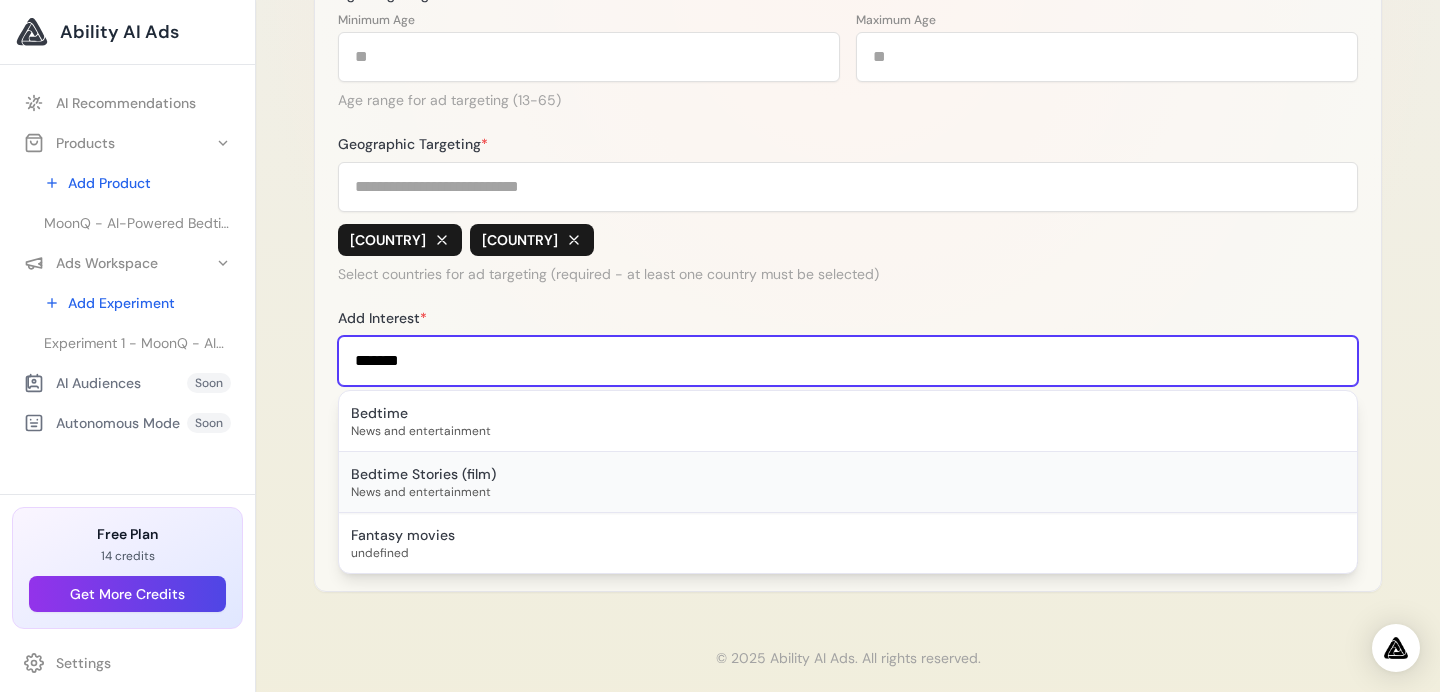 scroll, scrollTop: 784, scrollLeft: 0, axis: vertical 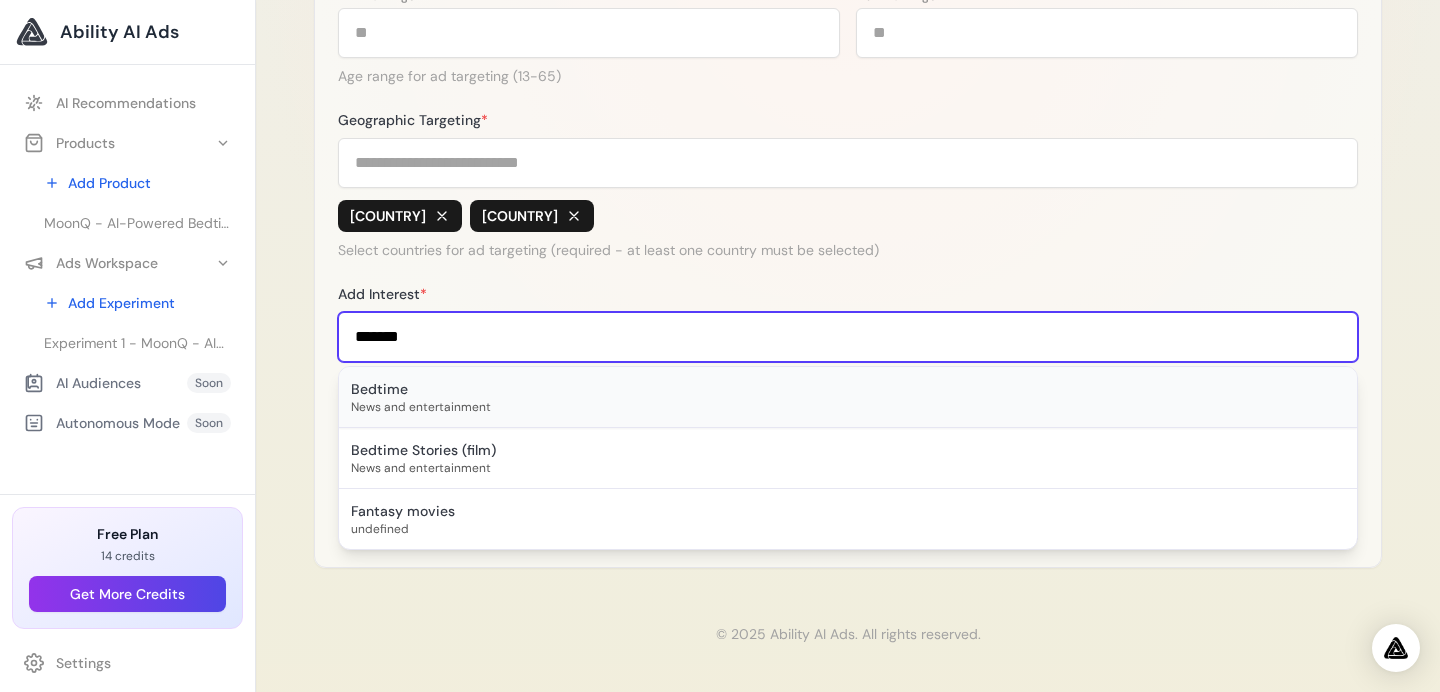 type on "*******" 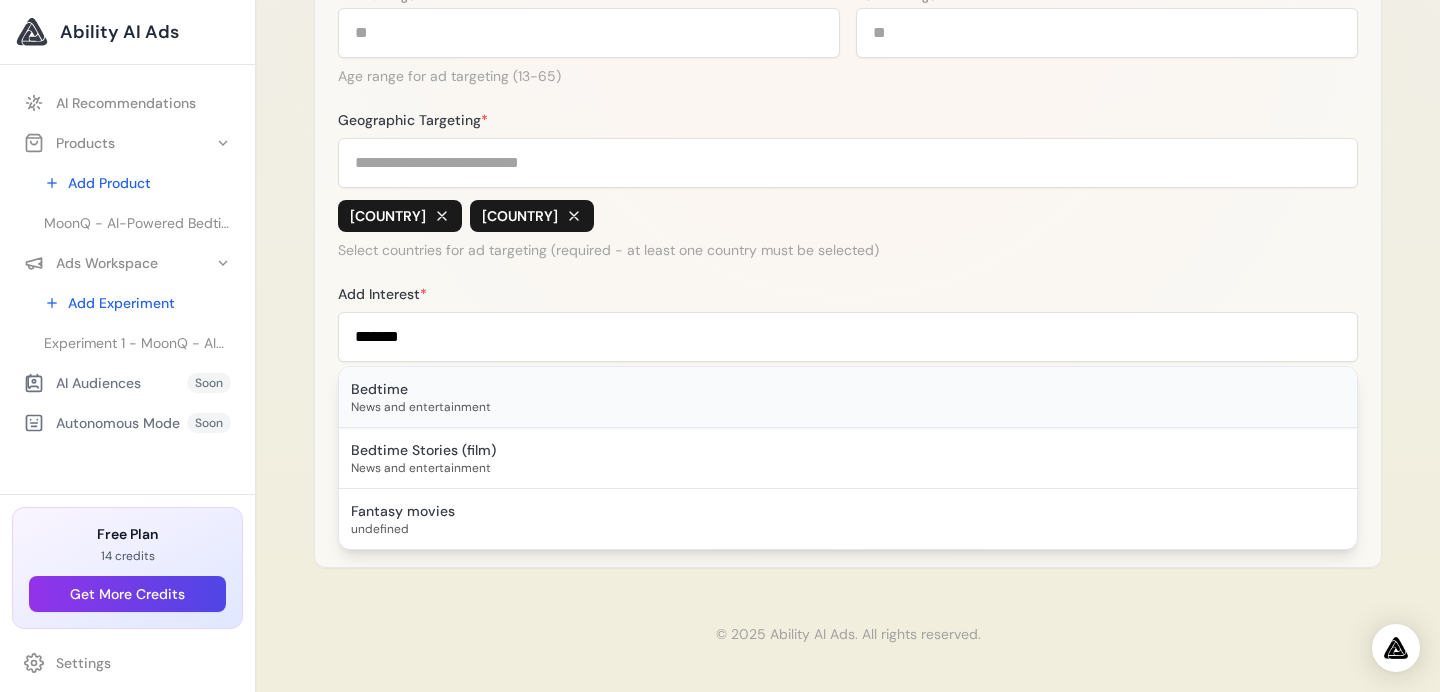 click on "News and entertainment" at bounding box center [848, 407] 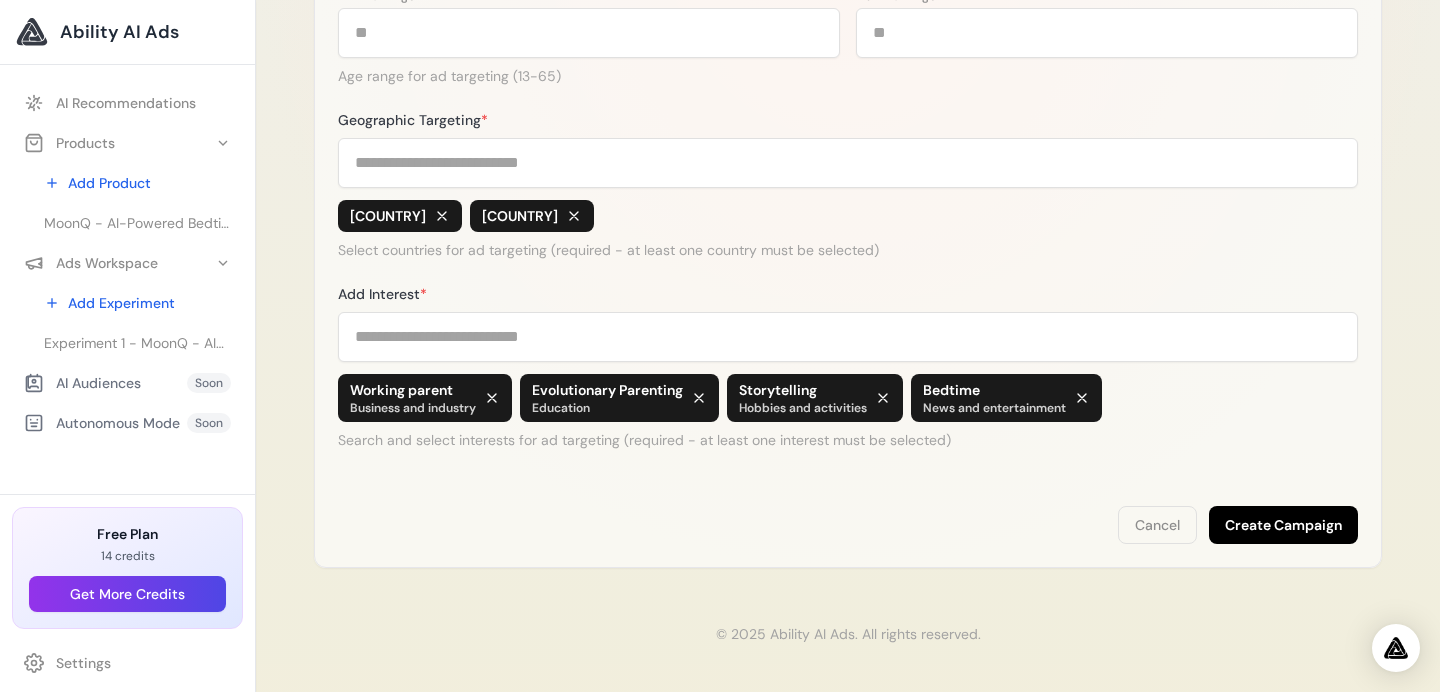 click on "Create Campaign" at bounding box center [1283, 525] 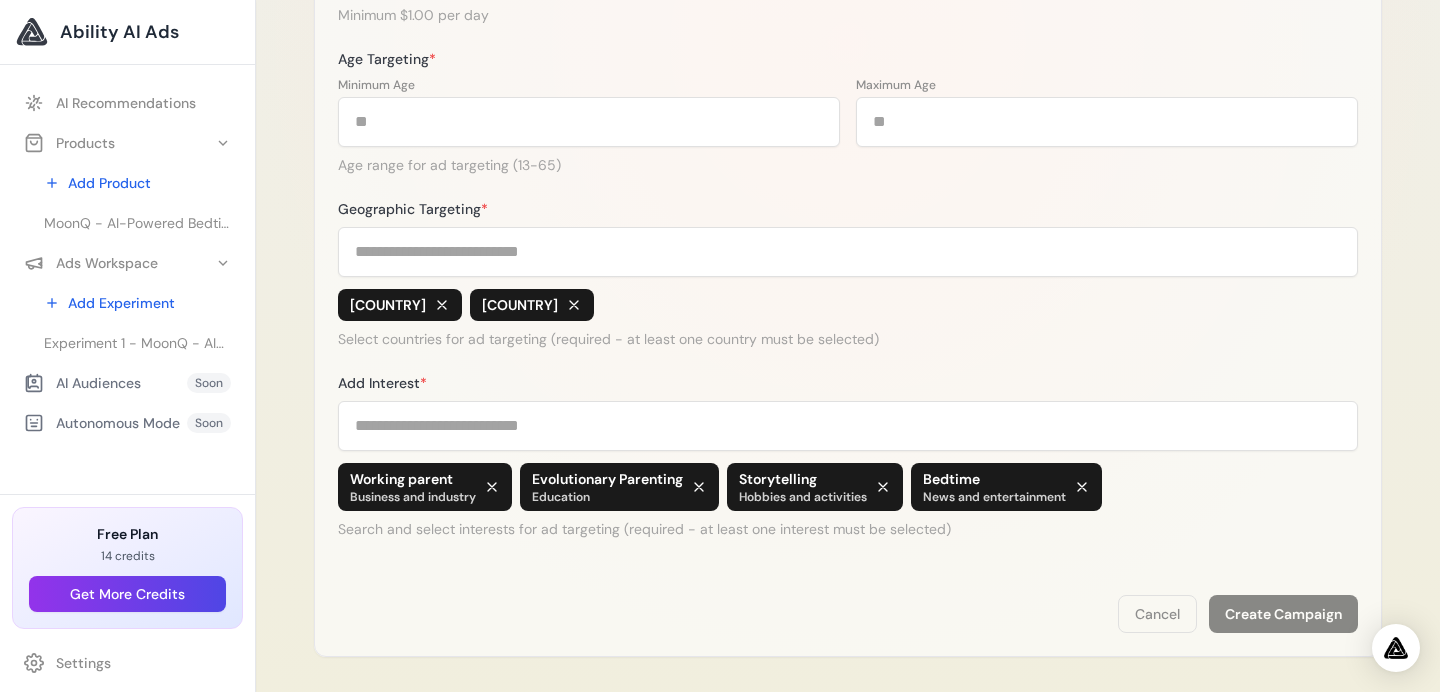 scroll, scrollTop: 784, scrollLeft: 0, axis: vertical 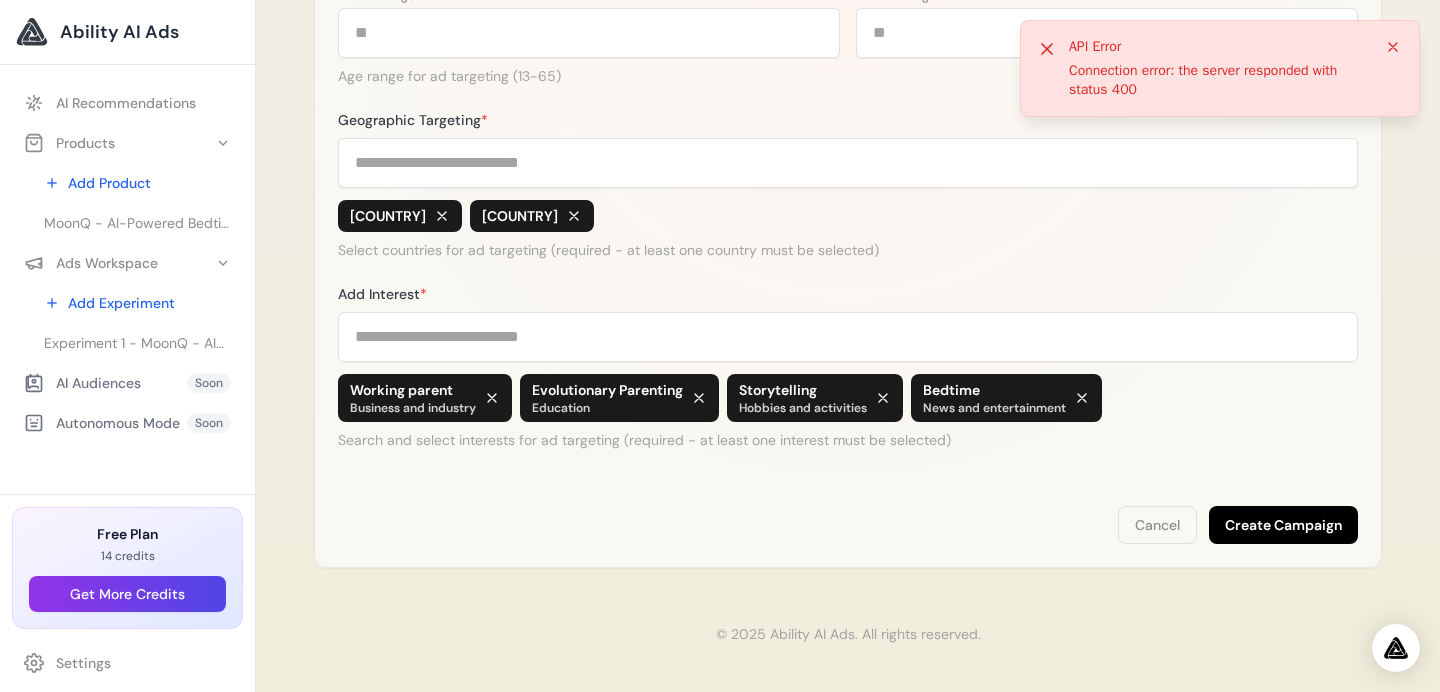 click on "Create Campaign" at bounding box center (1283, 525) 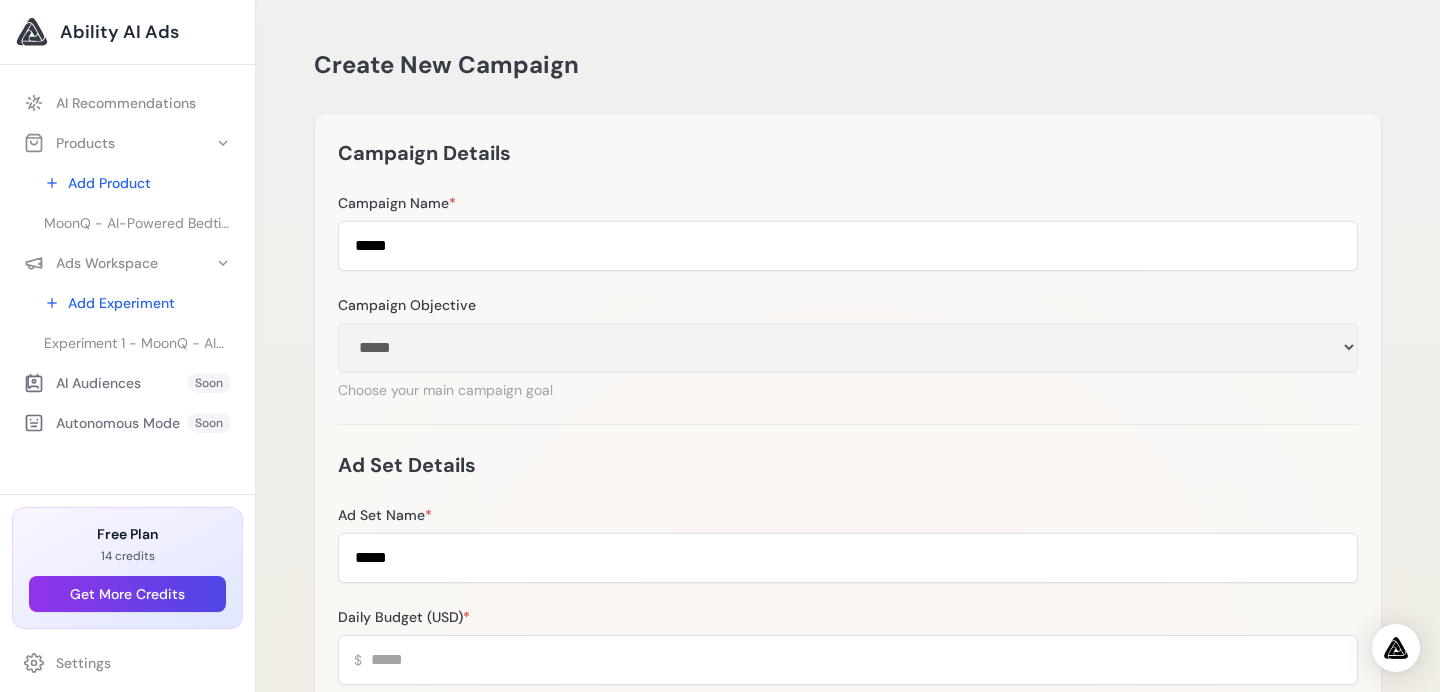 scroll, scrollTop: 0, scrollLeft: 0, axis: both 